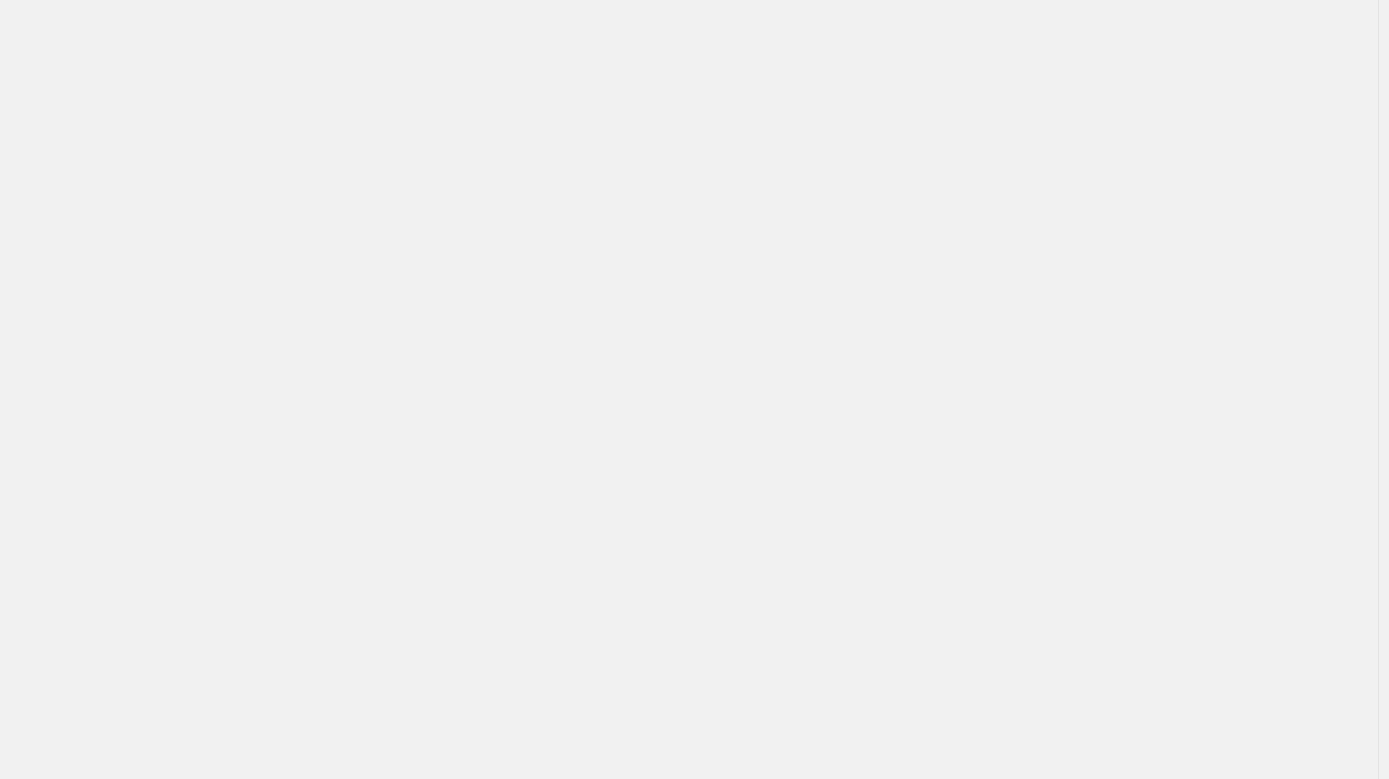 scroll, scrollTop: 0, scrollLeft: 0, axis: both 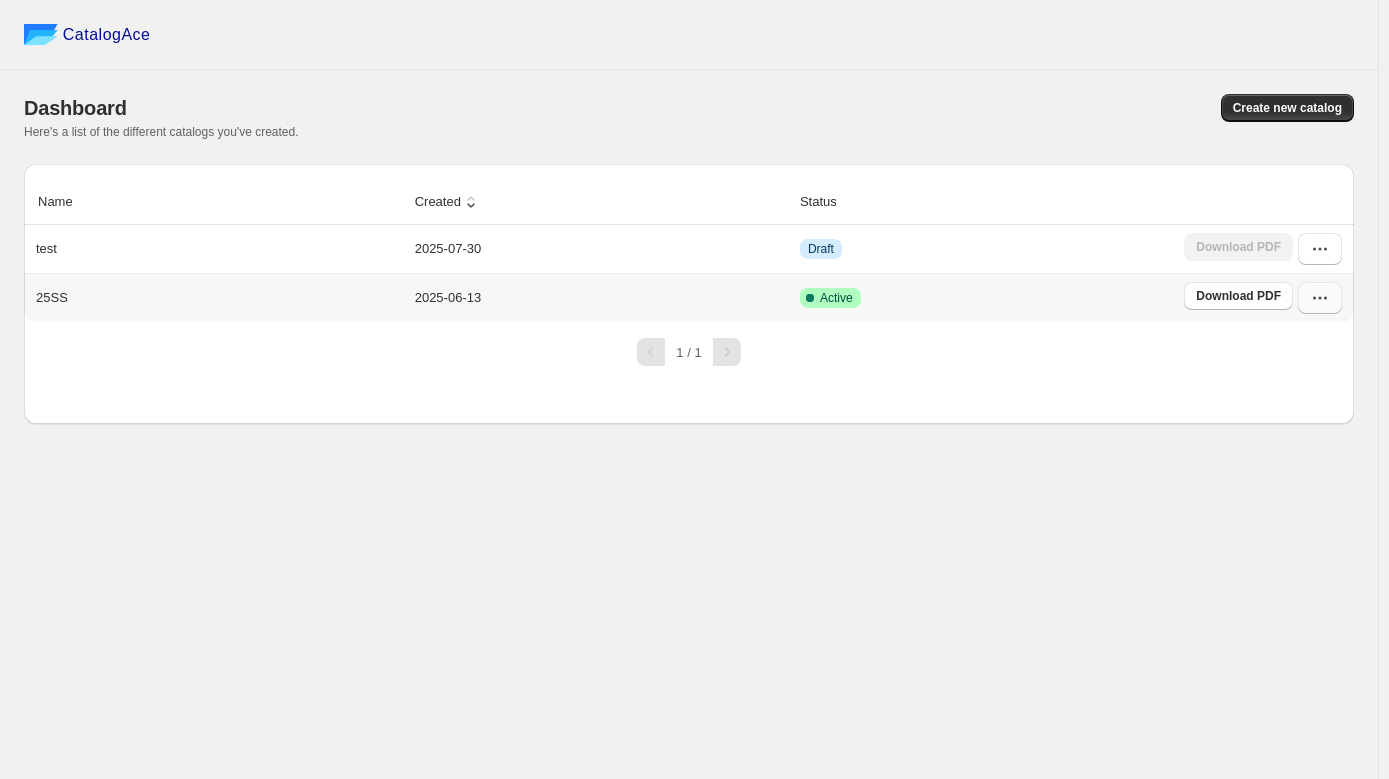 drag, startPoint x: 1338, startPoint y: 293, endPoint x: 1331, endPoint y: 304, distance: 13.038404 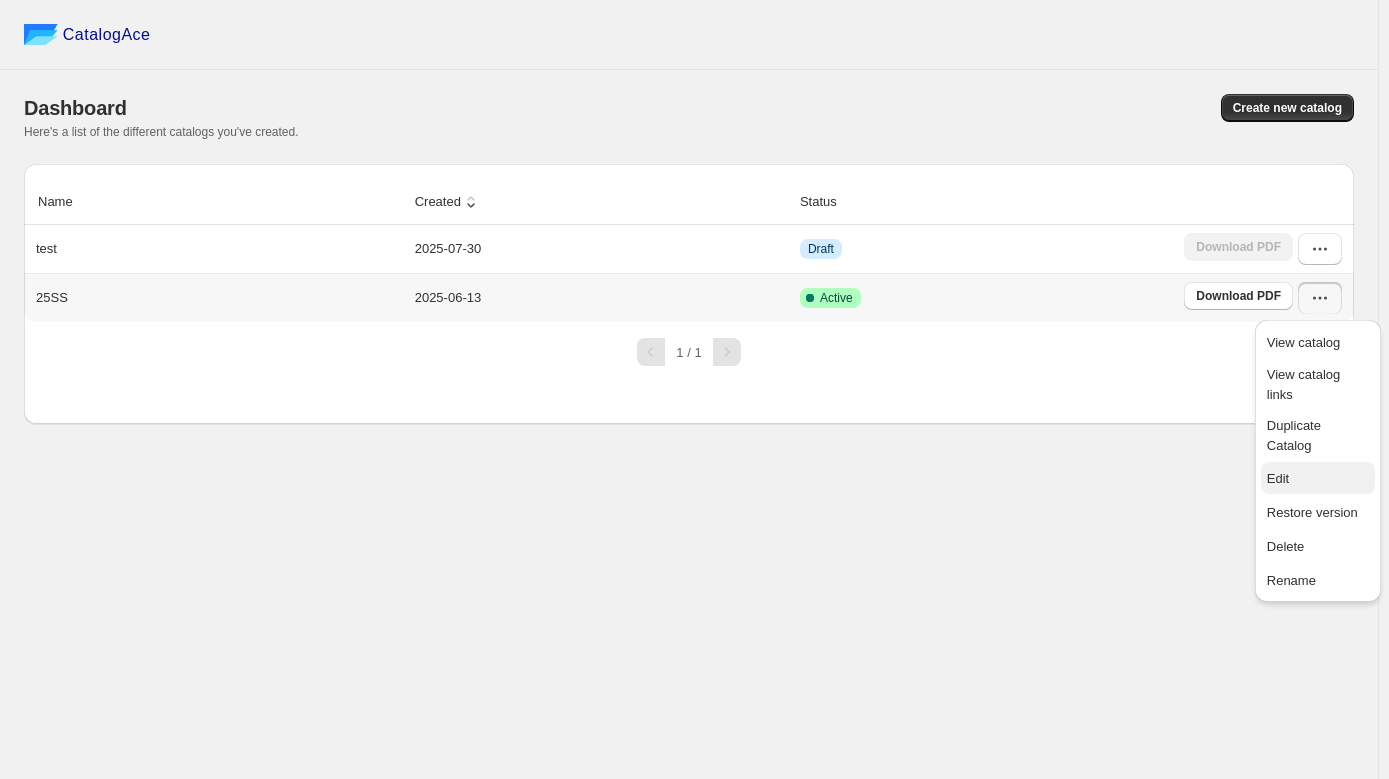 click on "Edit" at bounding box center [1318, 479] 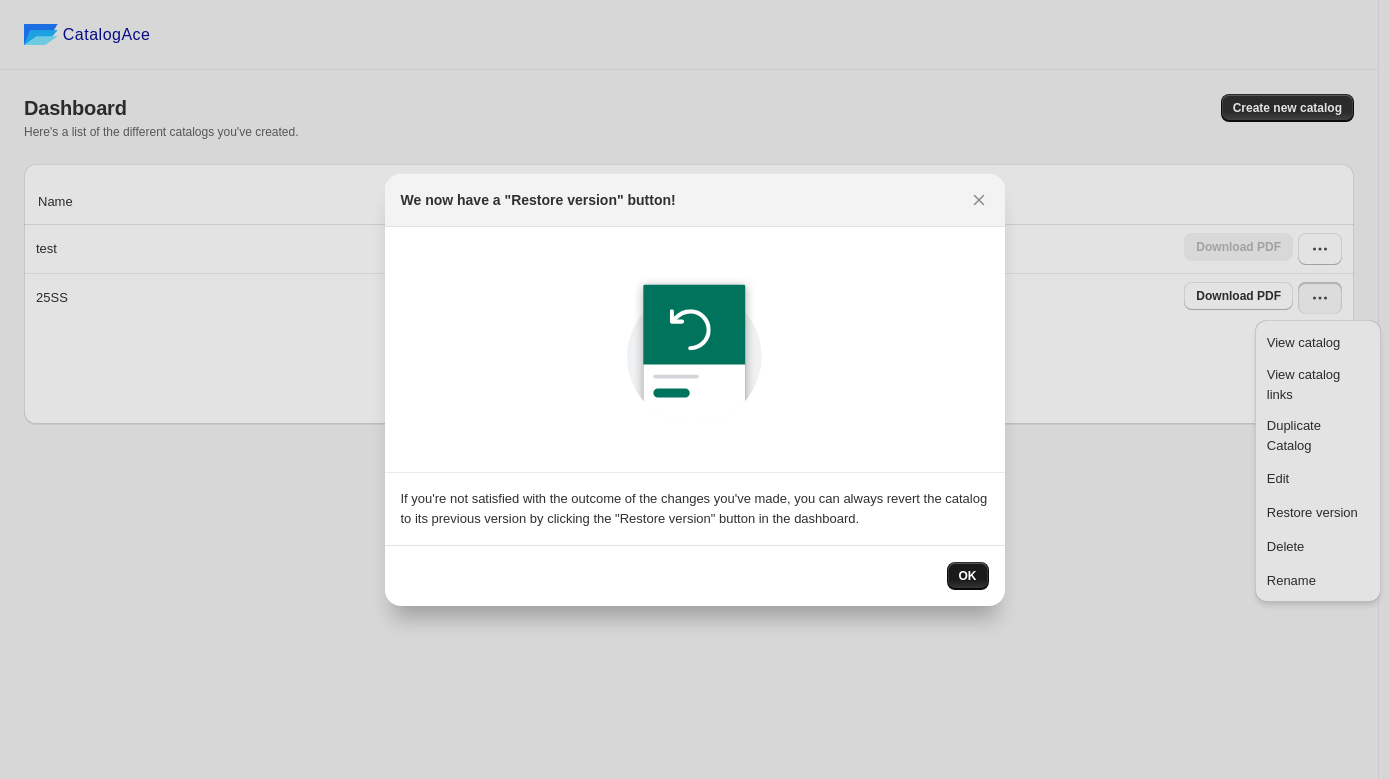 click on "OK" at bounding box center [968, 576] 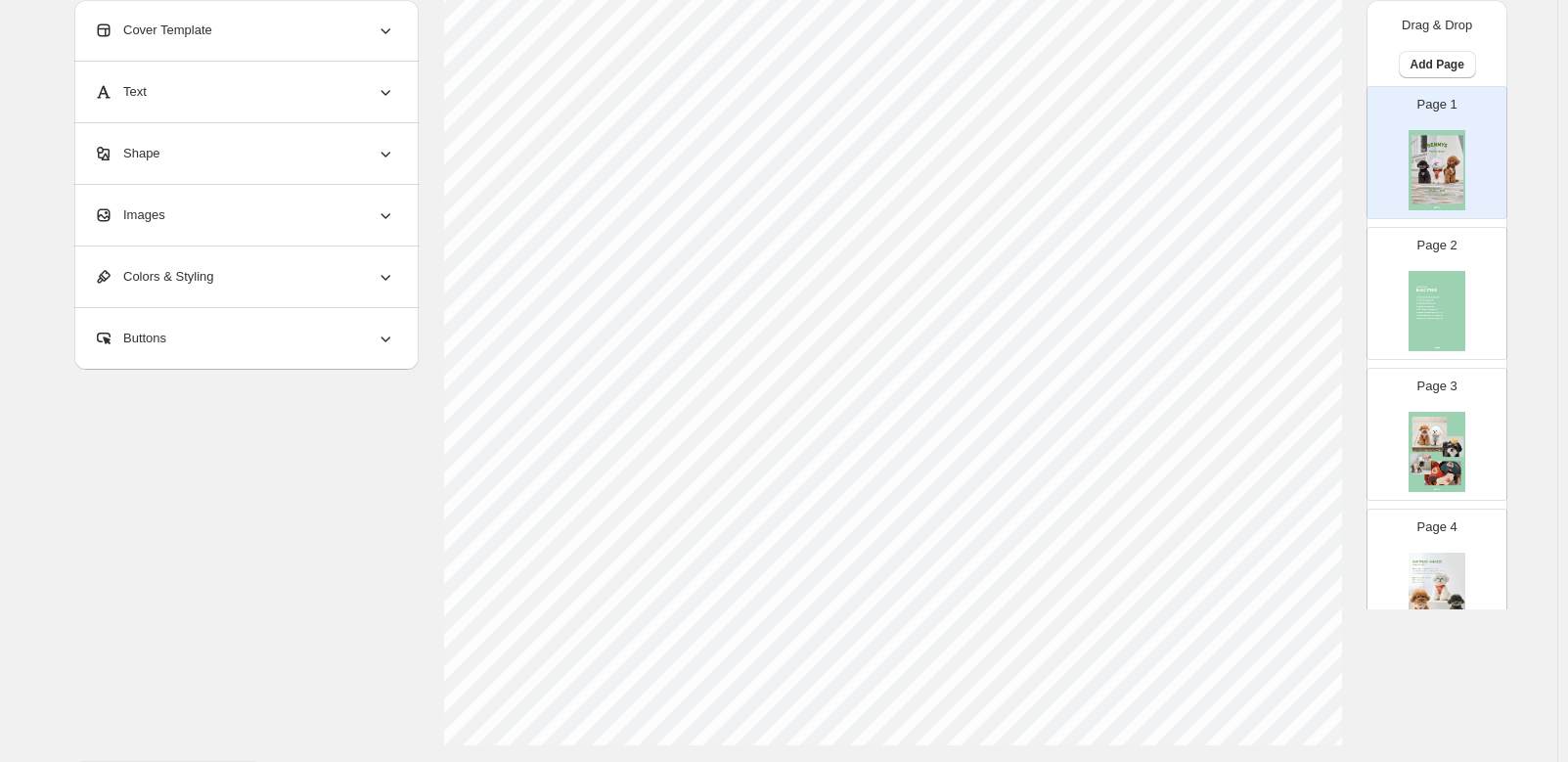 scroll, scrollTop: 633, scrollLeft: 0, axis: vertical 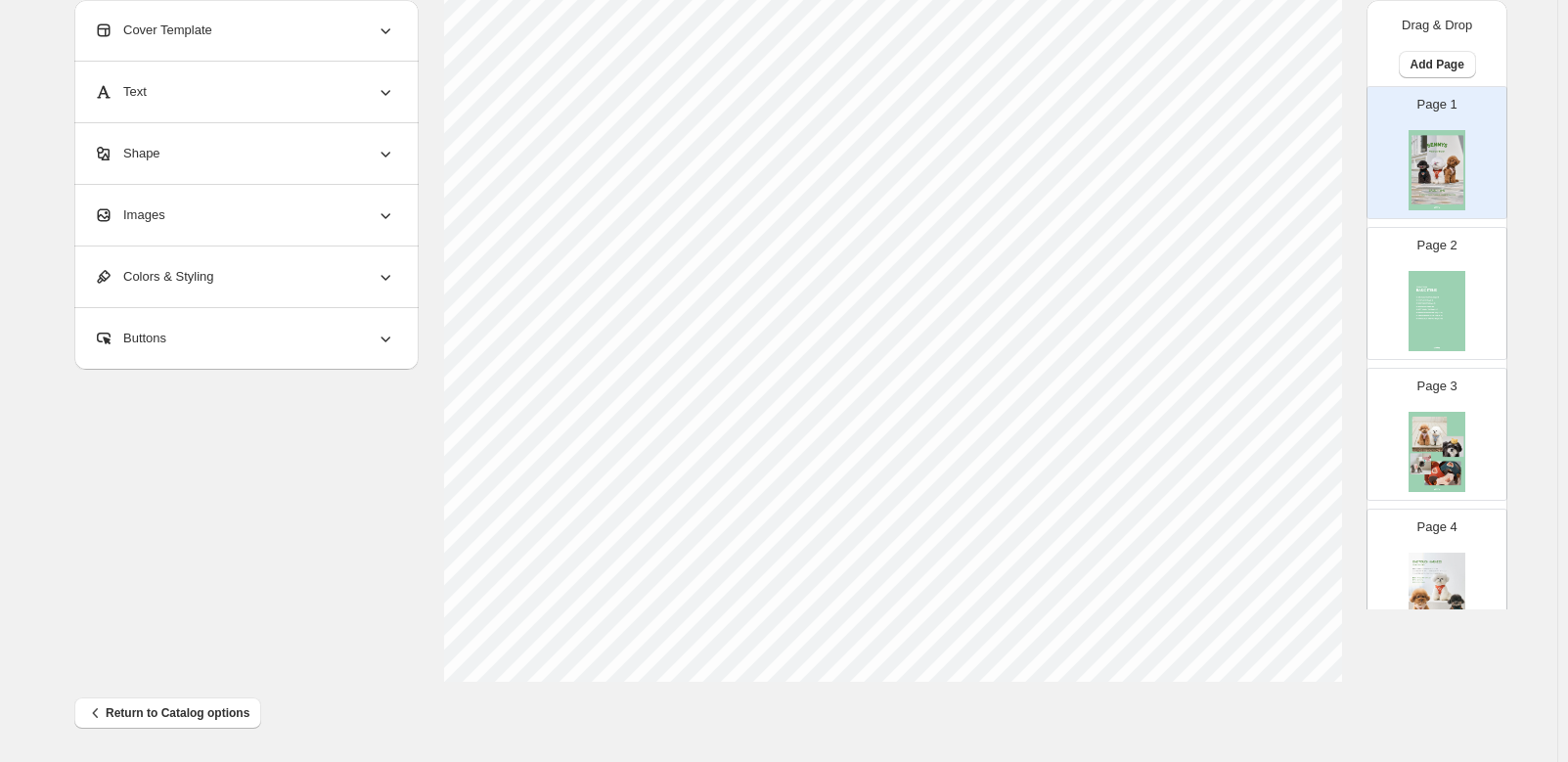 click at bounding box center (1437, 311) 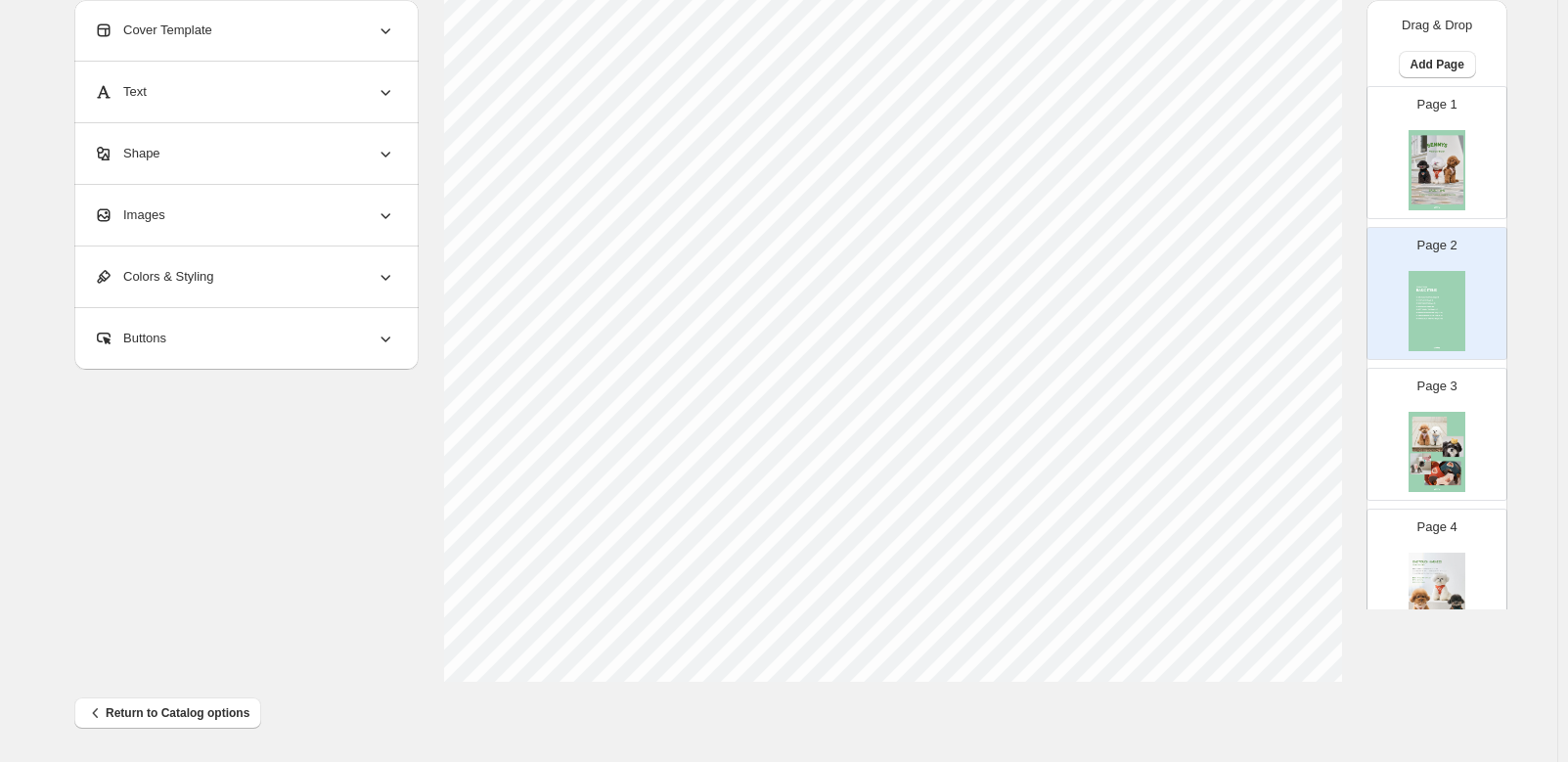 click at bounding box center (1437, 452) 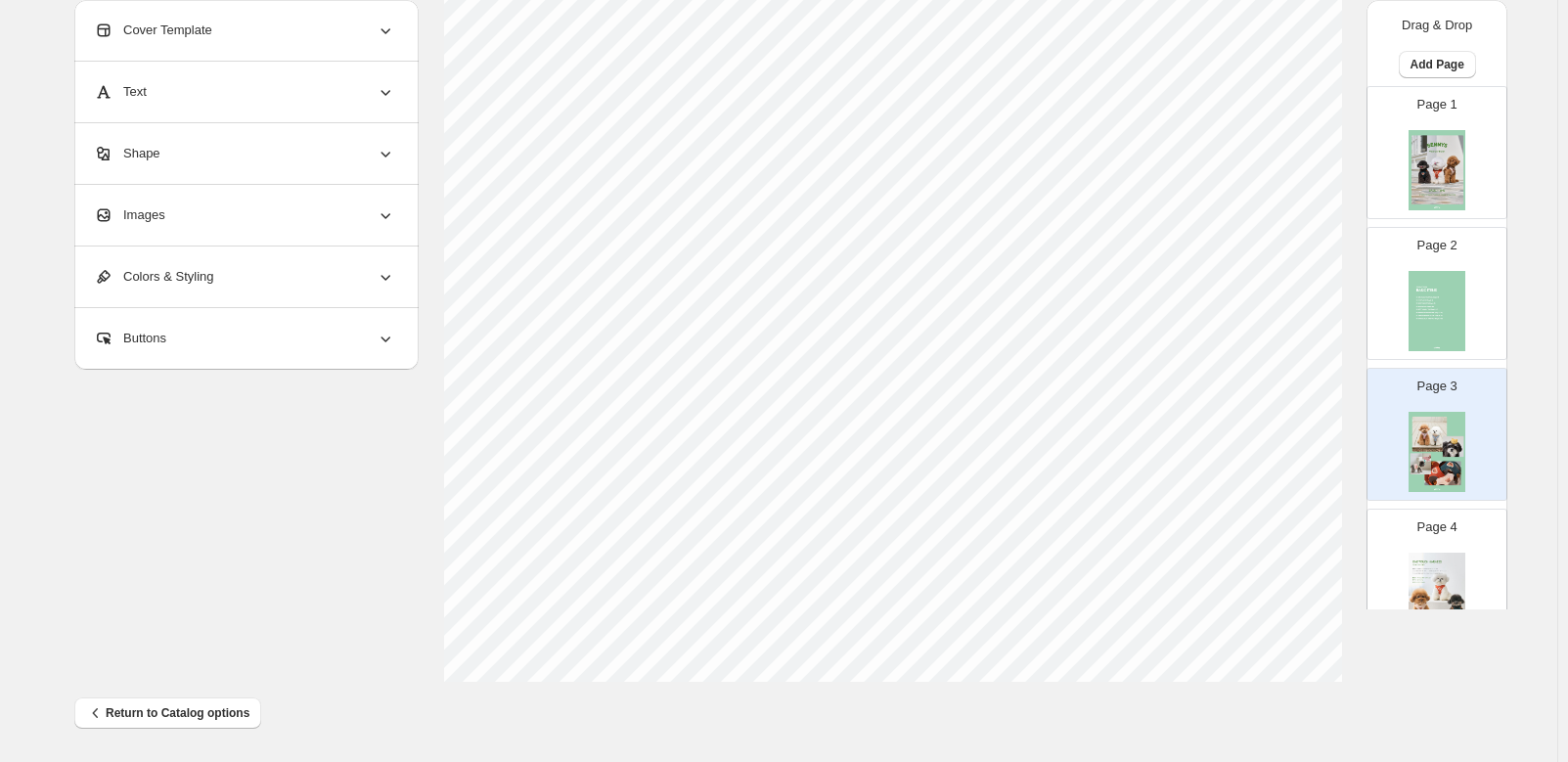 click on "Page 4" at bounding box center [1429, 567] 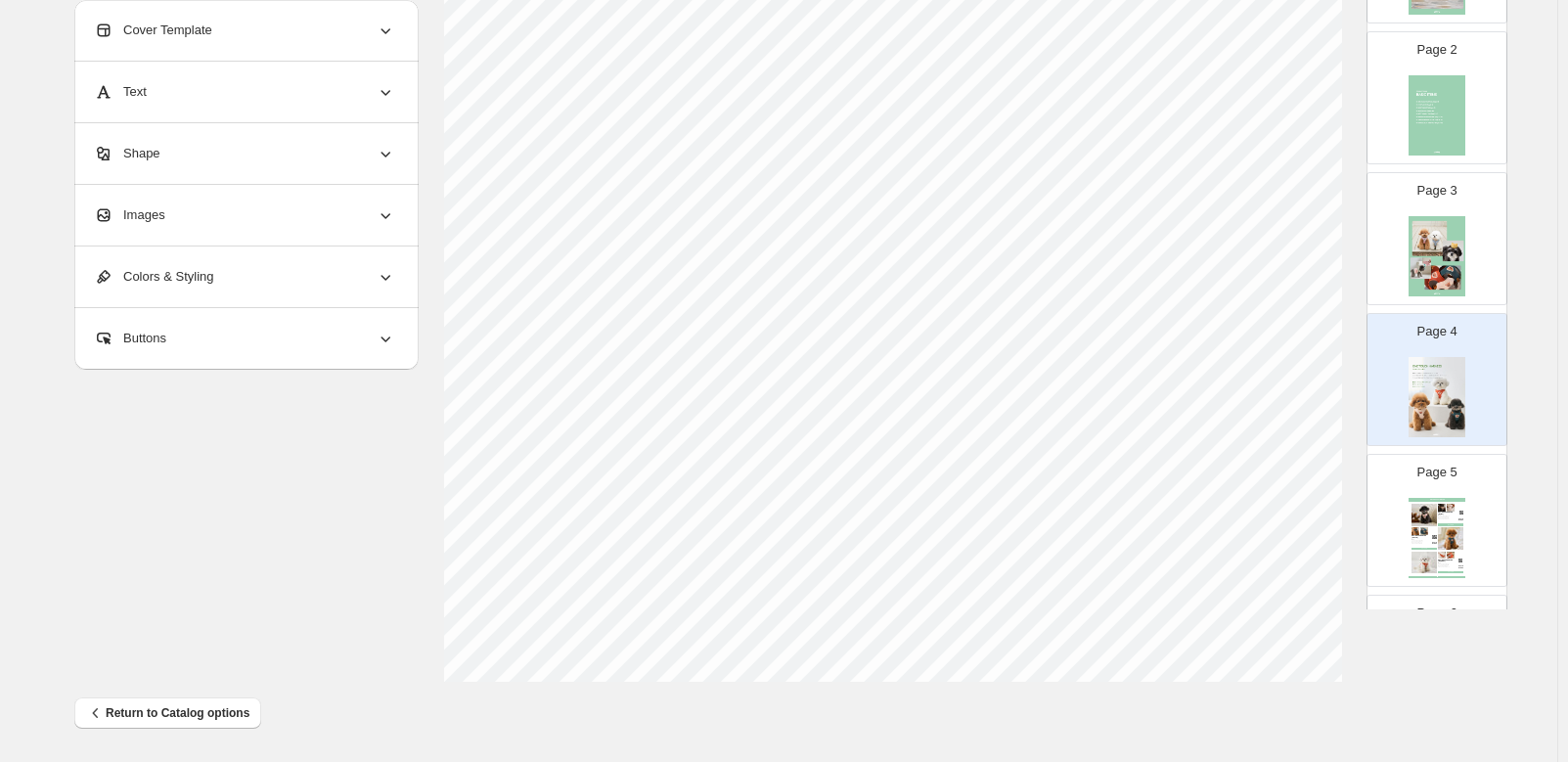 scroll, scrollTop: 293, scrollLeft: 0, axis: vertical 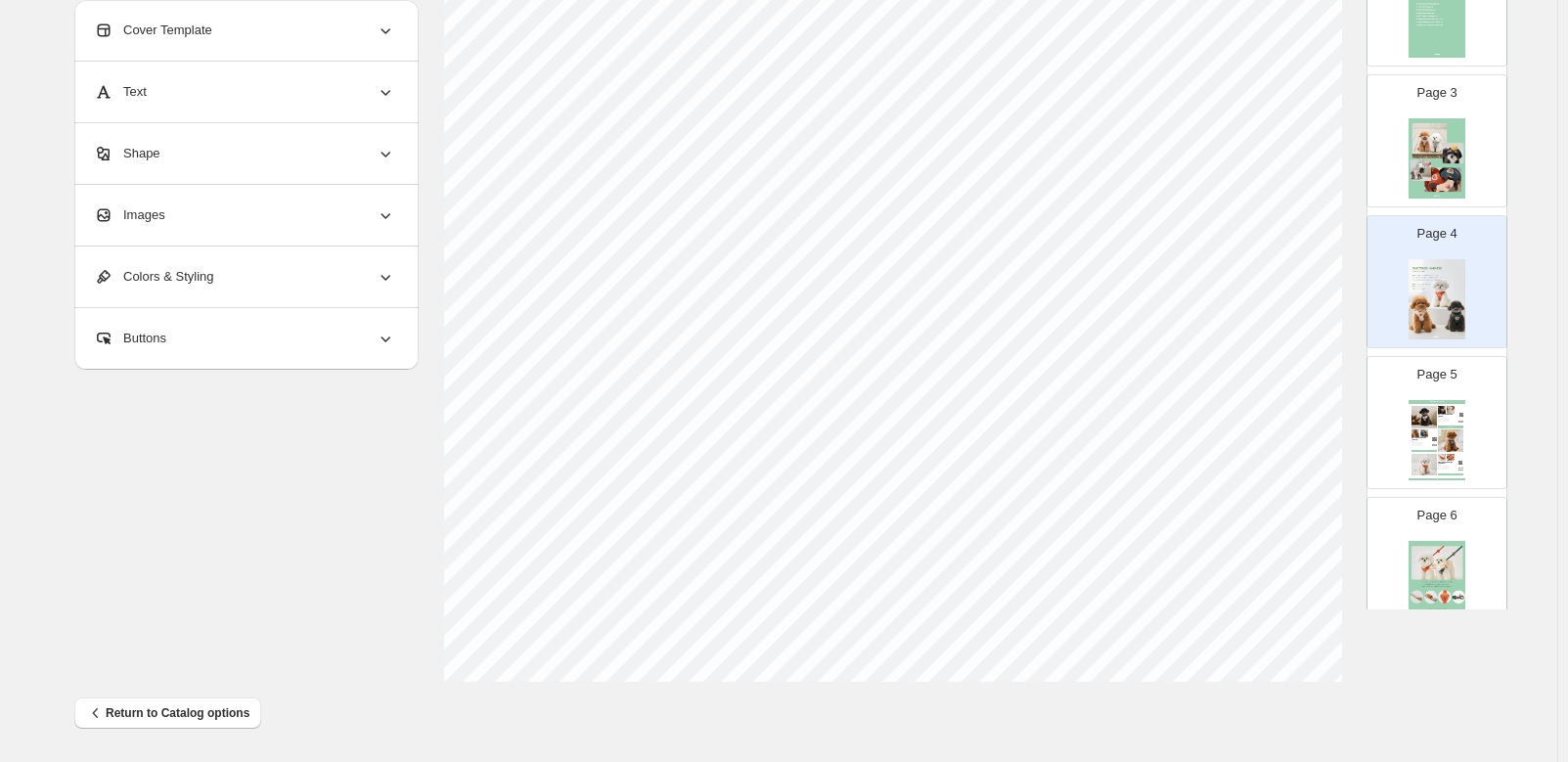 click on "BUY NOW" at bounding box center (1424, 451) 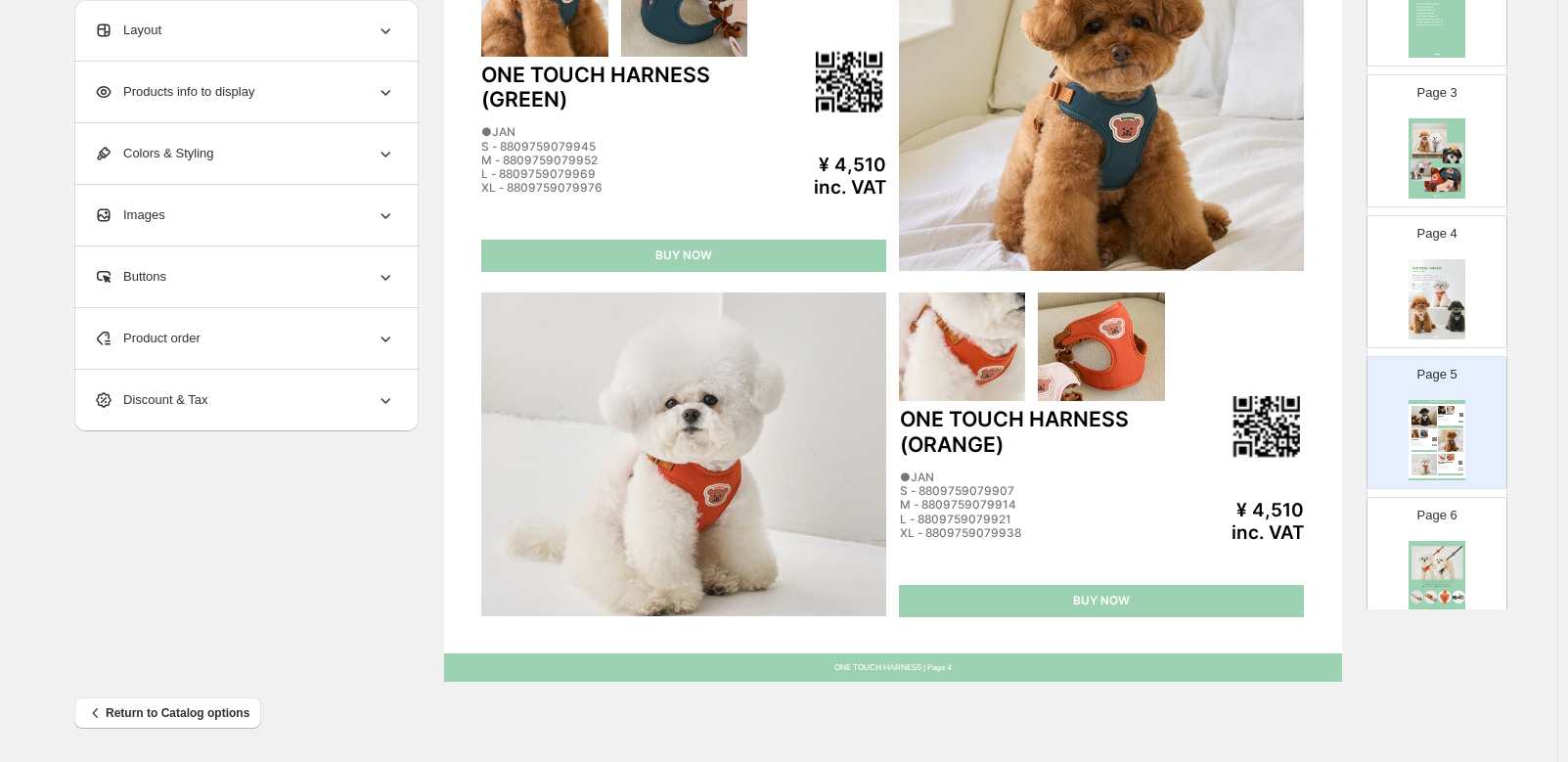 scroll, scrollTop: 196, scrollLeft: 0, axis: vertical 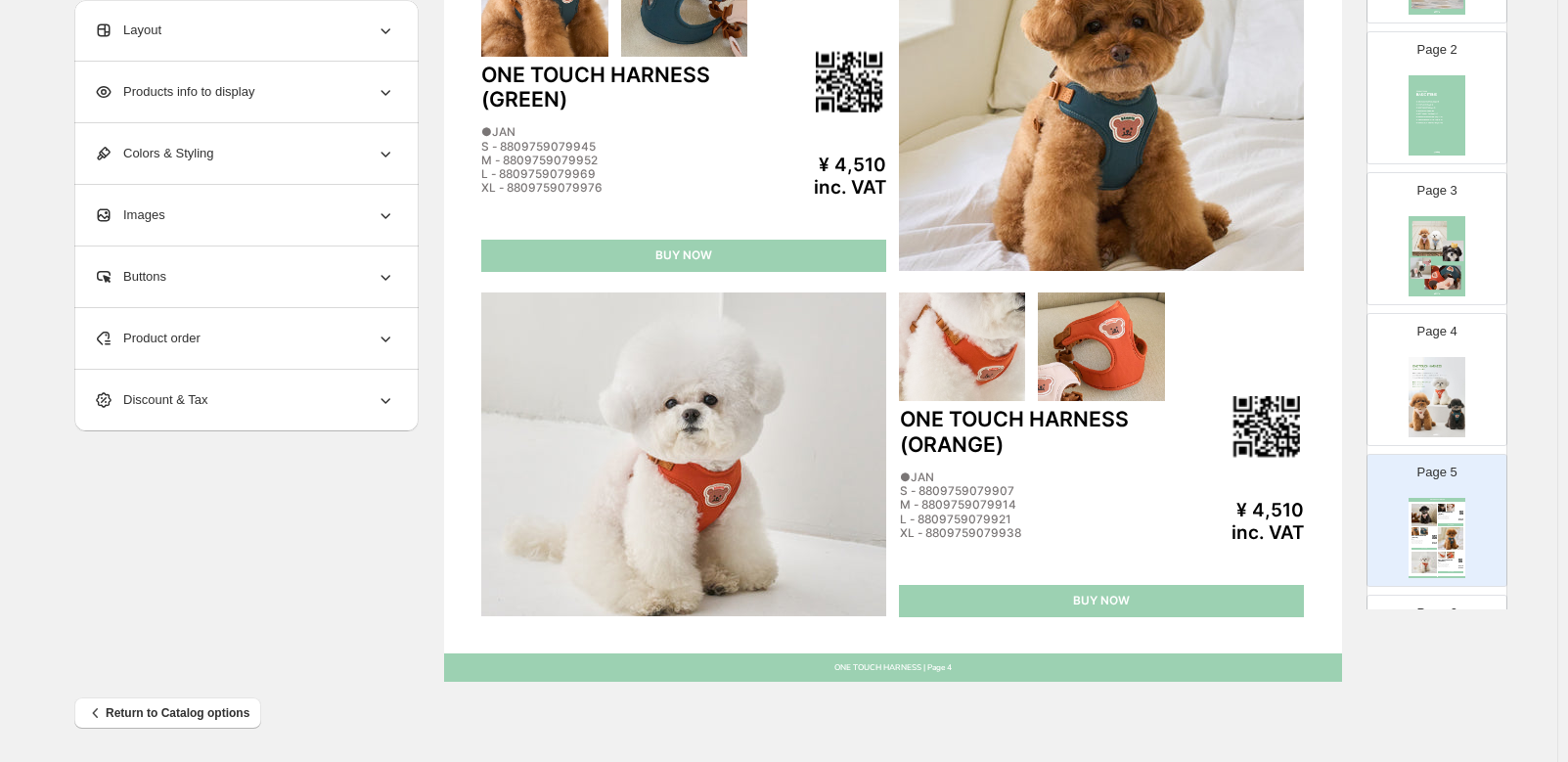 click at bounding box center [1437, 115] 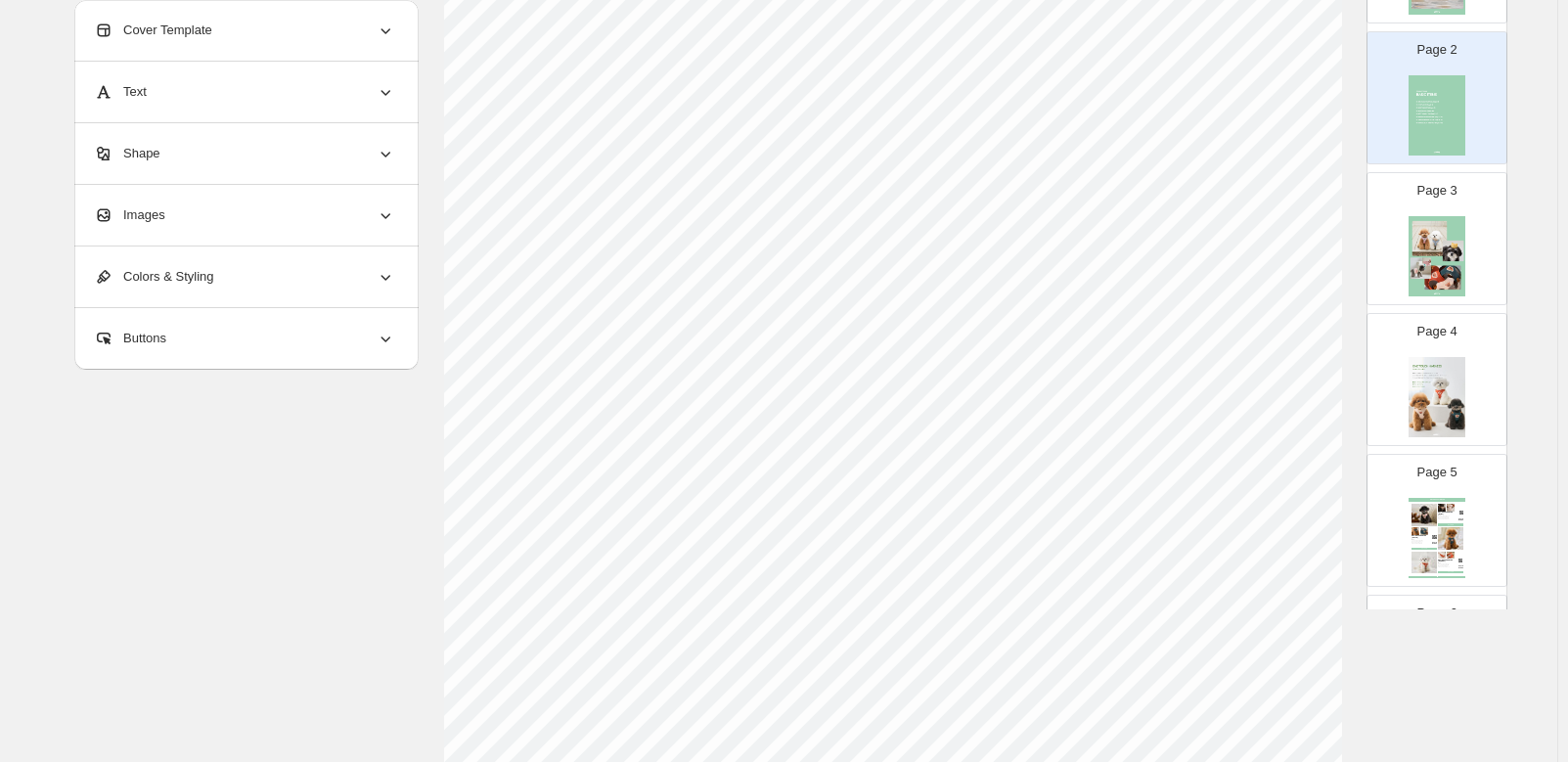 scroll, scrollTop: 339, scrollLeft: 0, axis: vertical 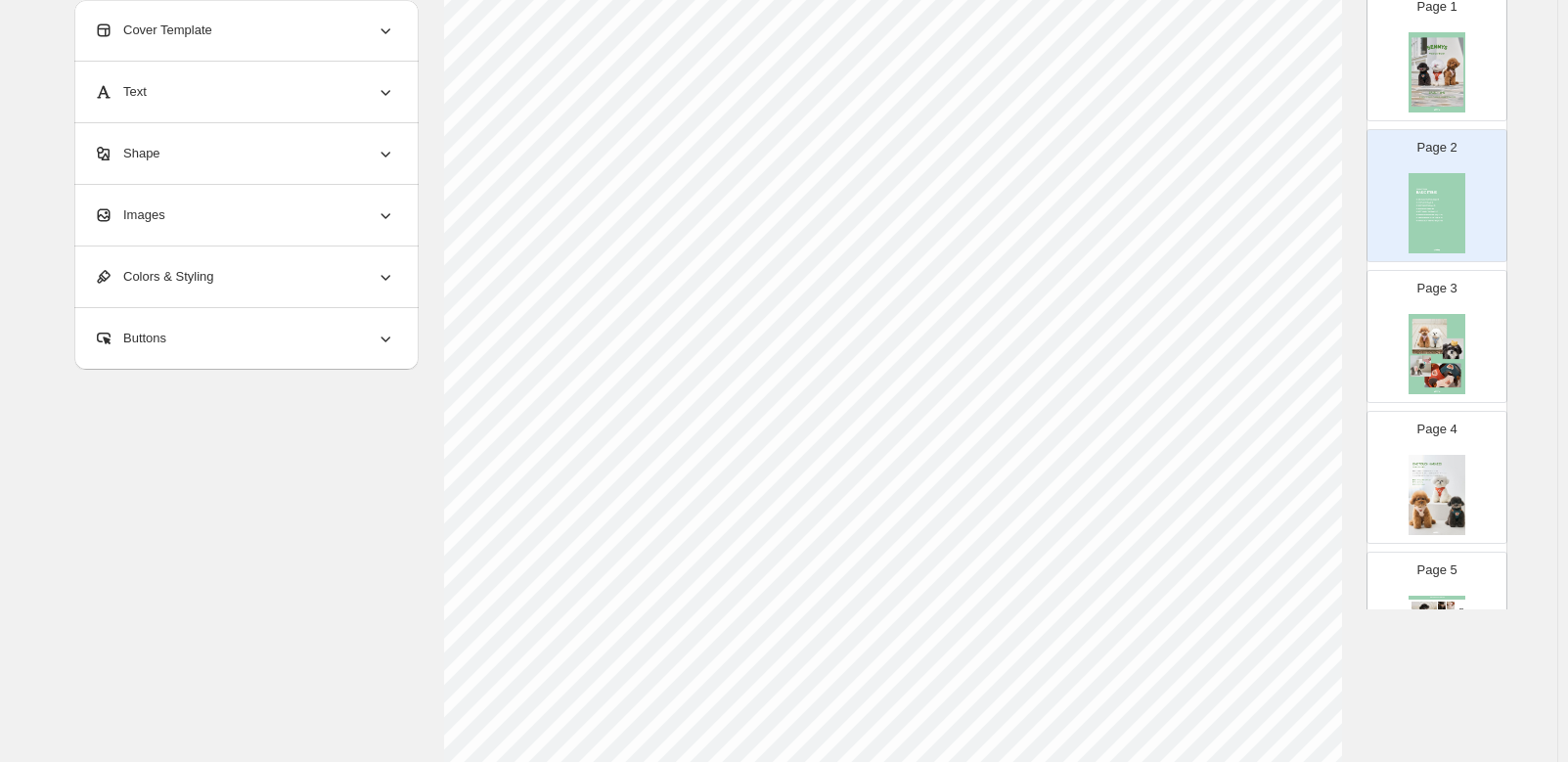 click at bounding box center [1437, 354] 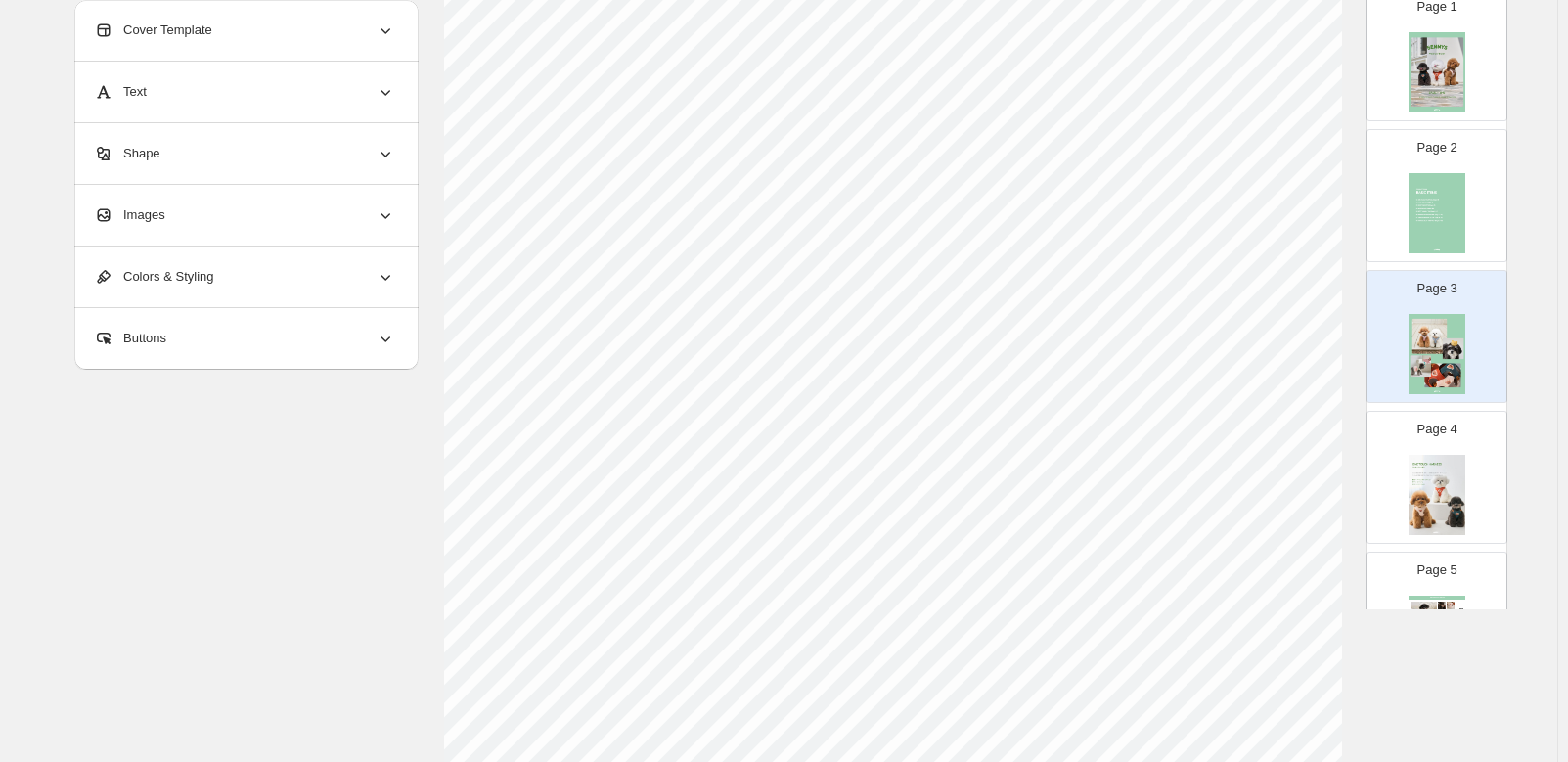 click at bounding box center (1437, 495) 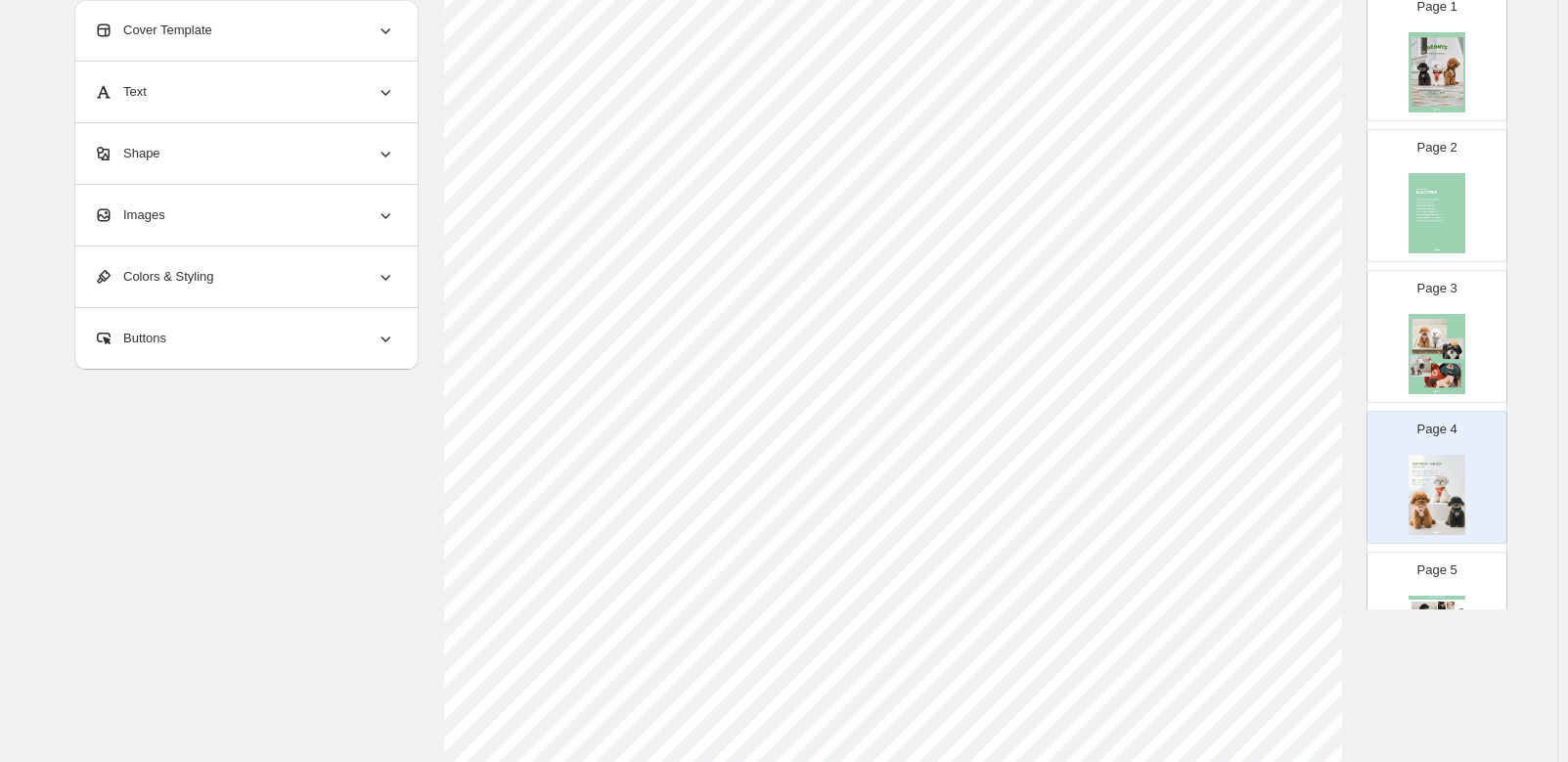 scroll, scrollTop: 633, scrollLeft: 0, axis: vertical 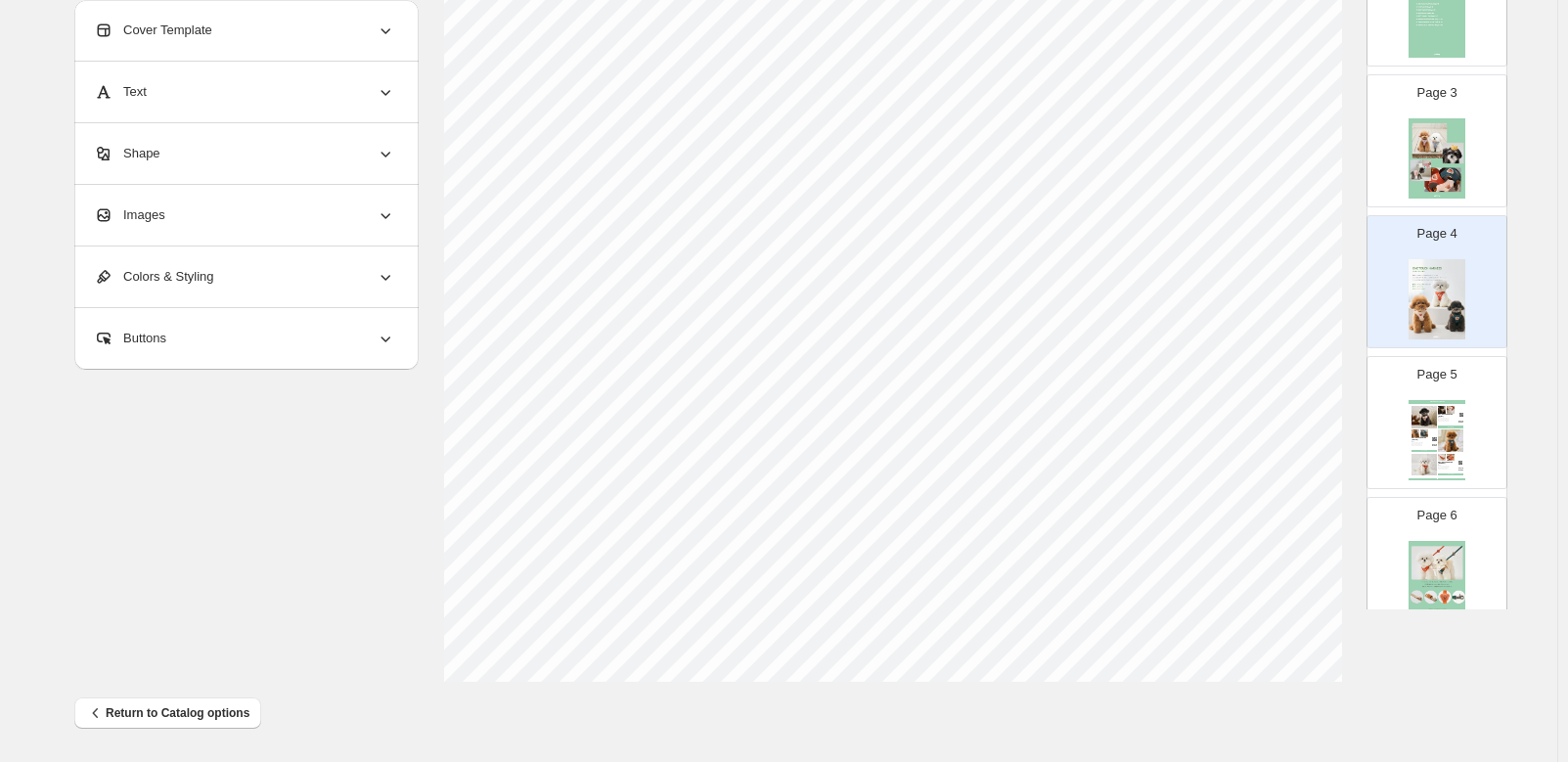 click at bounding box center [1442, 458] 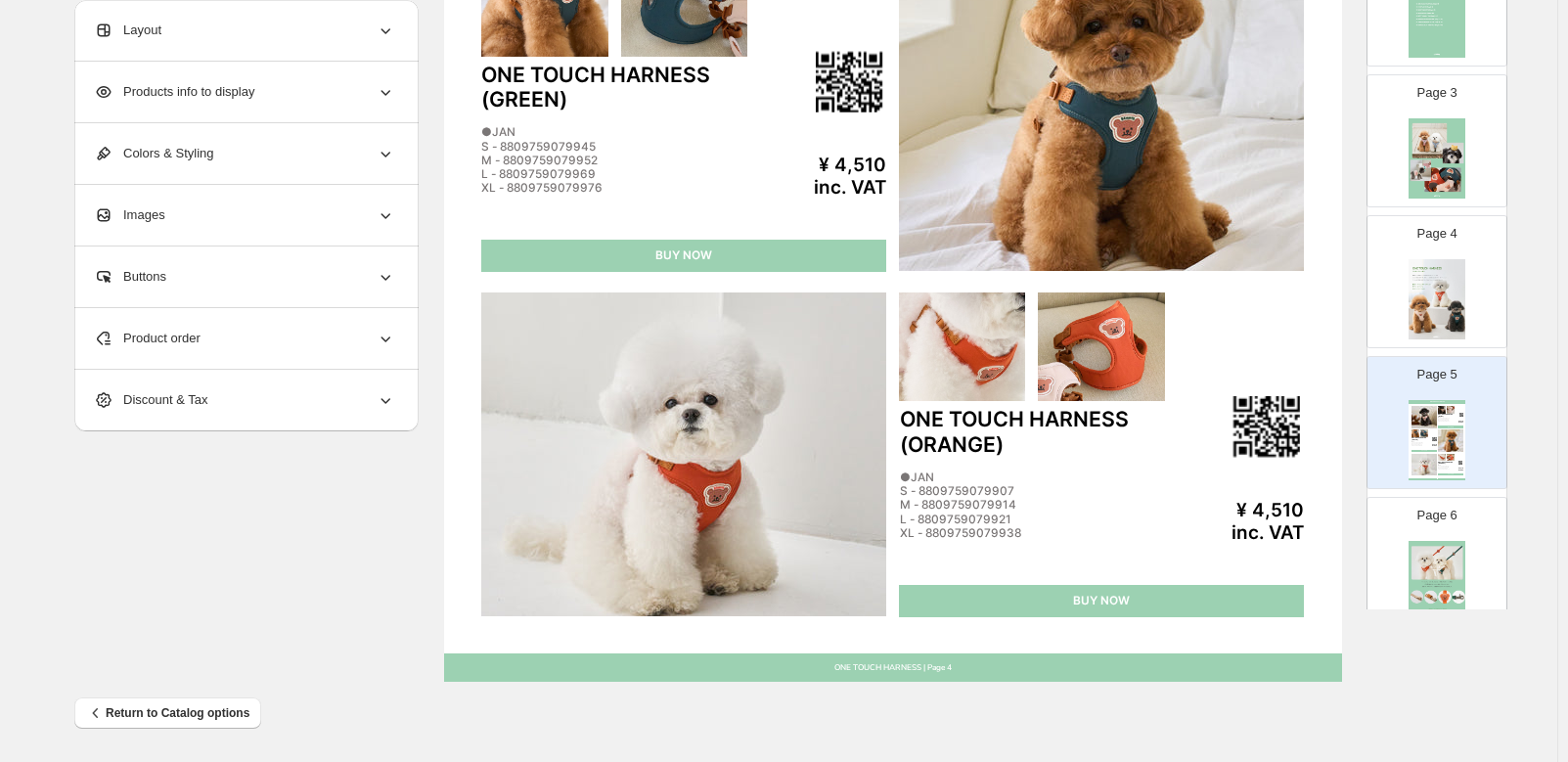 click at bounding box center (1437, 299) 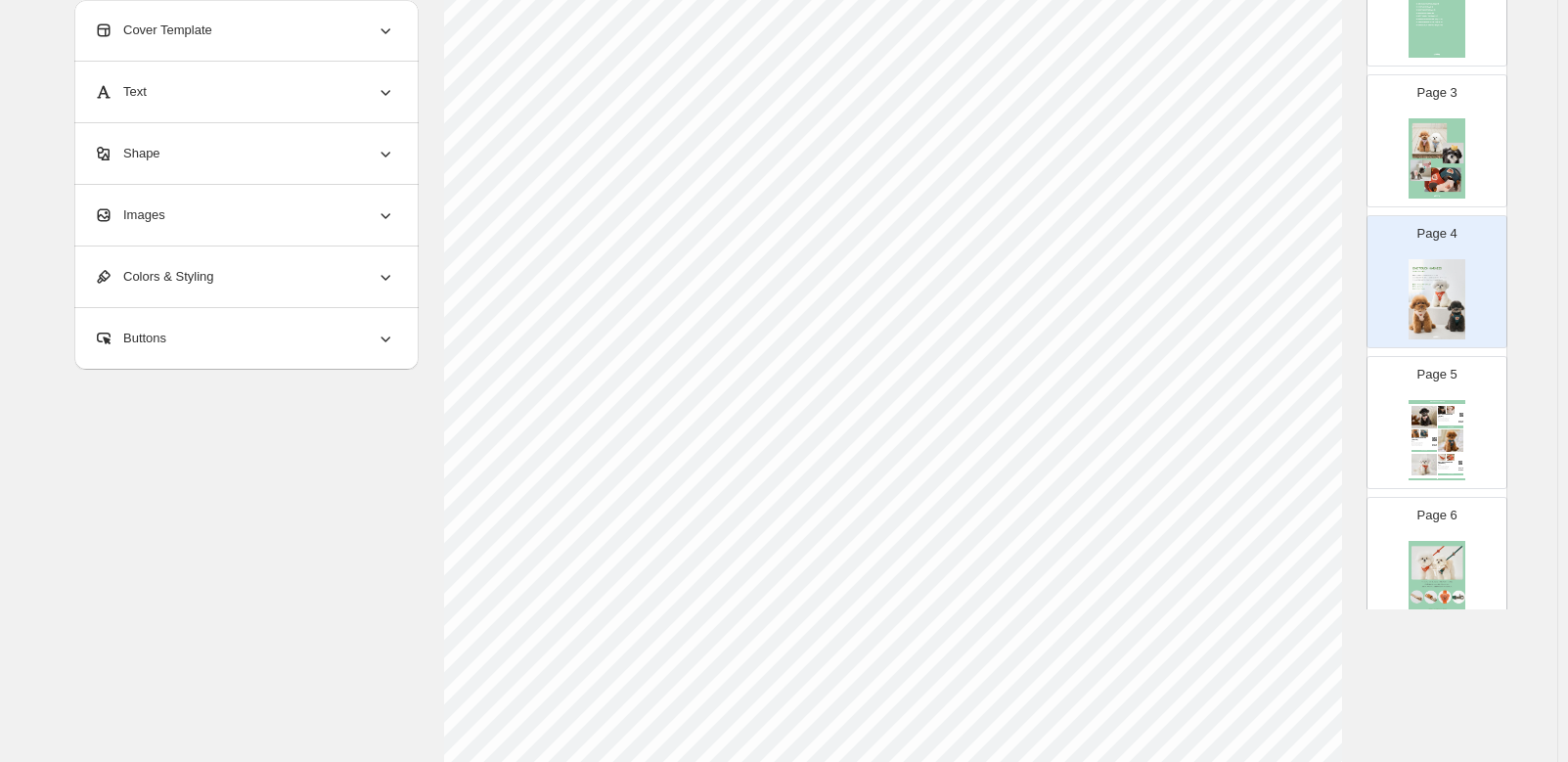 scroll, scrollTop: 46, scrollLeft: 0, axis: vertical 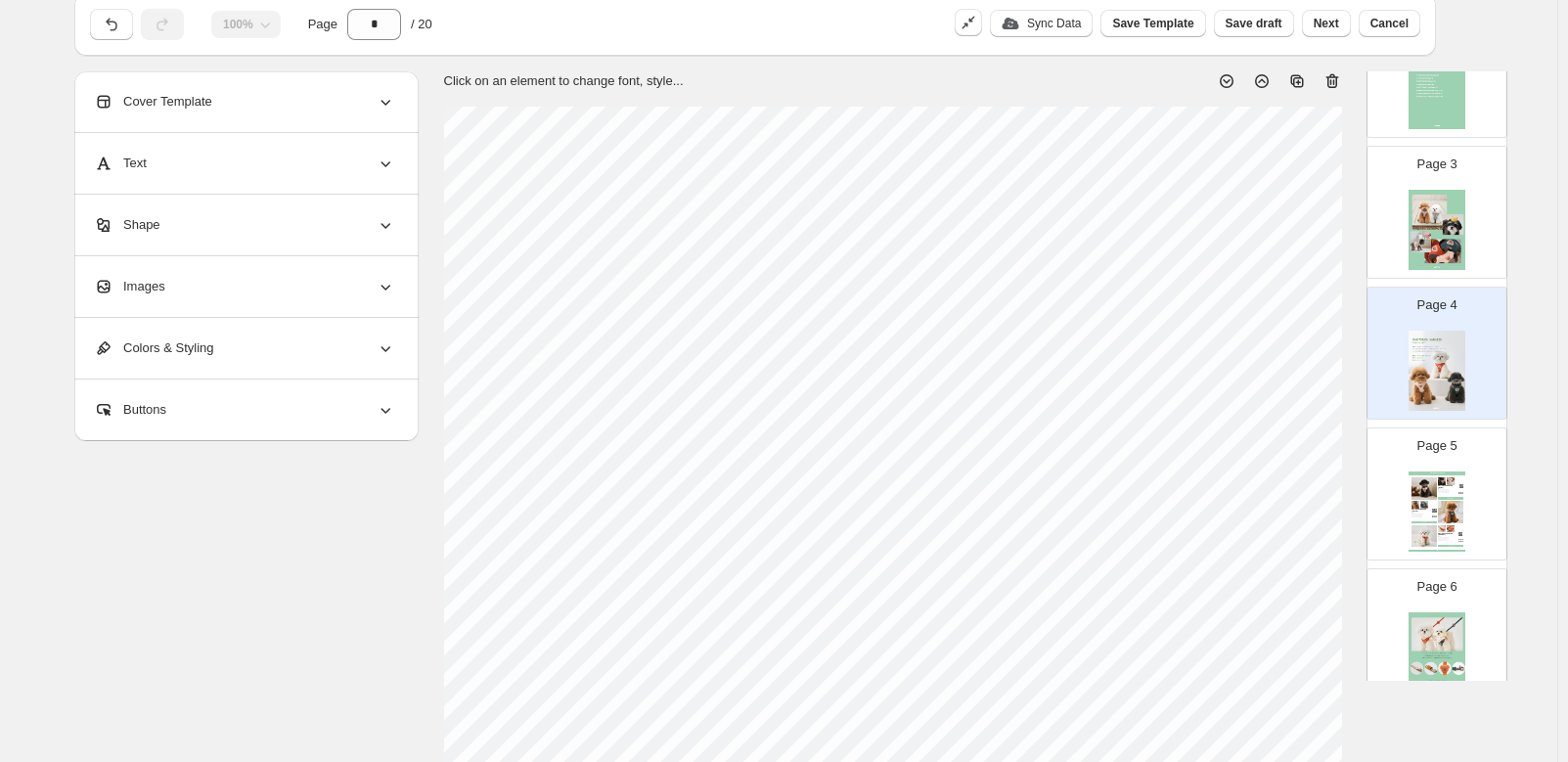 select on "******" 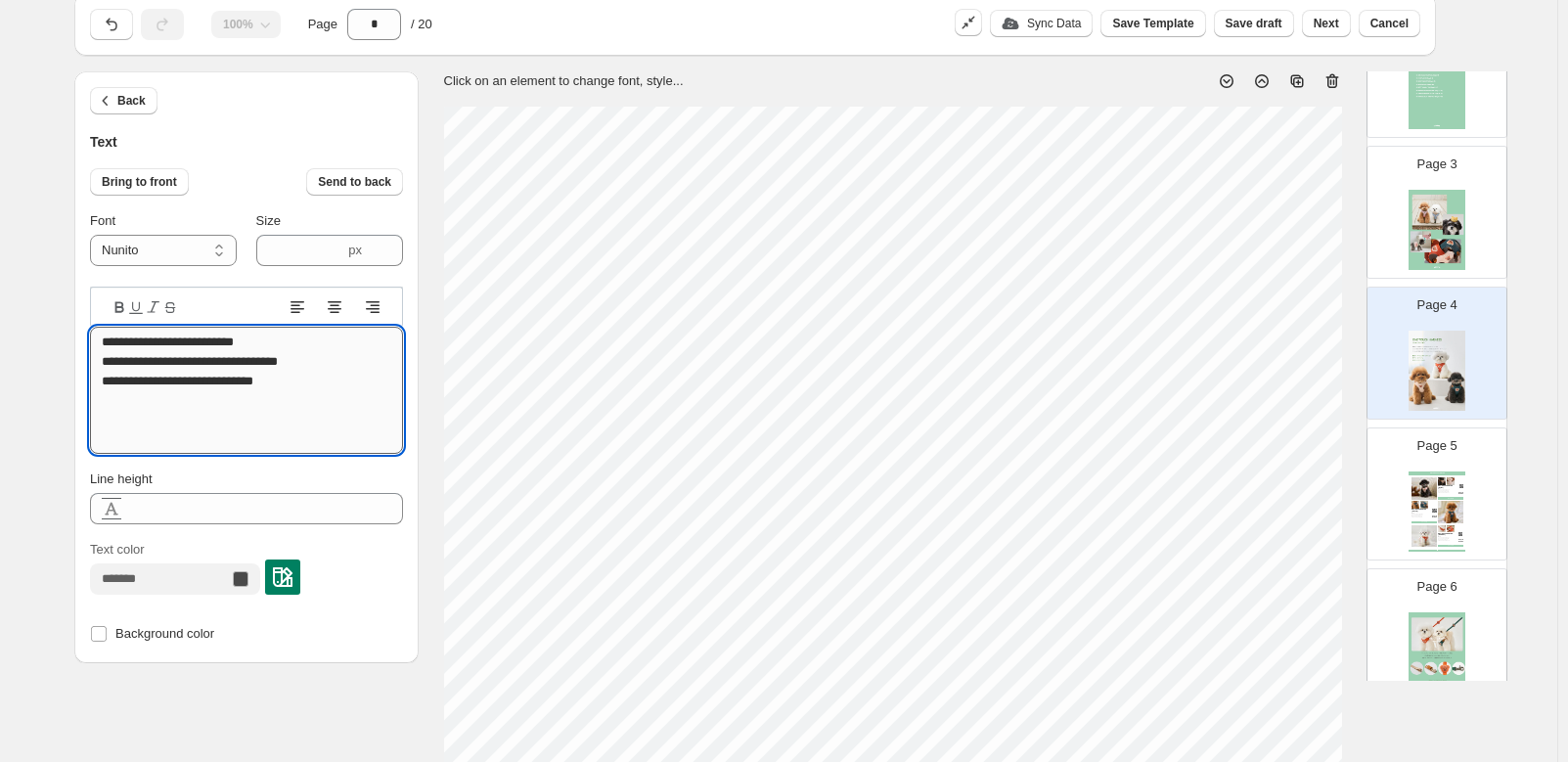 scroll, scrollTop: 2, scrollLeft: 0, axis: vertical 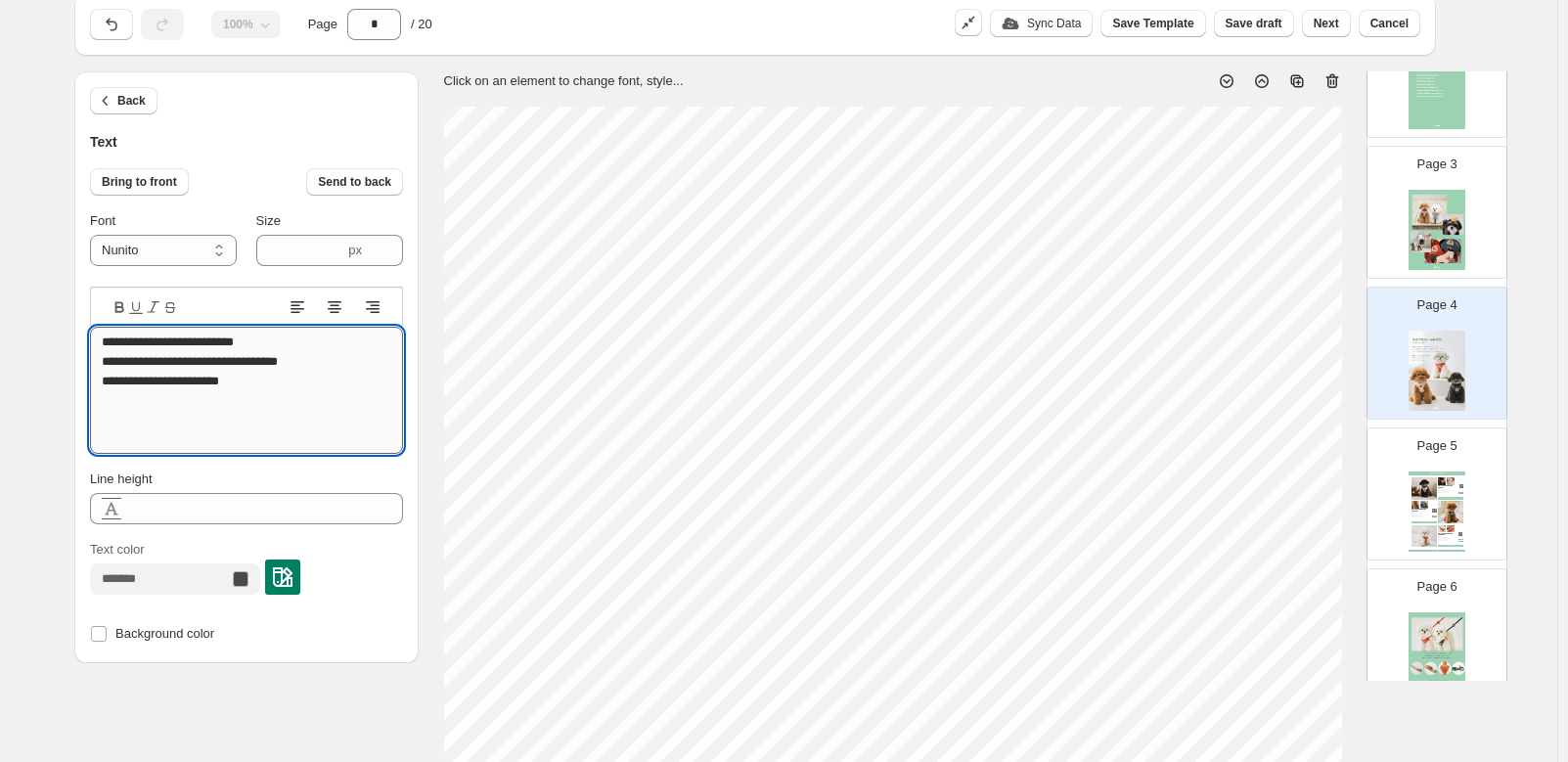 type on "**********" 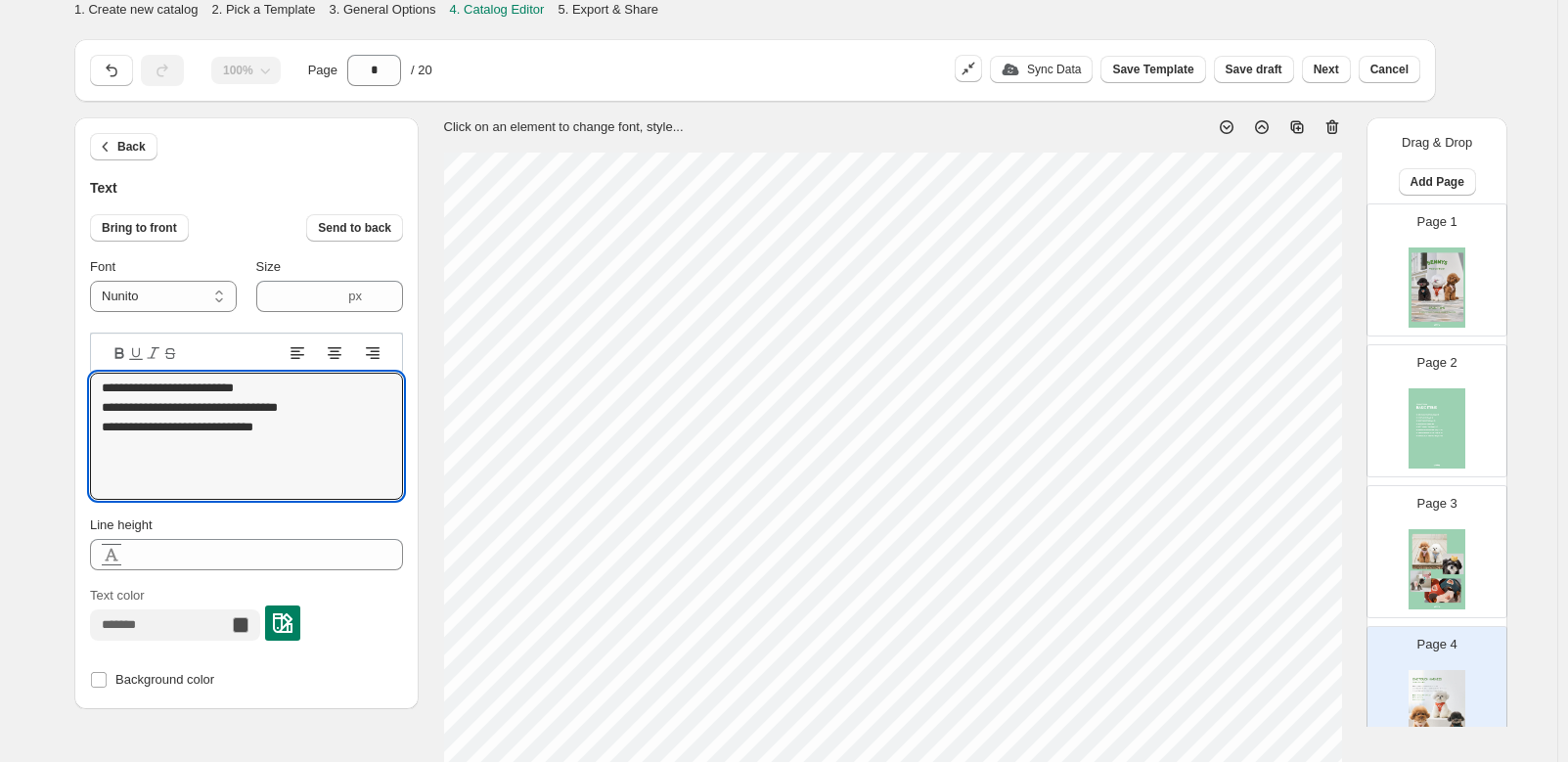 select on "******" 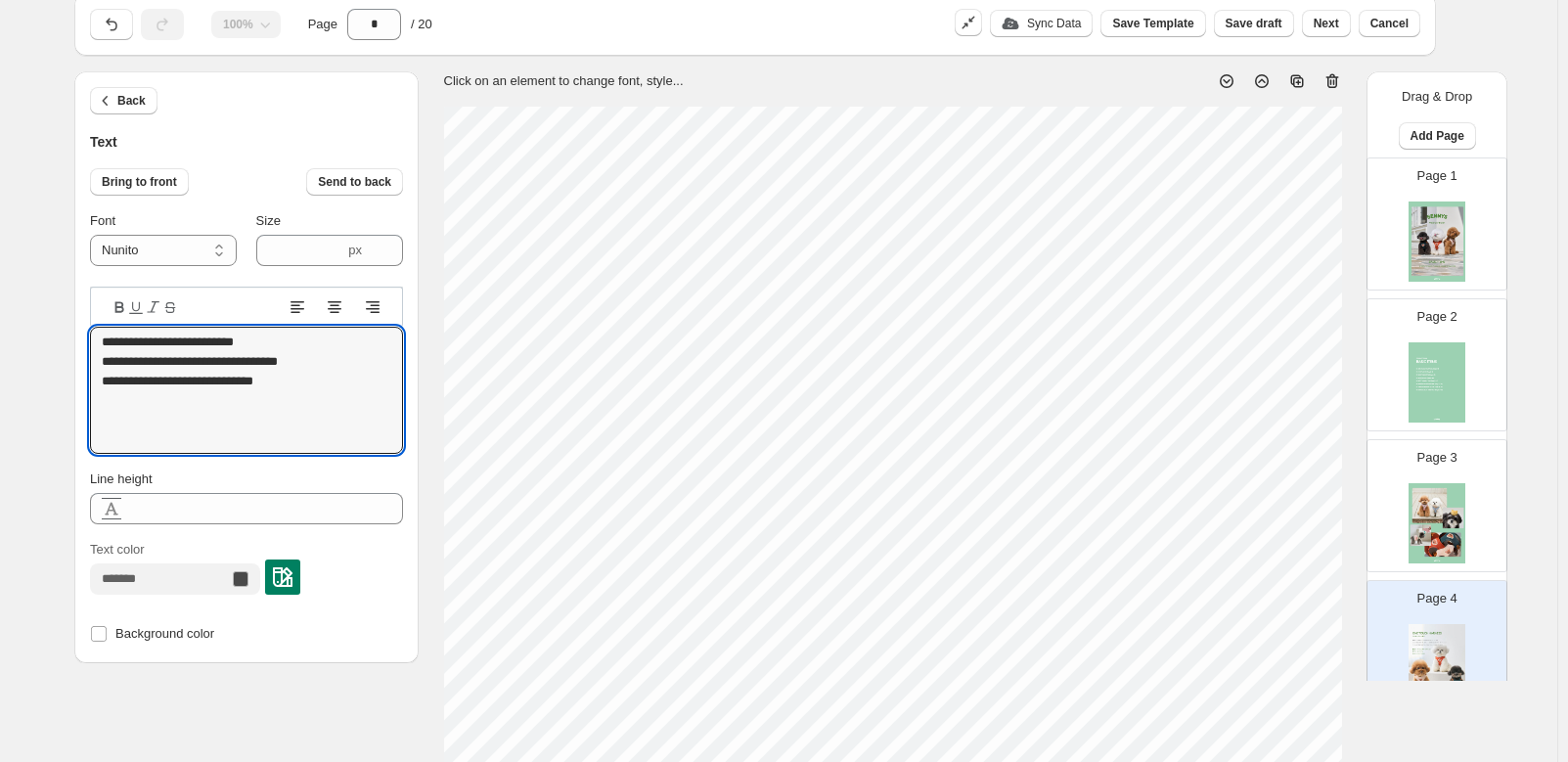 scroll, scrollTop: 2, scrollLeft: 0, axis: vertical 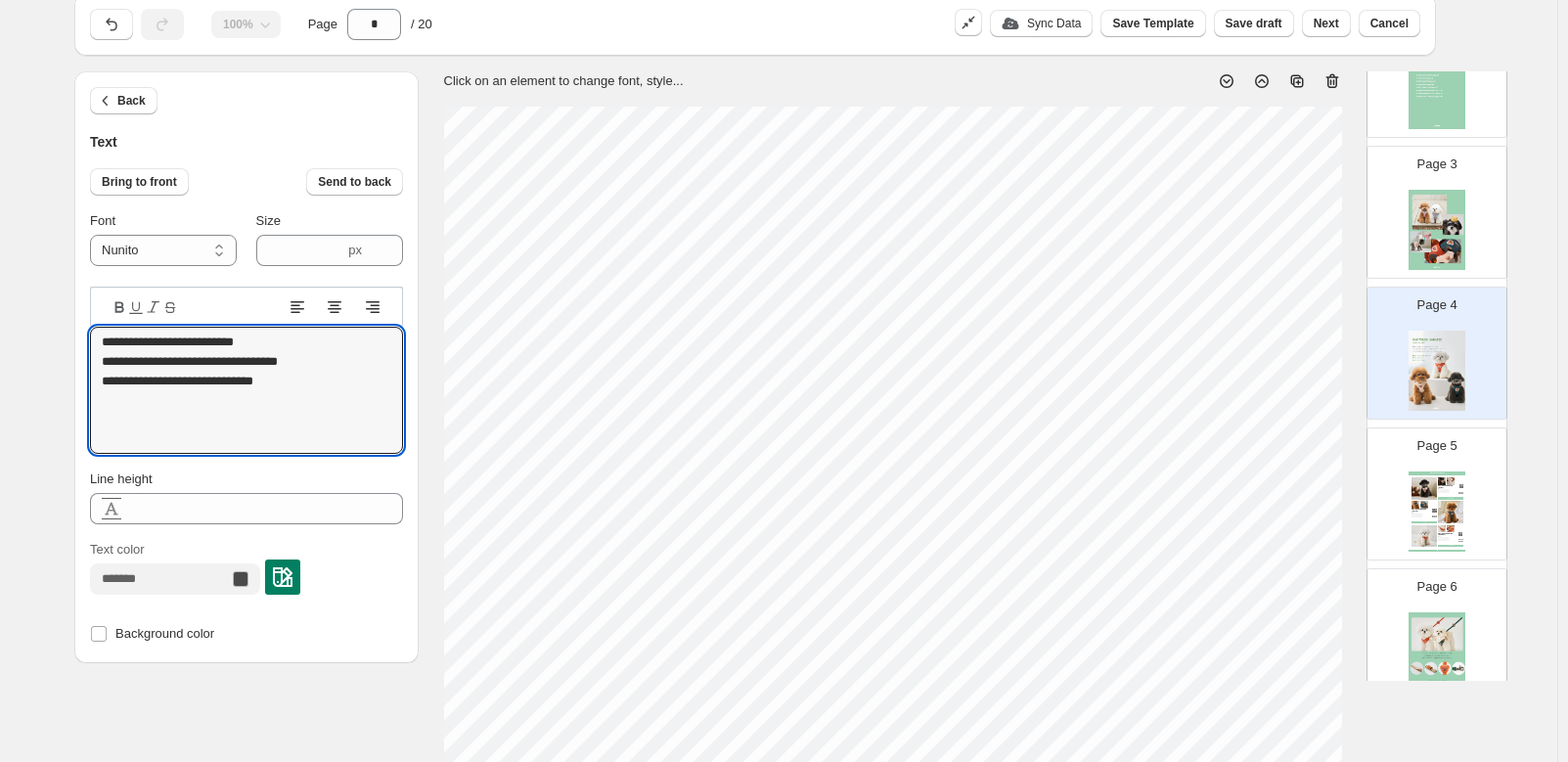 type on "**********" 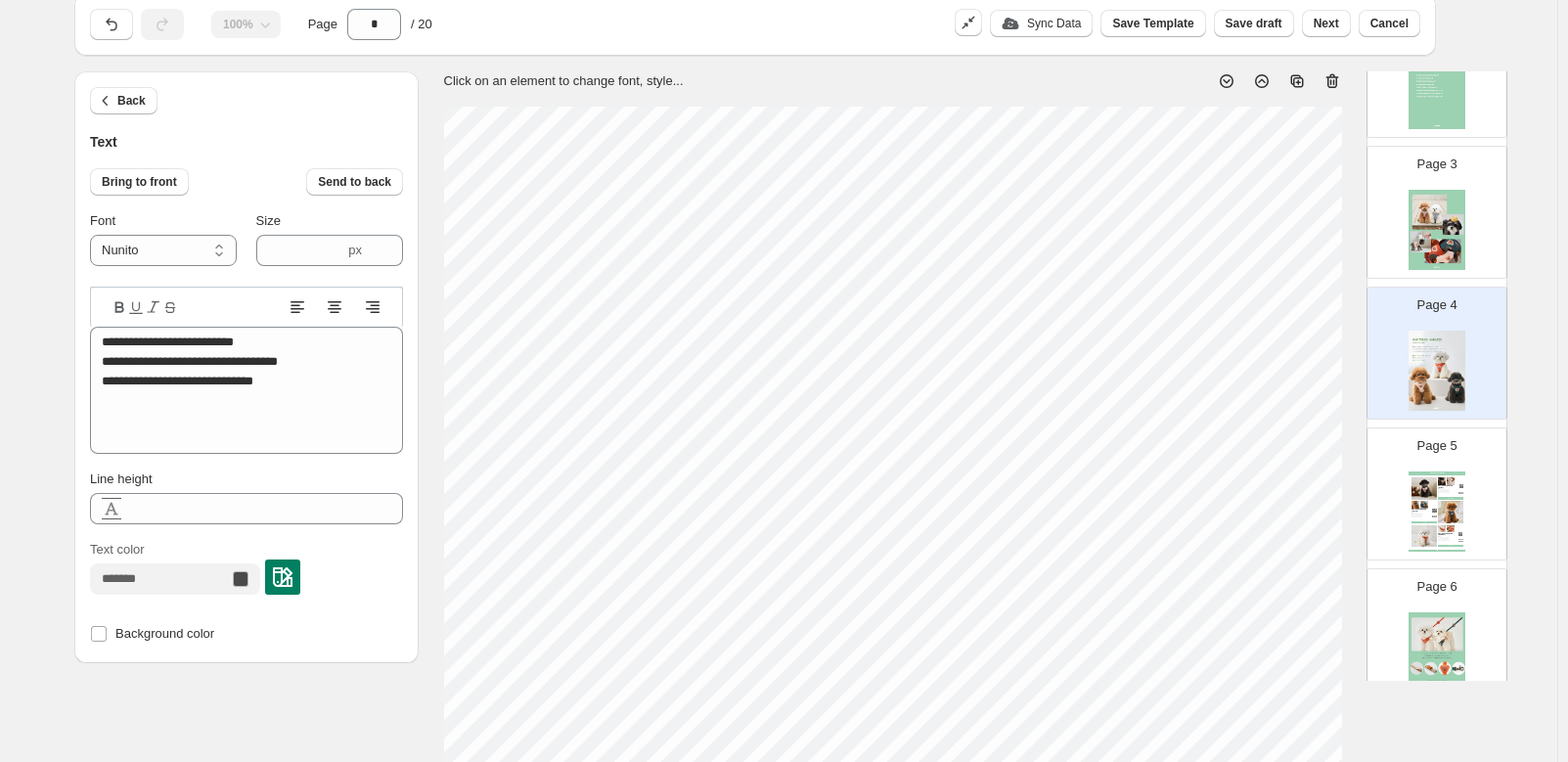click on "**********" at bounding box center (779, 651) 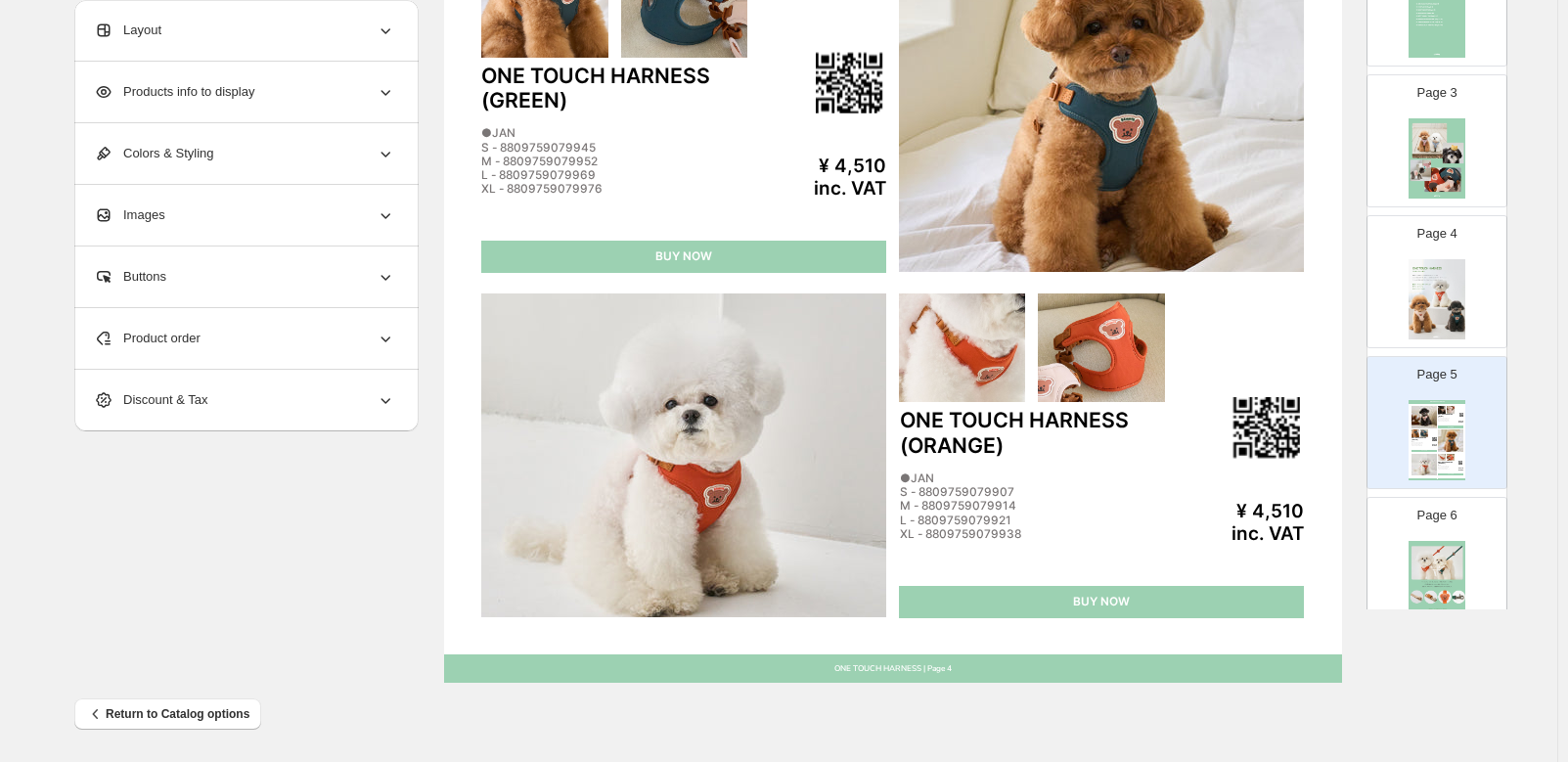 scroll, scrollTop: 633, scrollLeft: 0, axis: vertical 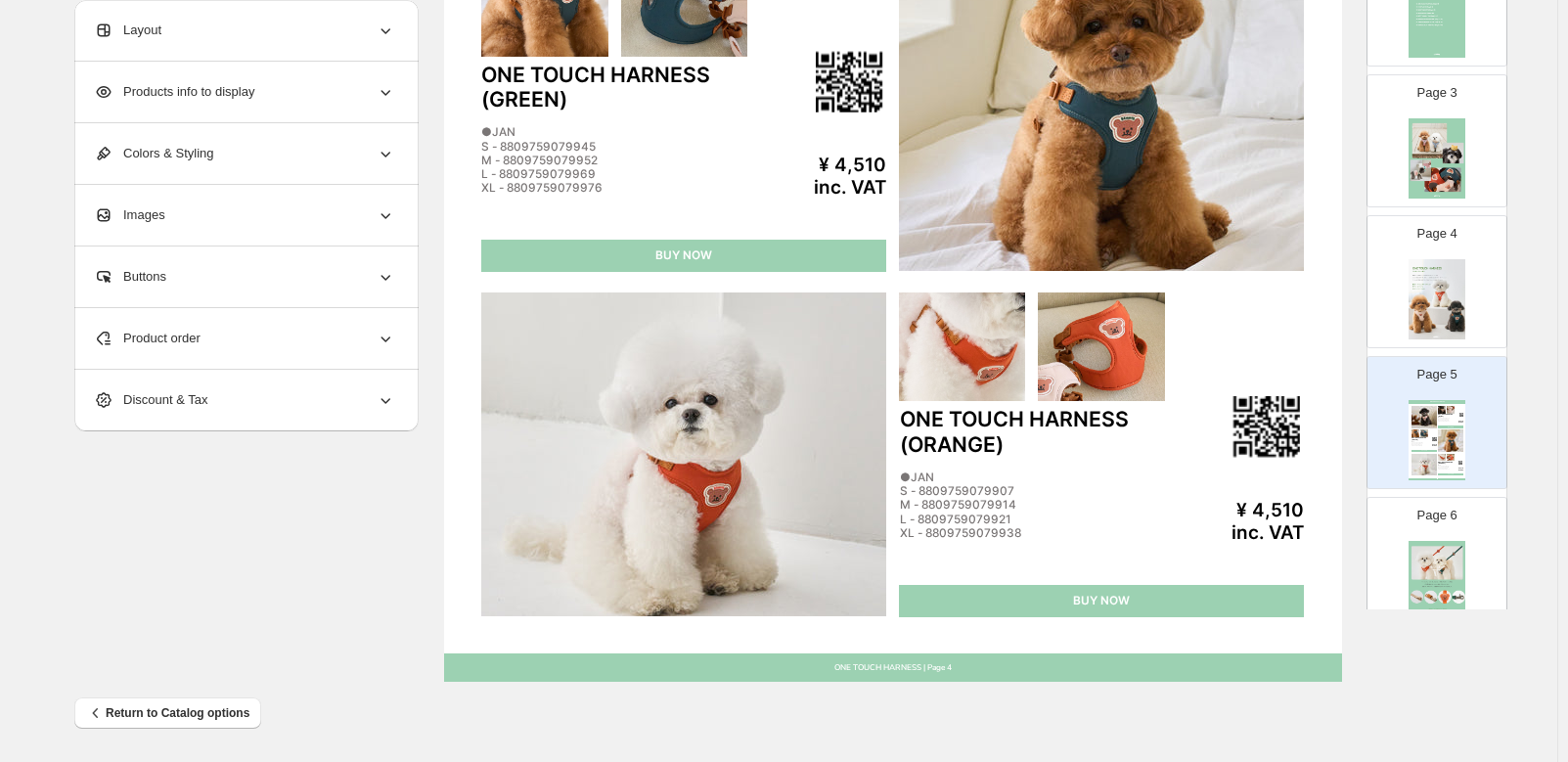 click on "ONE TOUCH HARNESS | Page 4" at bounding box center [893, 667] 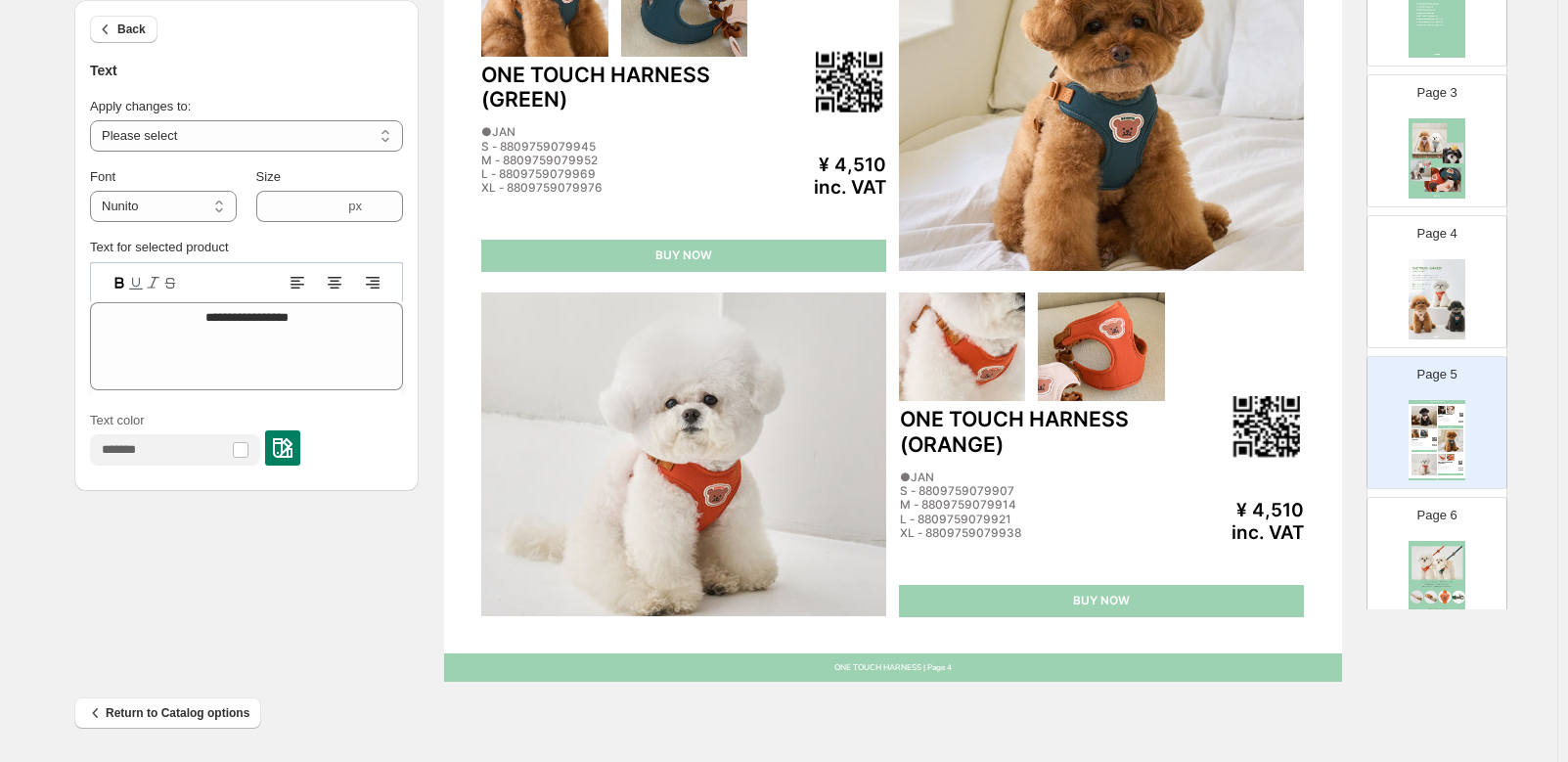 click on "ONE TOUCH HARNESS | Page 4" at bounding box center [893, 667] 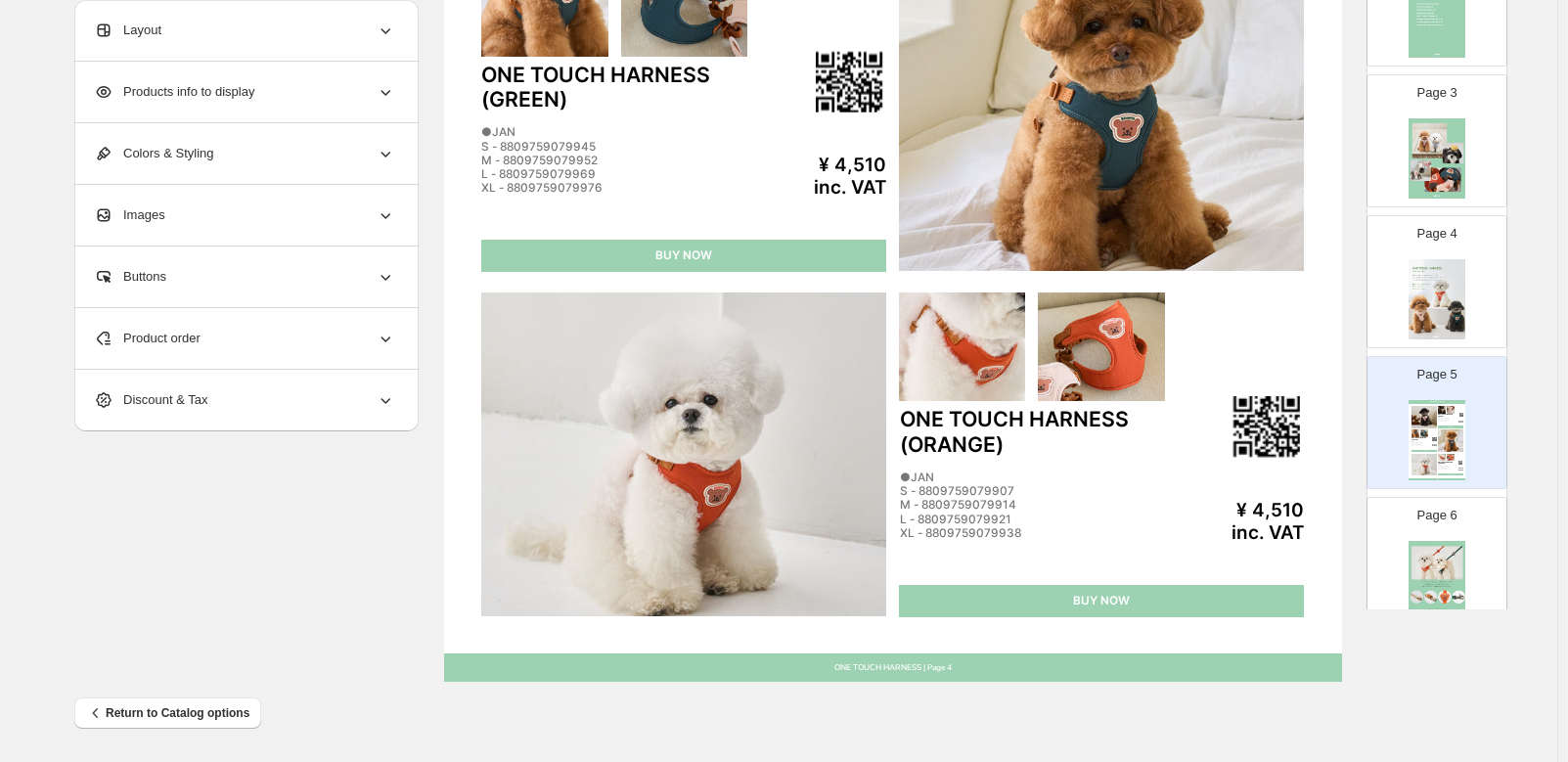 click on "ONE TOUCH HARNESS | Page 4" at bounding box center (893, 667) 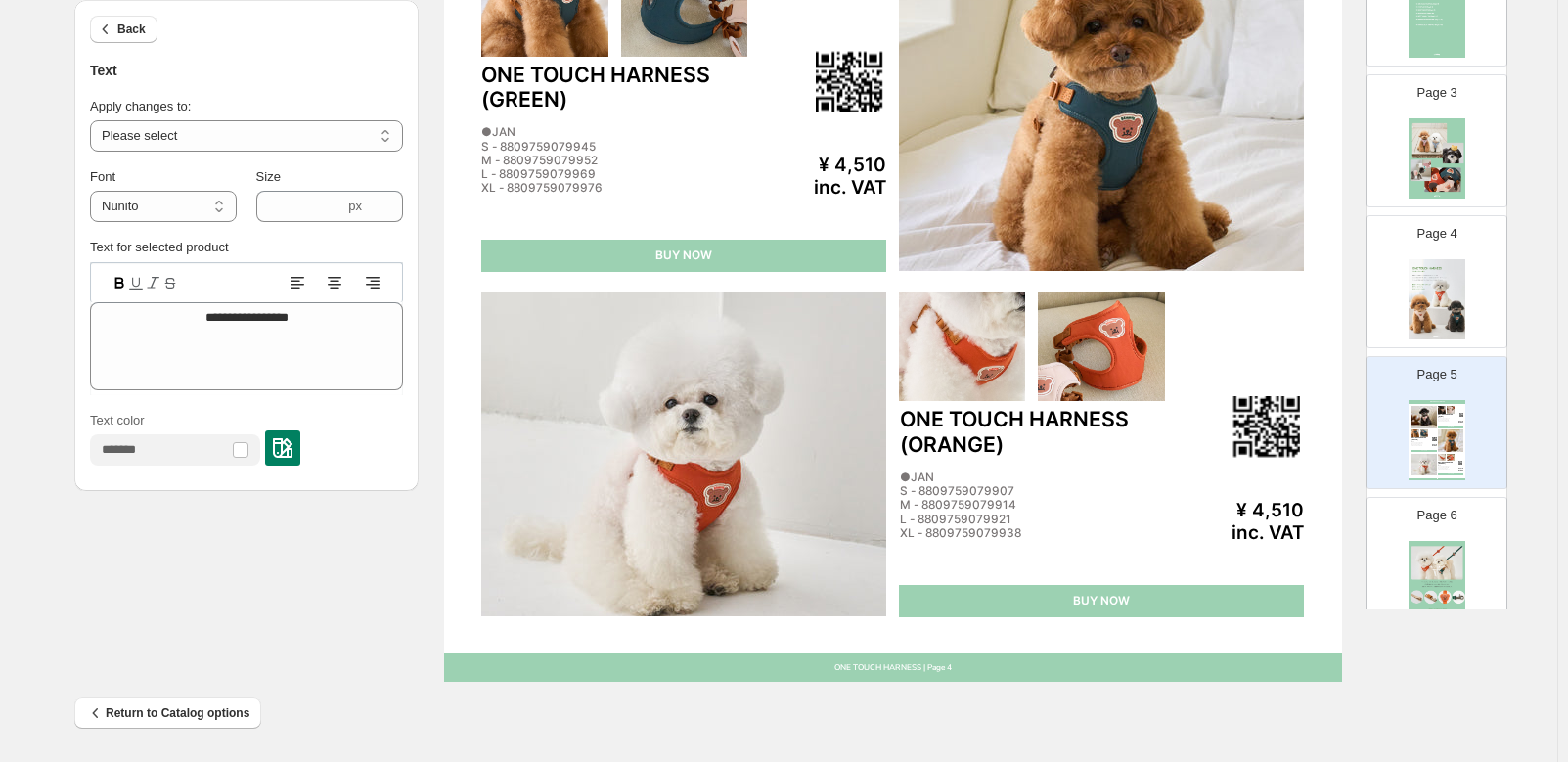 drag, startPoint x: 1430, startPoint y: 22, endPoint x: 1442, endPoint y: 88, distance: 67.082039 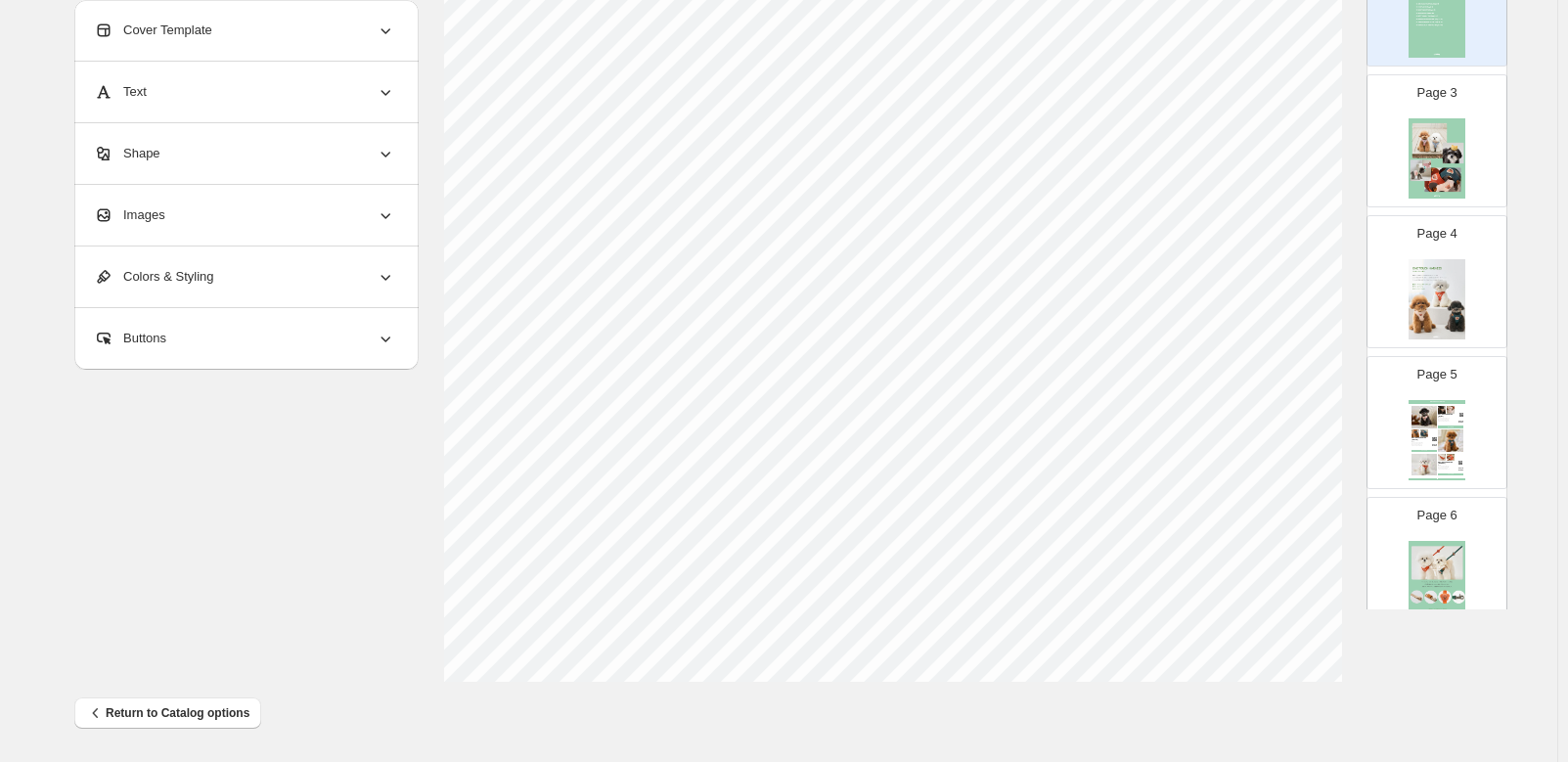 scroll, scrollTop: 144, scrollLeft: 0, axis: vertical 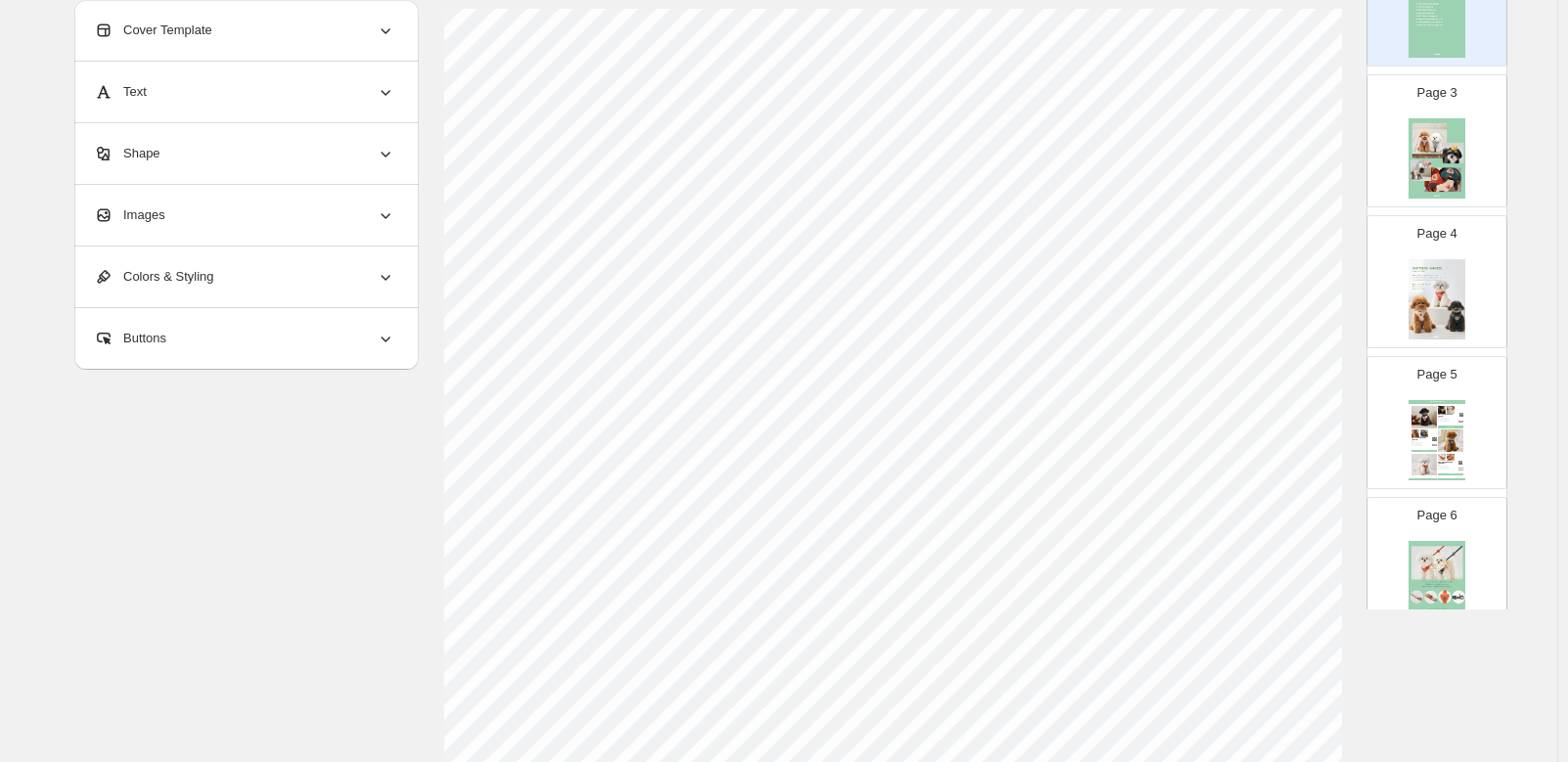 select on "******" 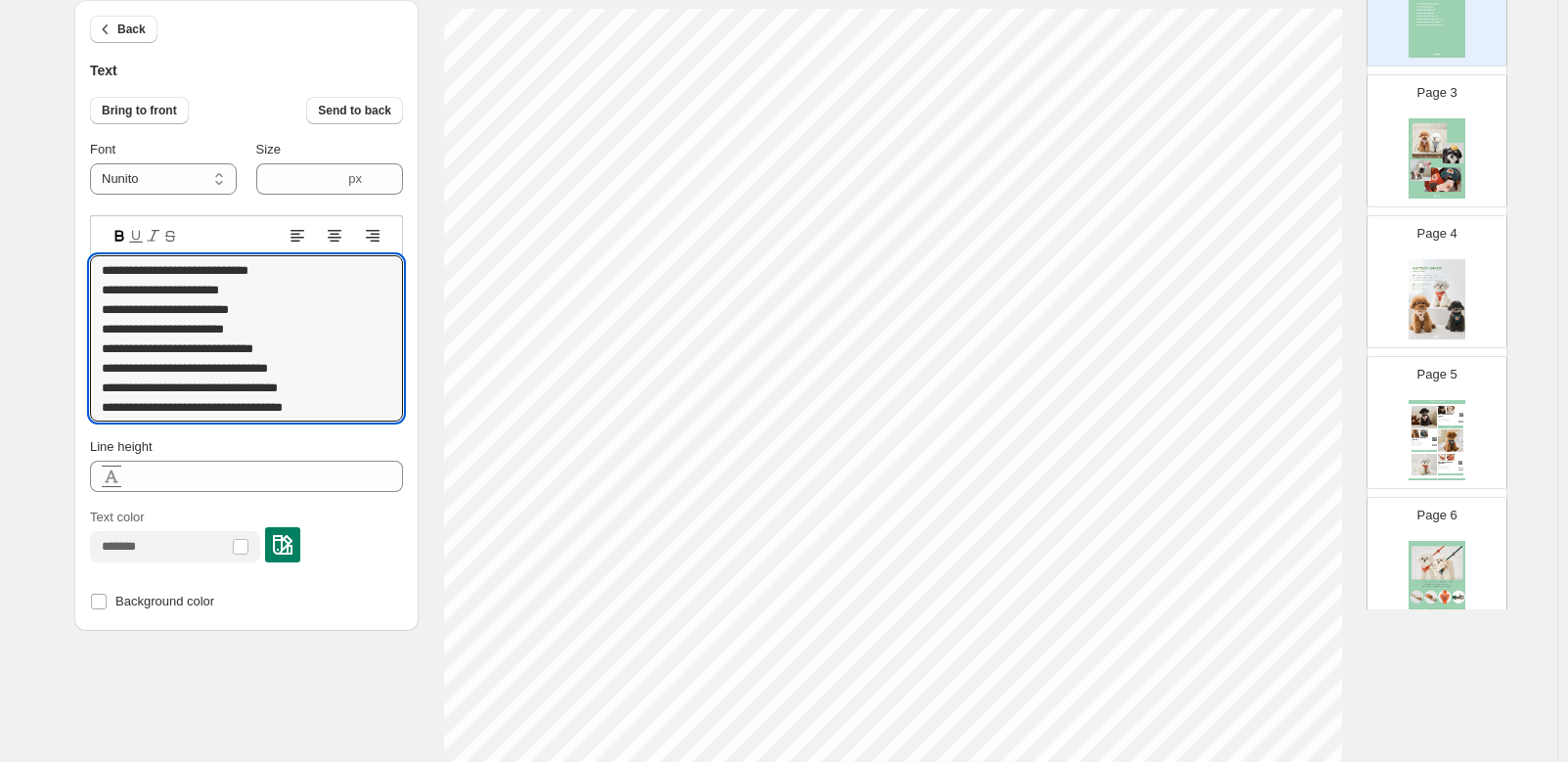 drag, startPoint x: 117, startPoint y: 261, endPoint x: 94, endPoint y: 260, distance: 23.021729 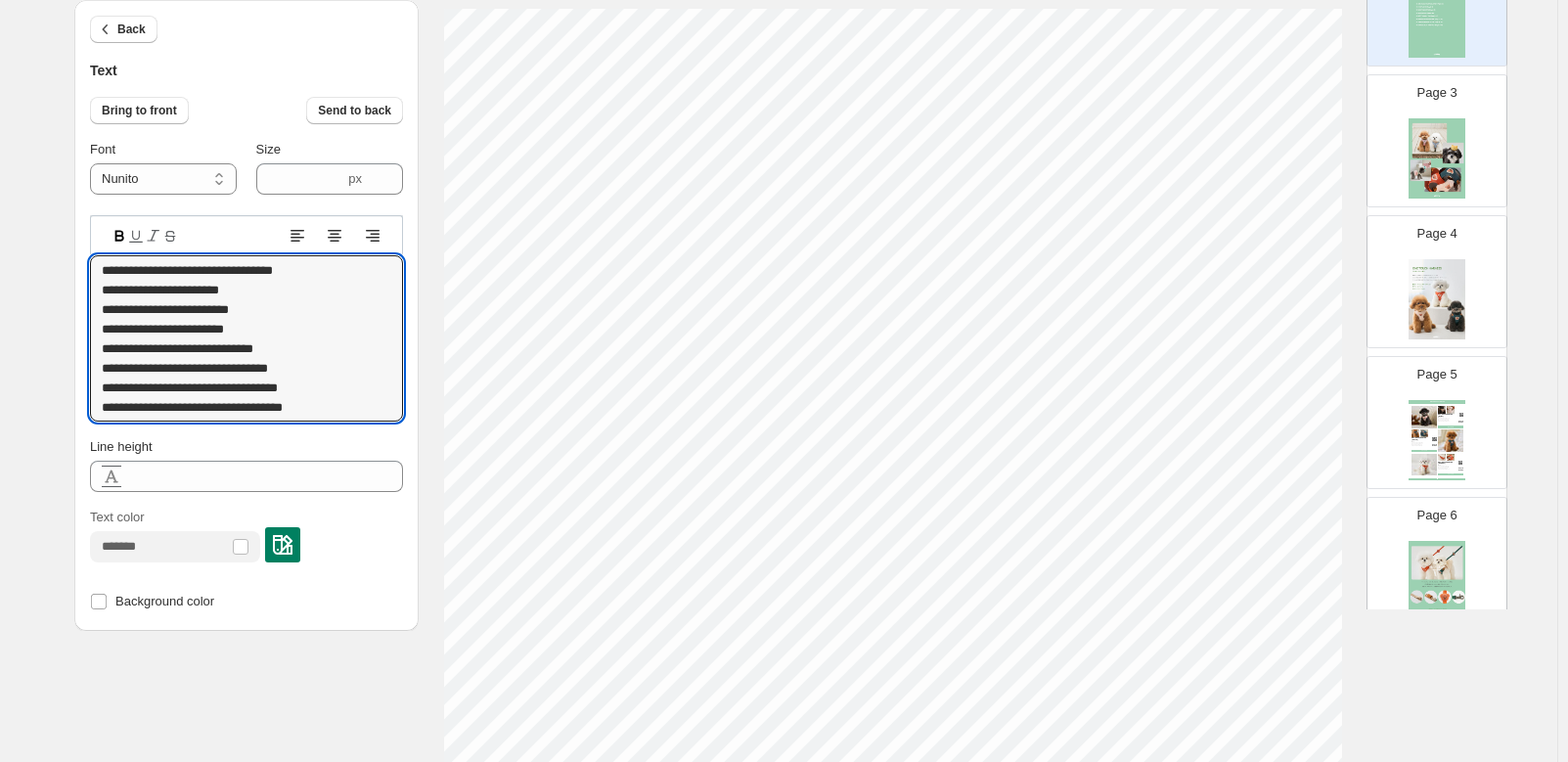 paste on "*****" 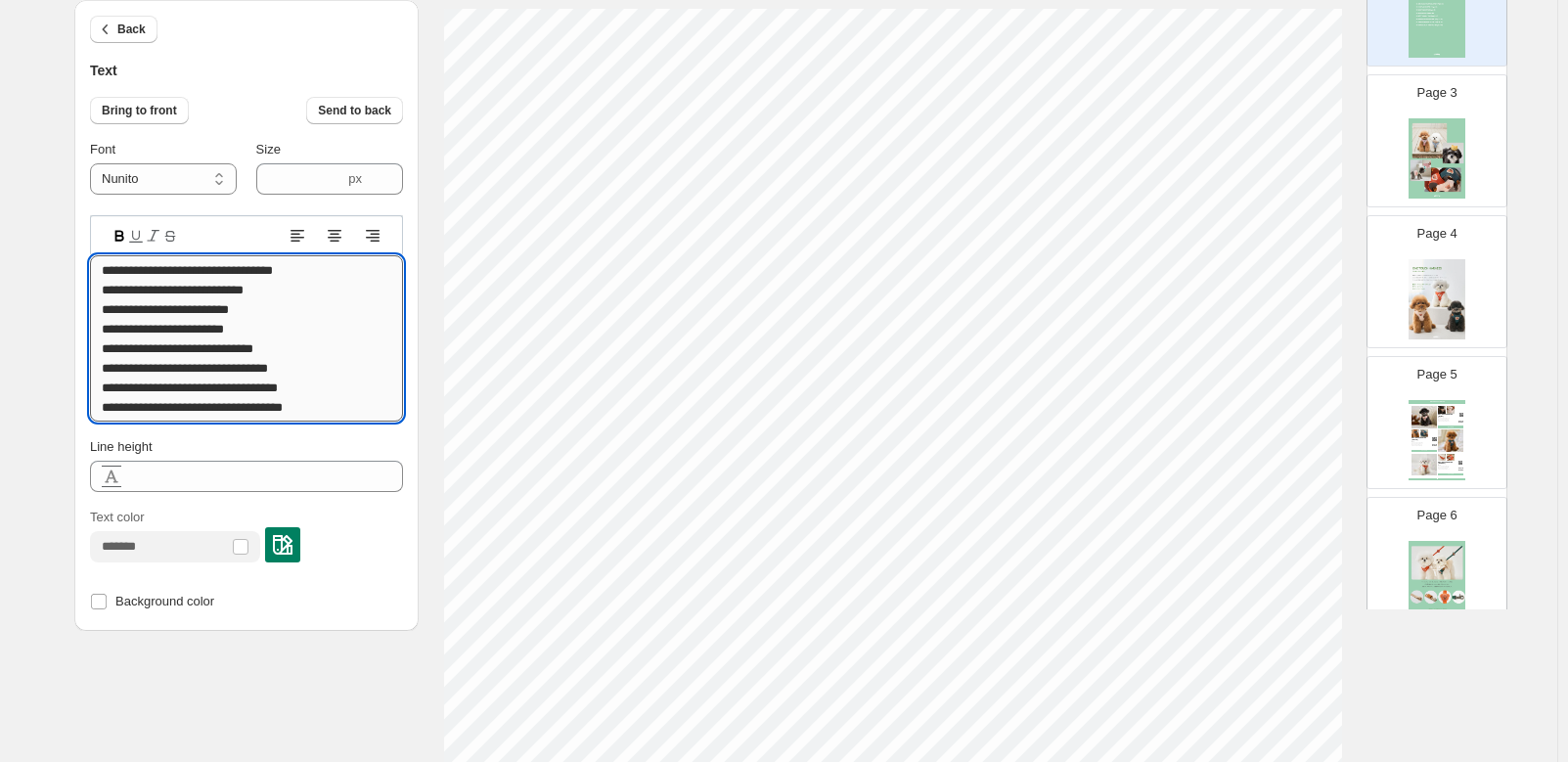 click on "**********" at bounding box center (246, 338) 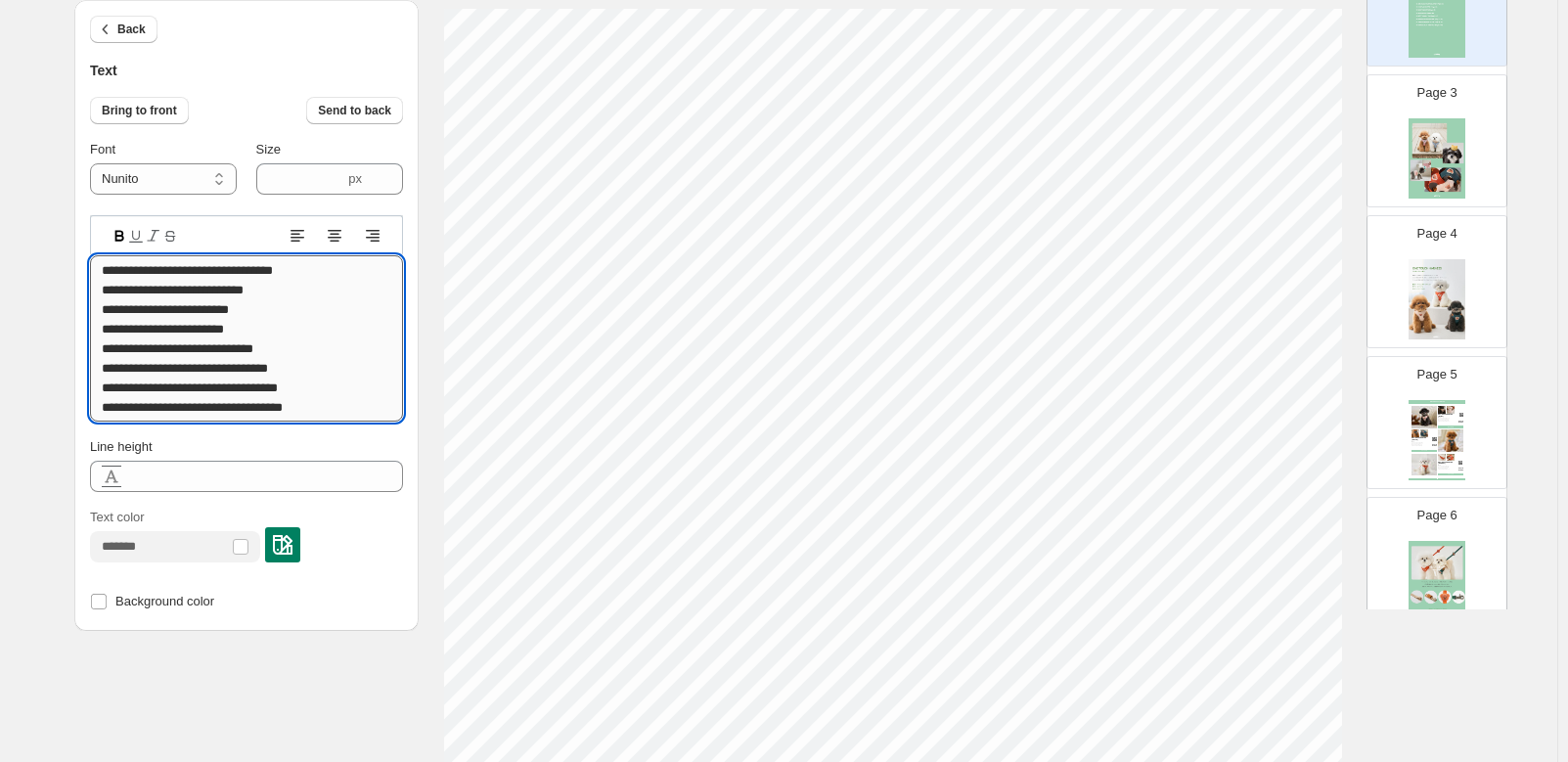 paste on "*****" 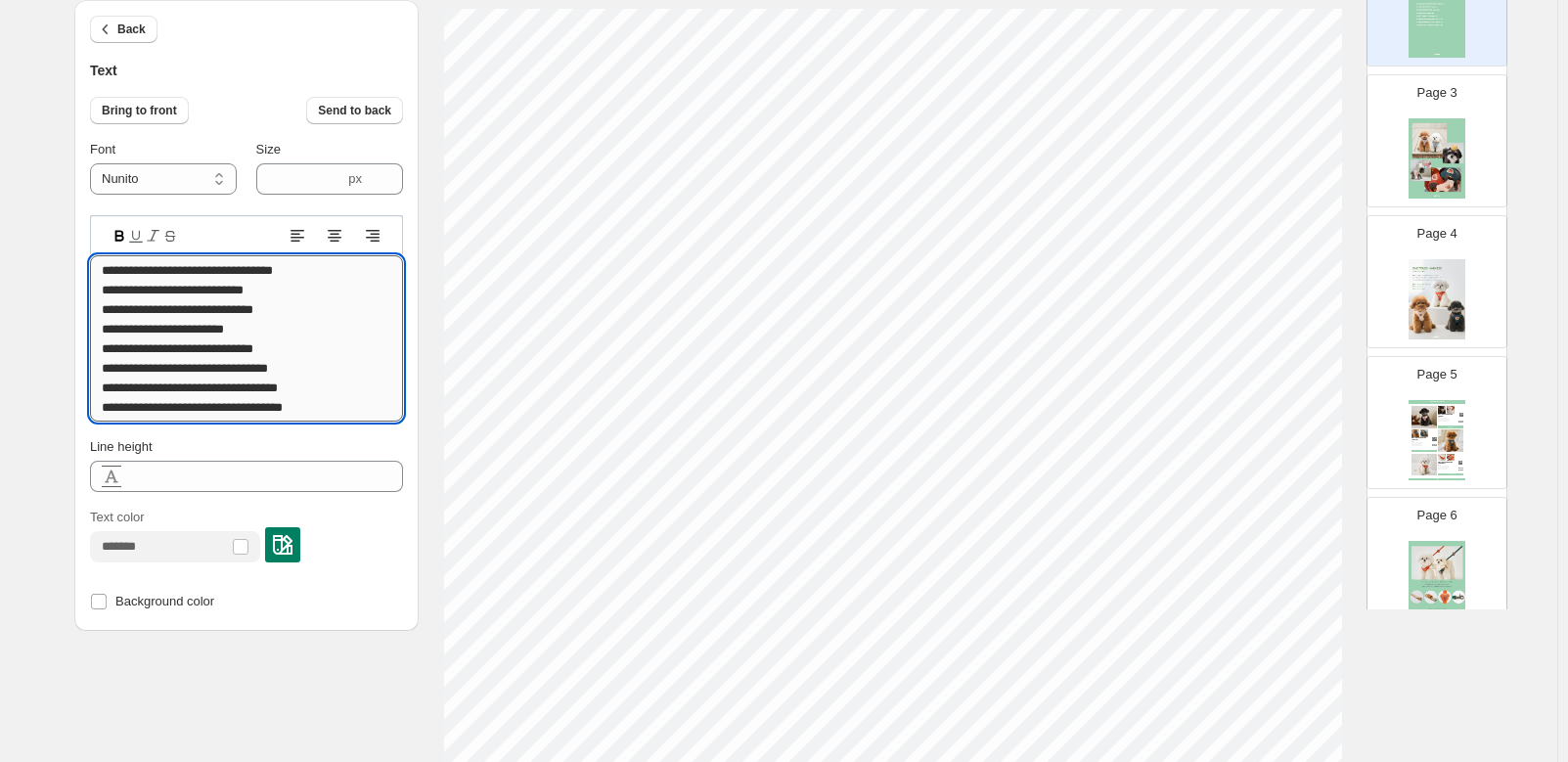 type on "**********" 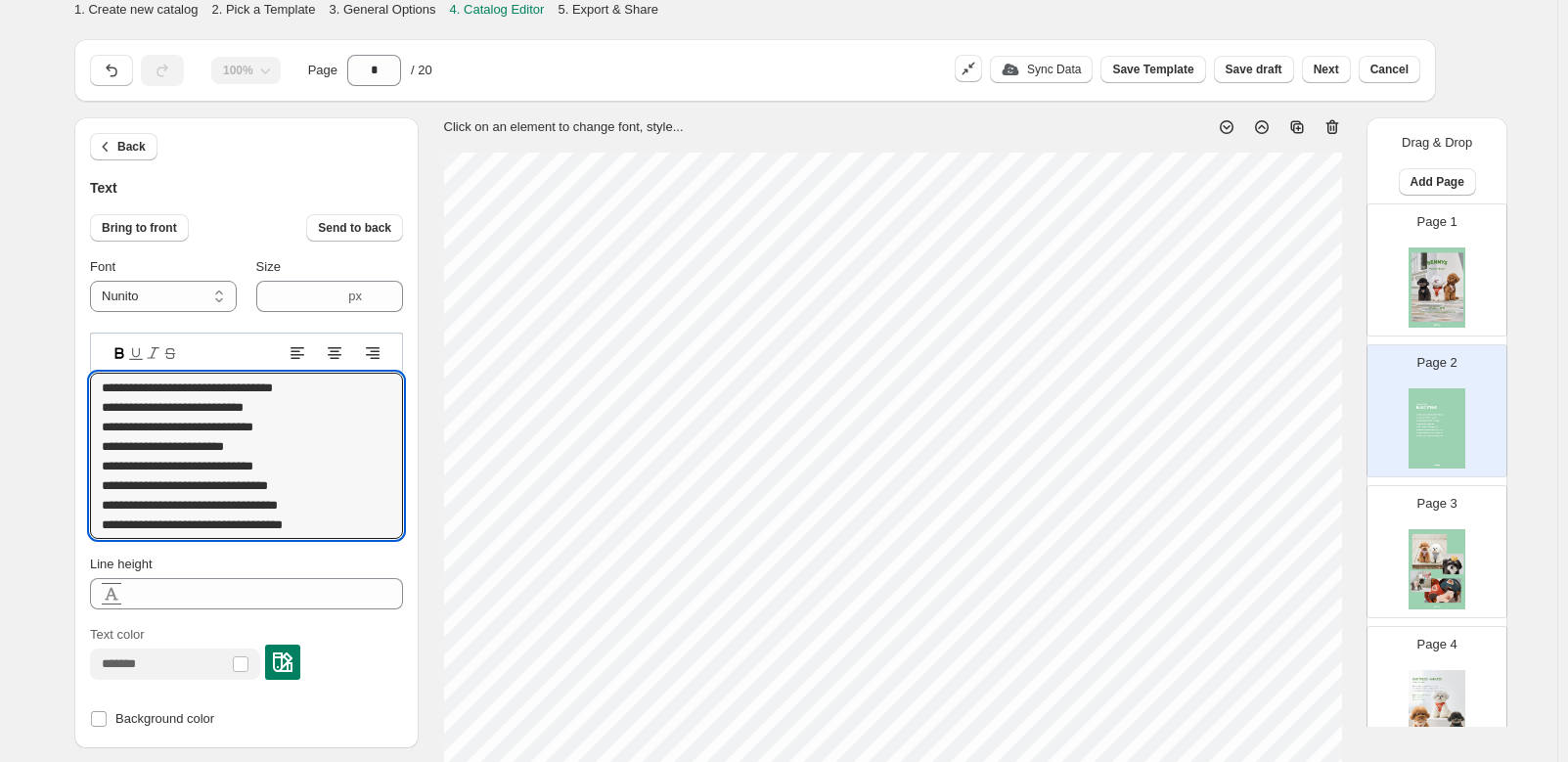 select on "******" 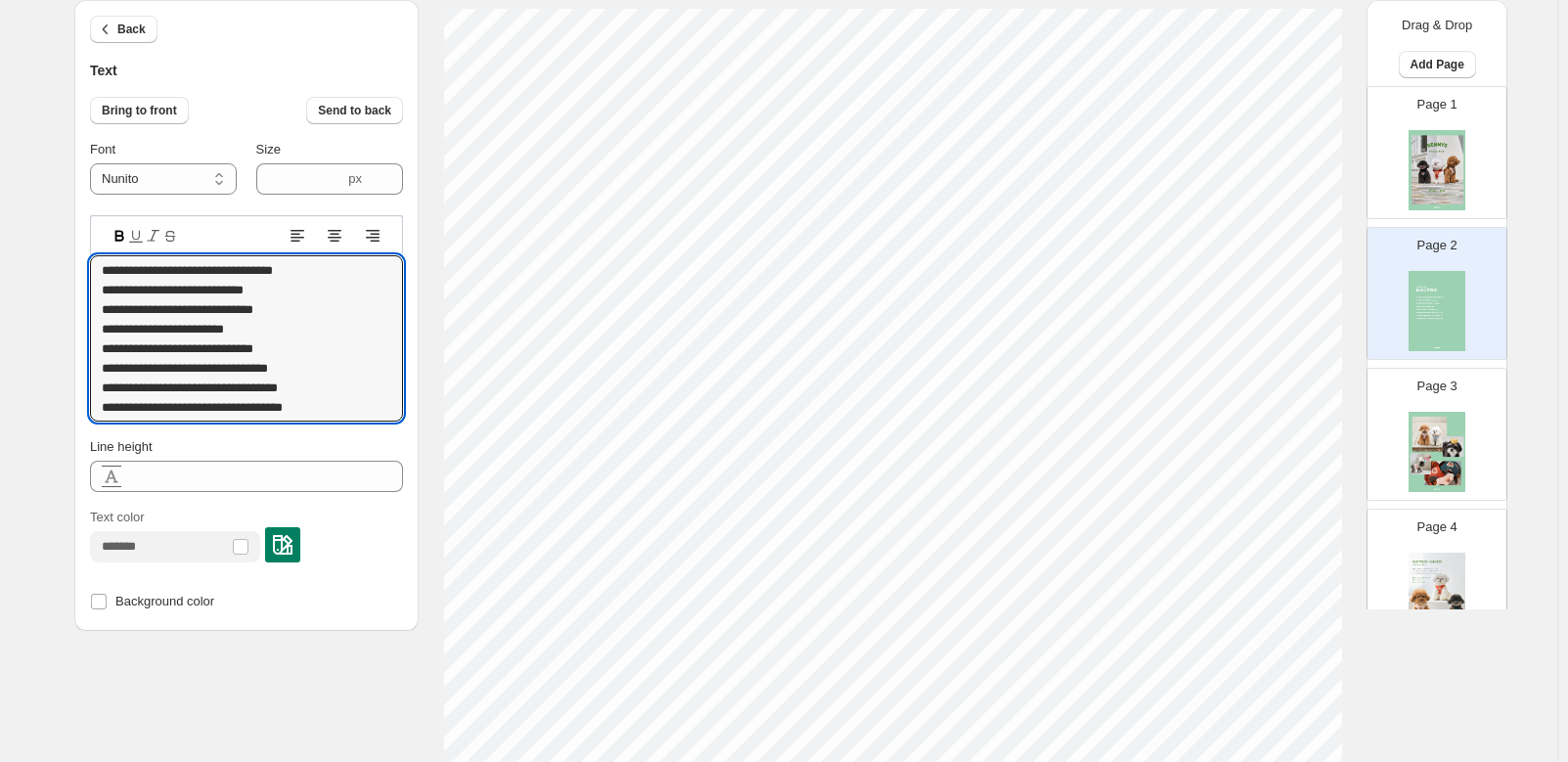 scroll, scrollTop: 293, scrollLeft: 0, axis: vertical 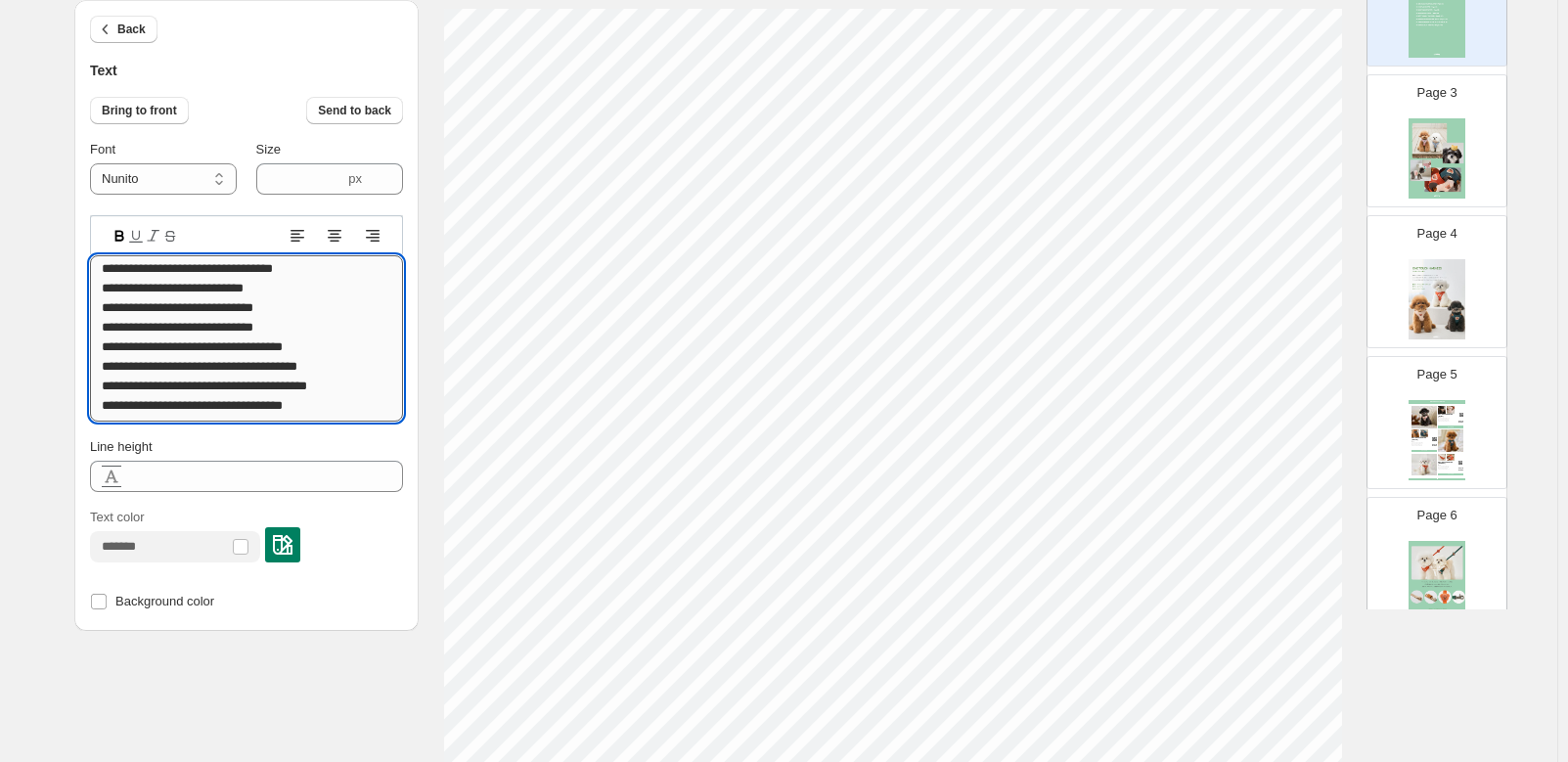 click on "**********" at bounding box center (246, 338) 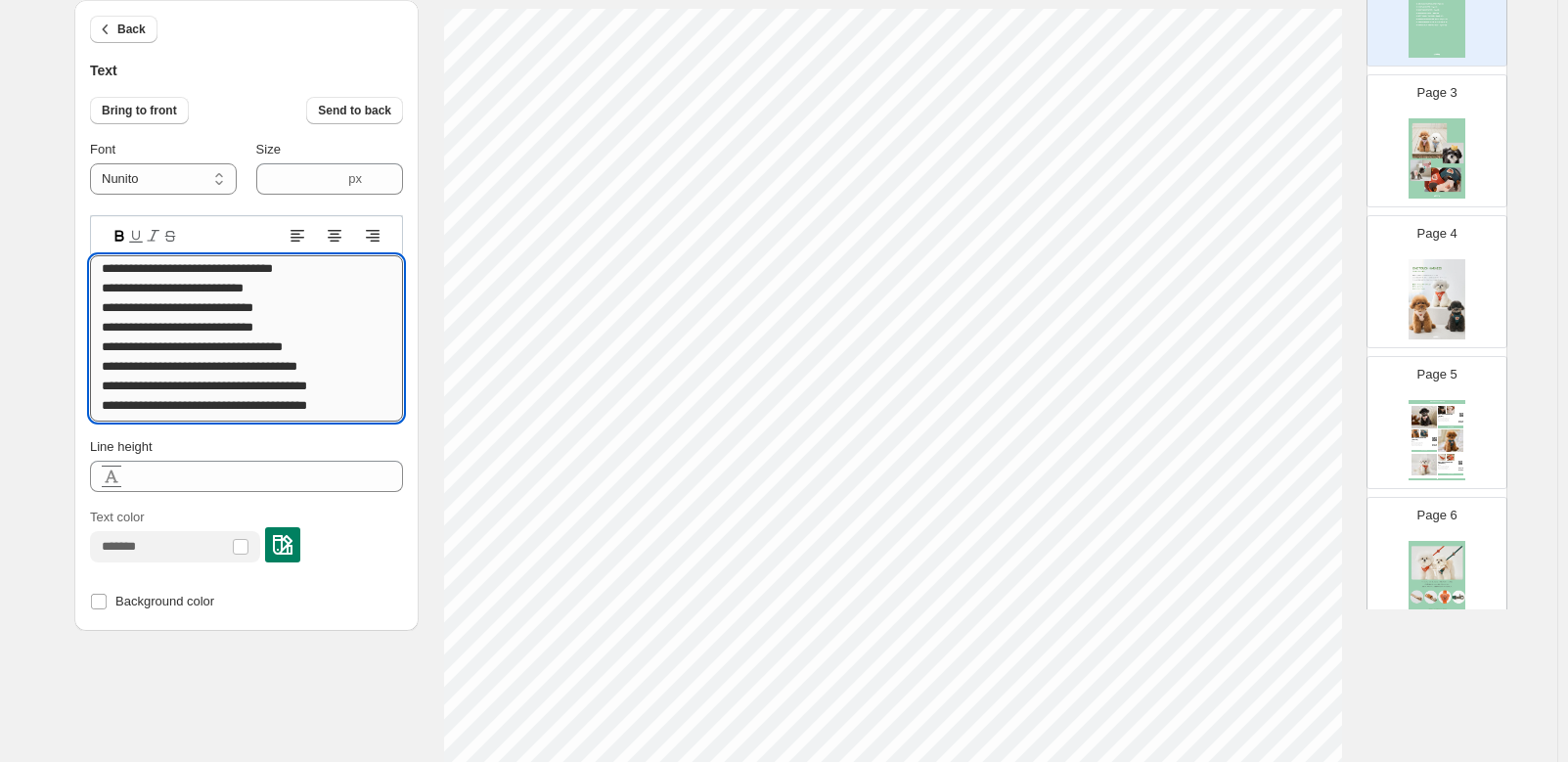 click on "**********" at bounding box center (246, 338) 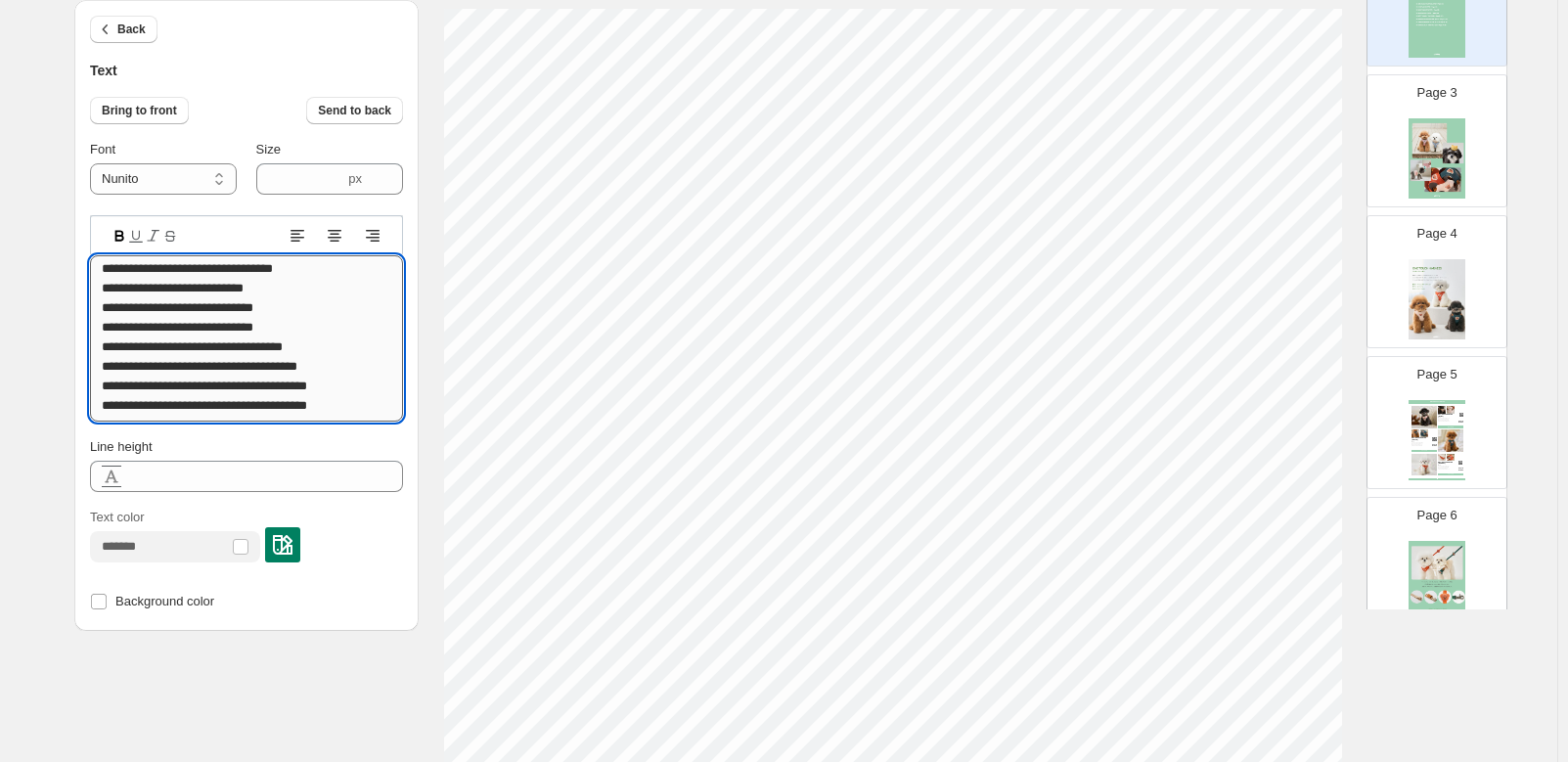 type on "**********" 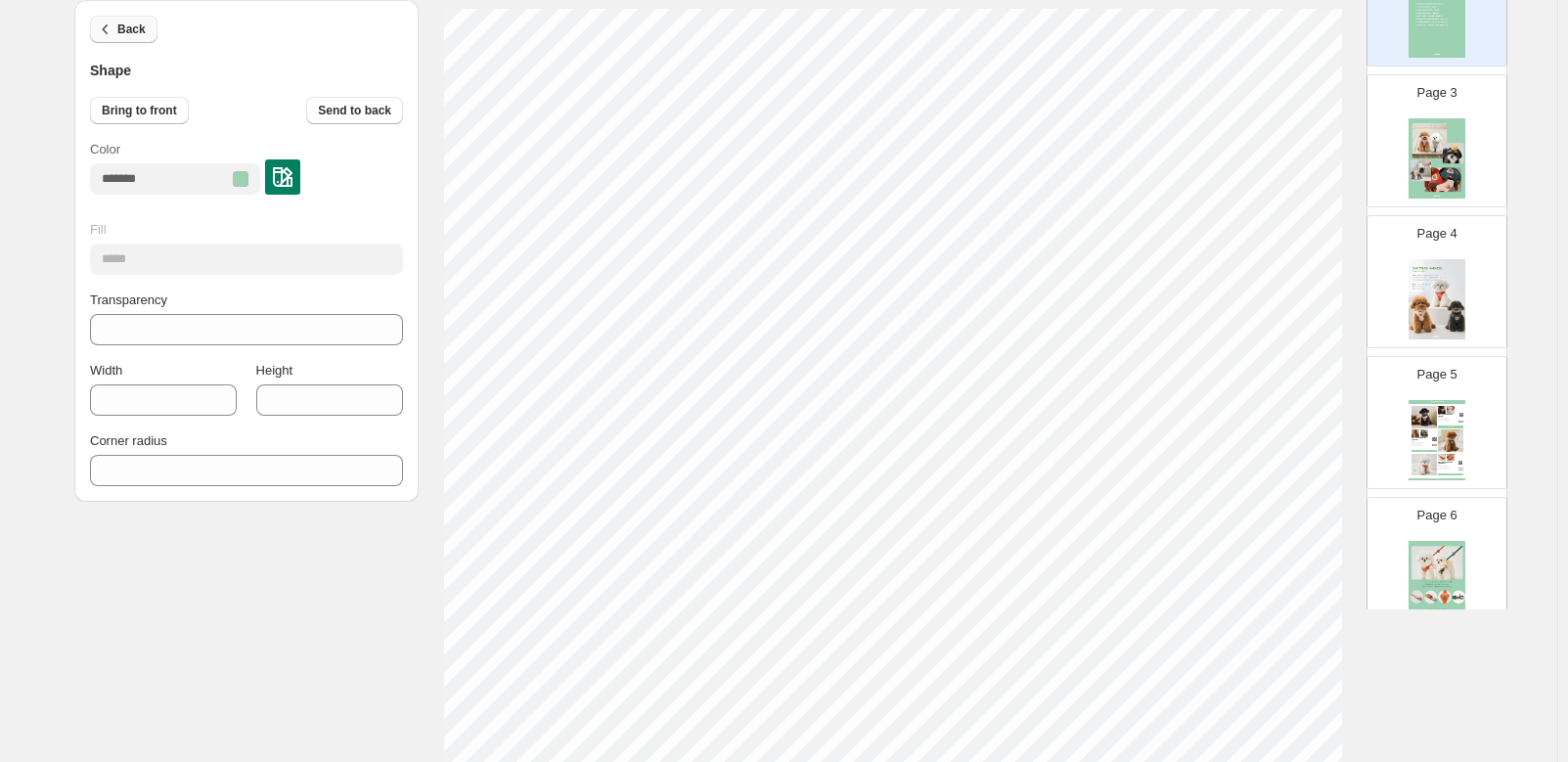 click on "Back" at bounding box center (131, 29) 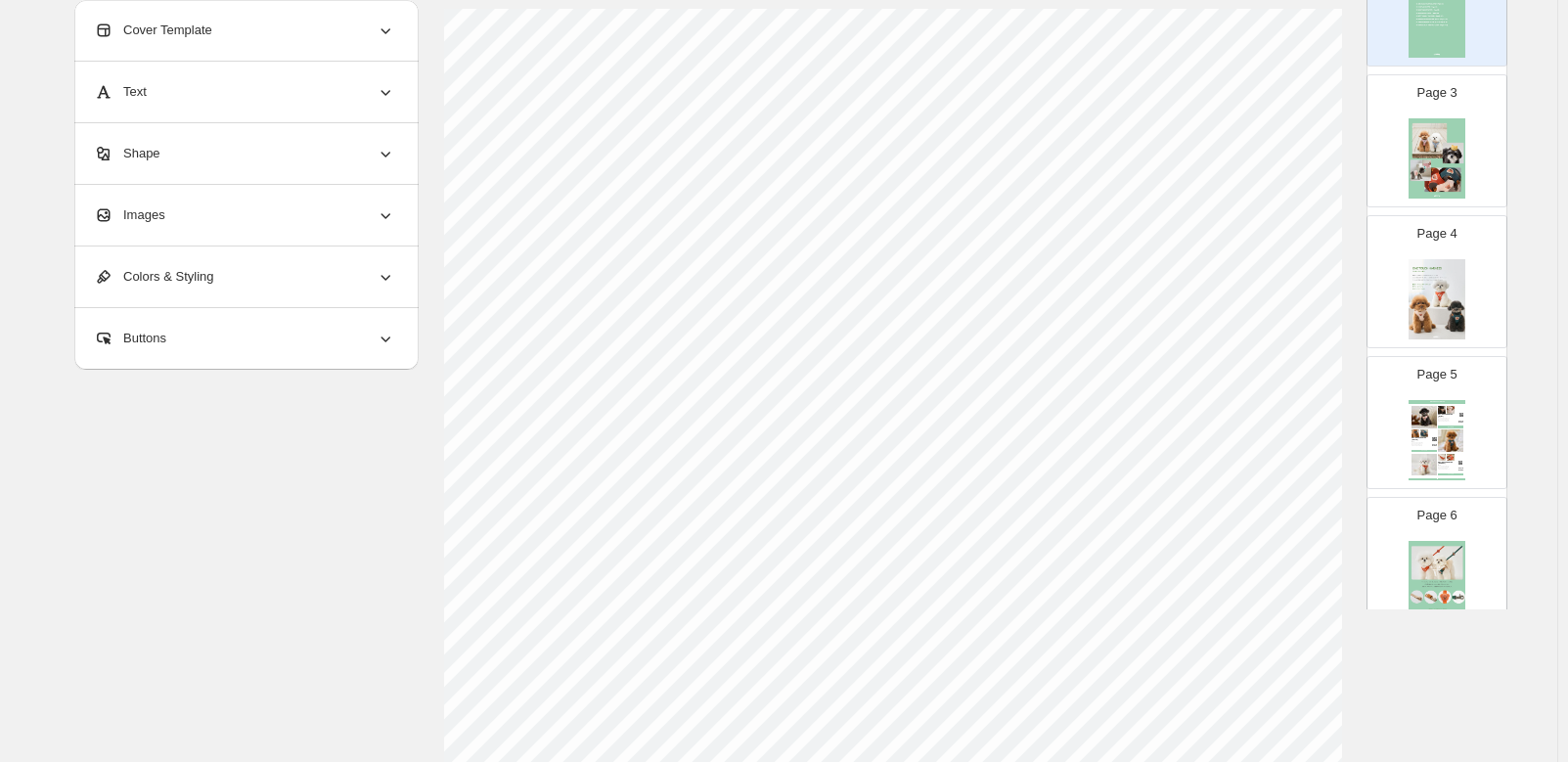 click on "**********" at bounding box center [779, 572] 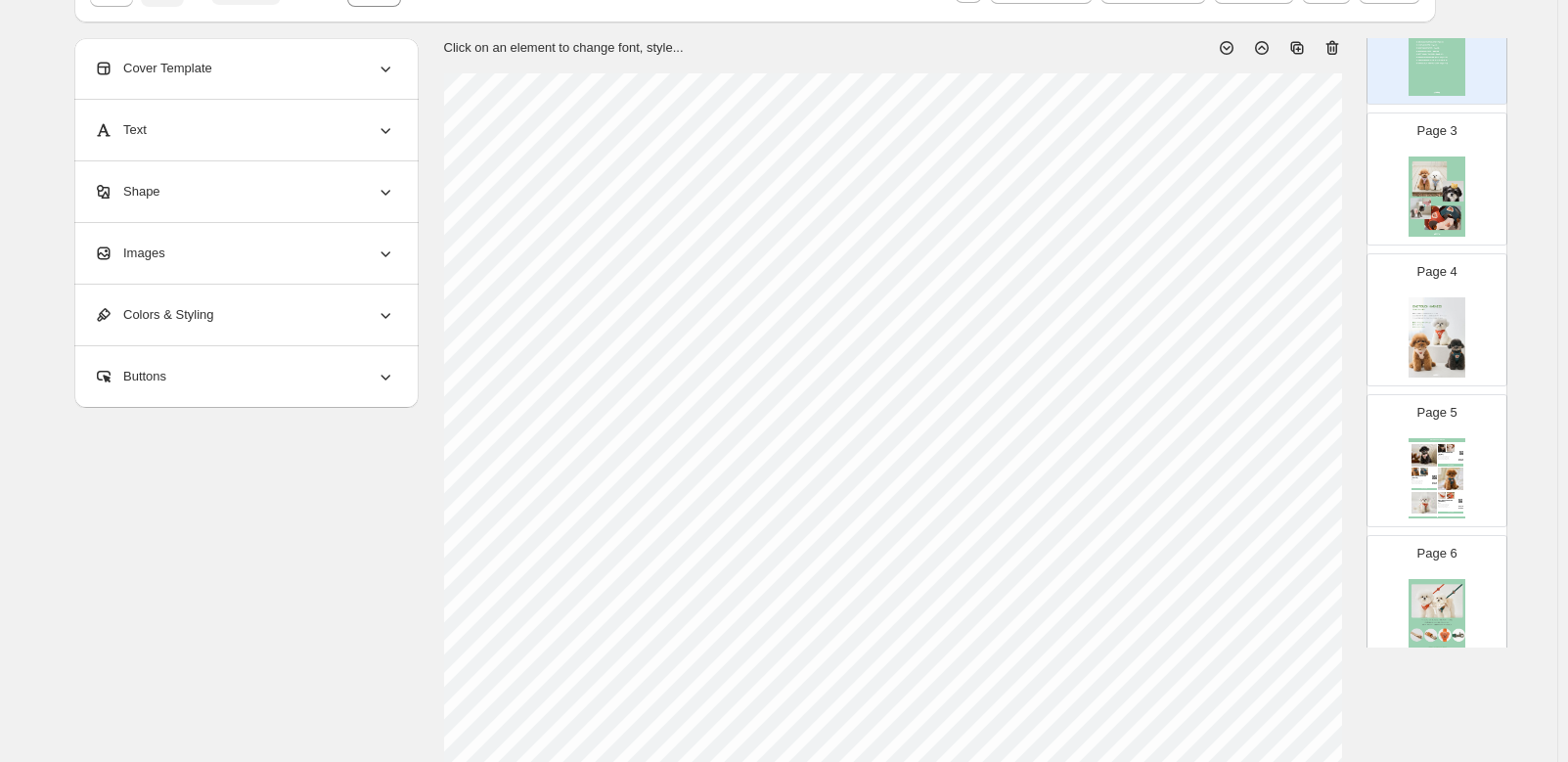 scroll, scrollTop: 46, scrollLeft: 0, axis: vertical 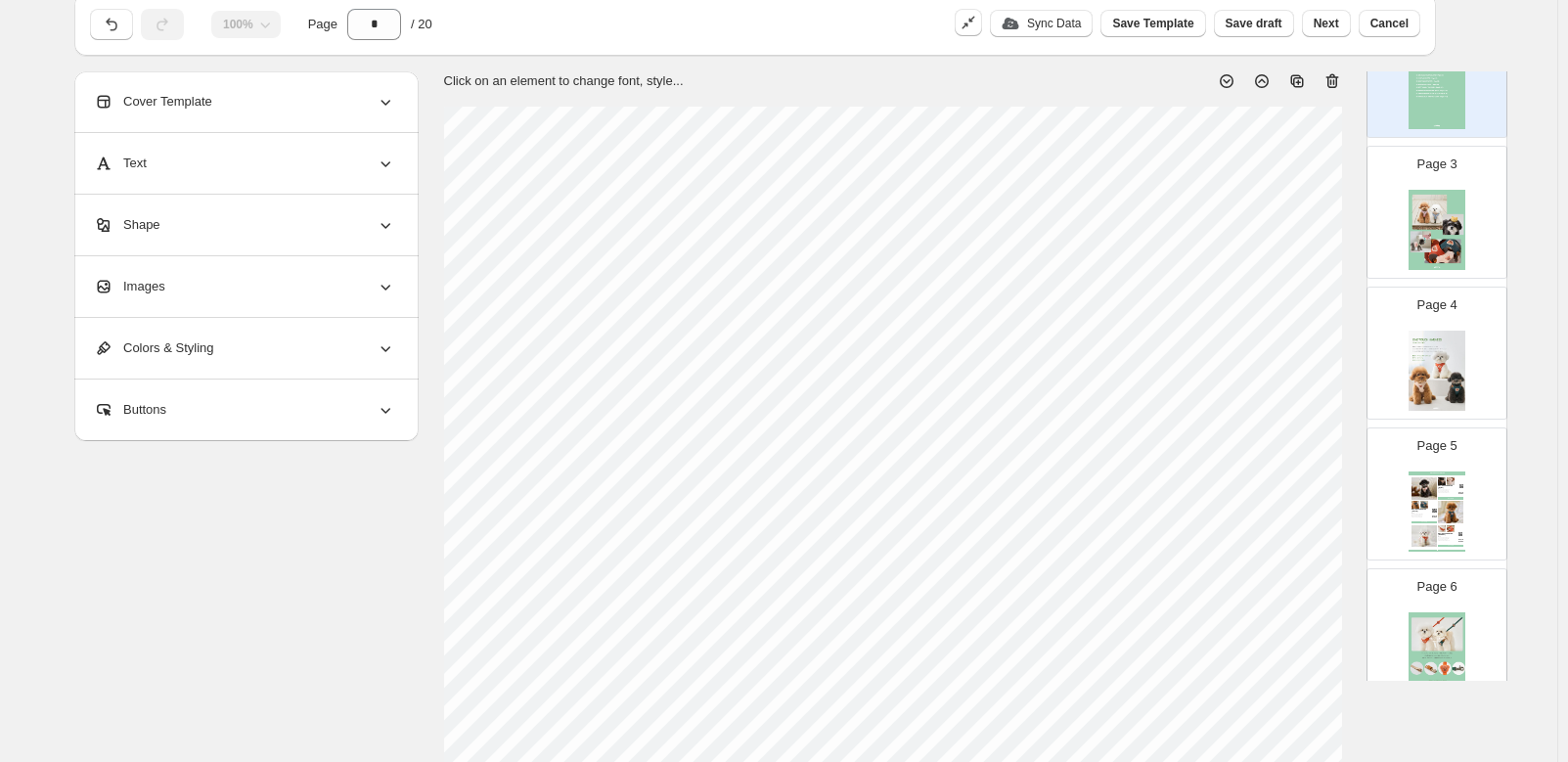 select on "******" 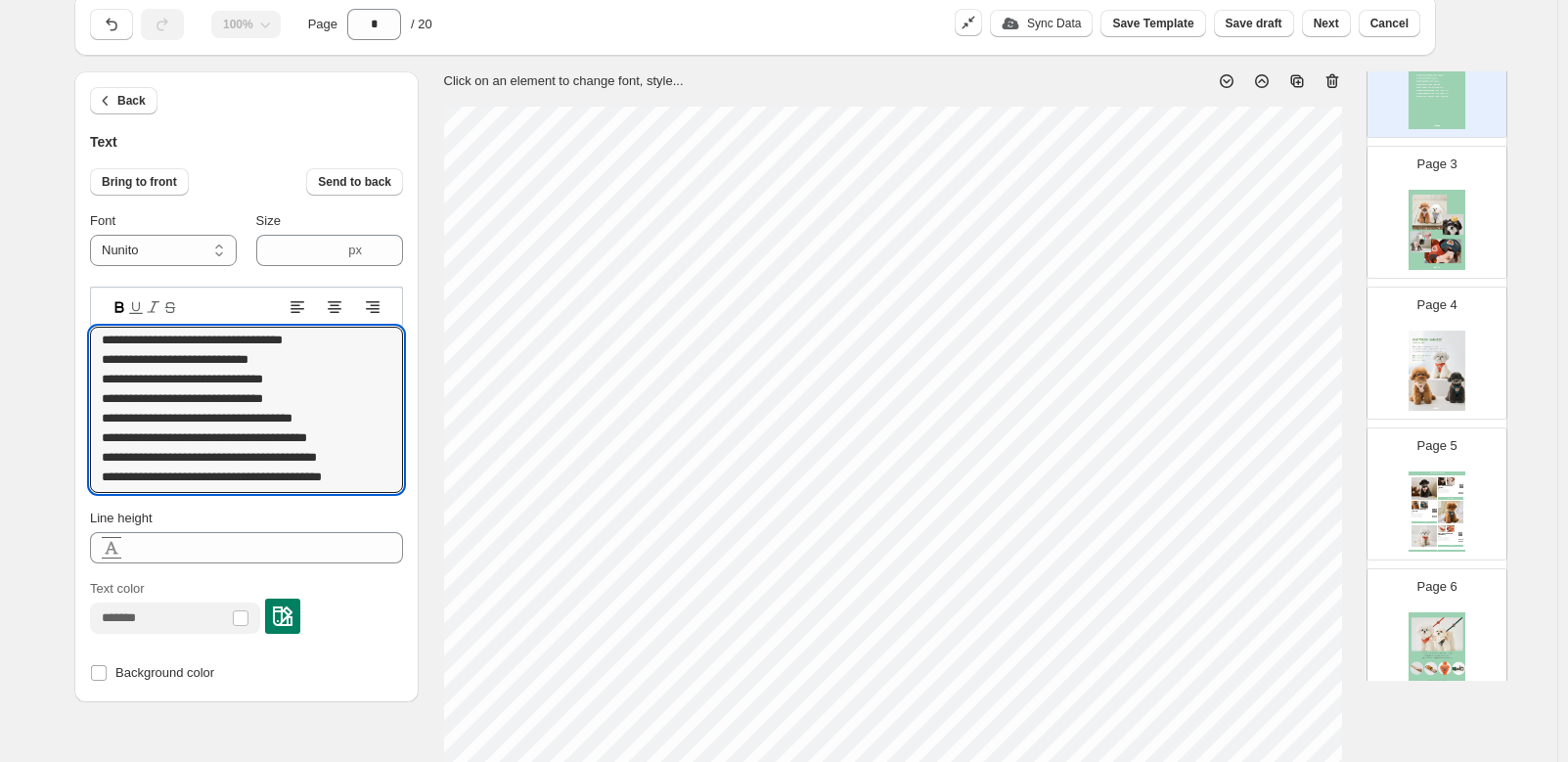 scroll, scrollTop: 7, scrollLeft: 0, axis: vertical 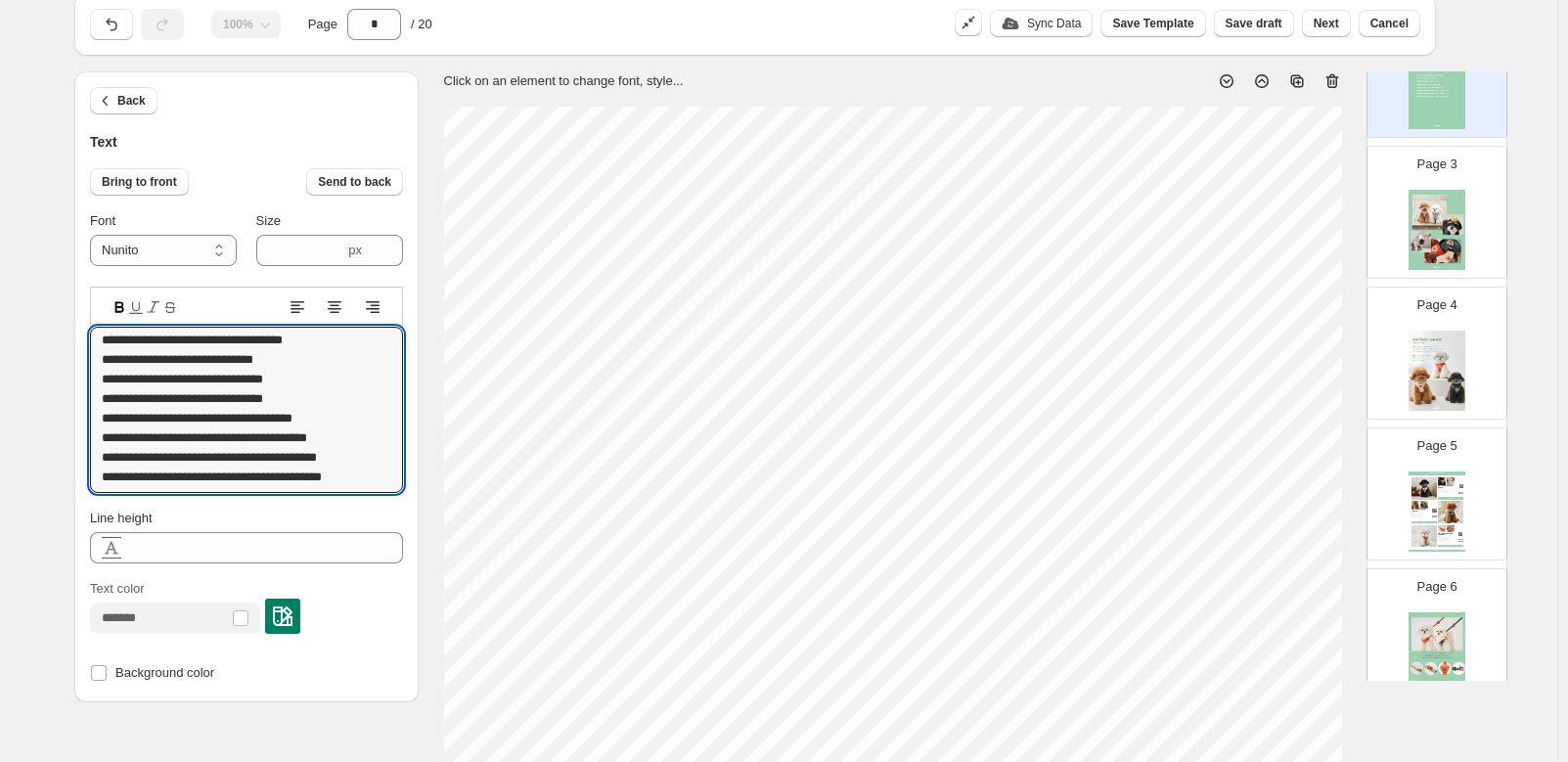 type on "**********" 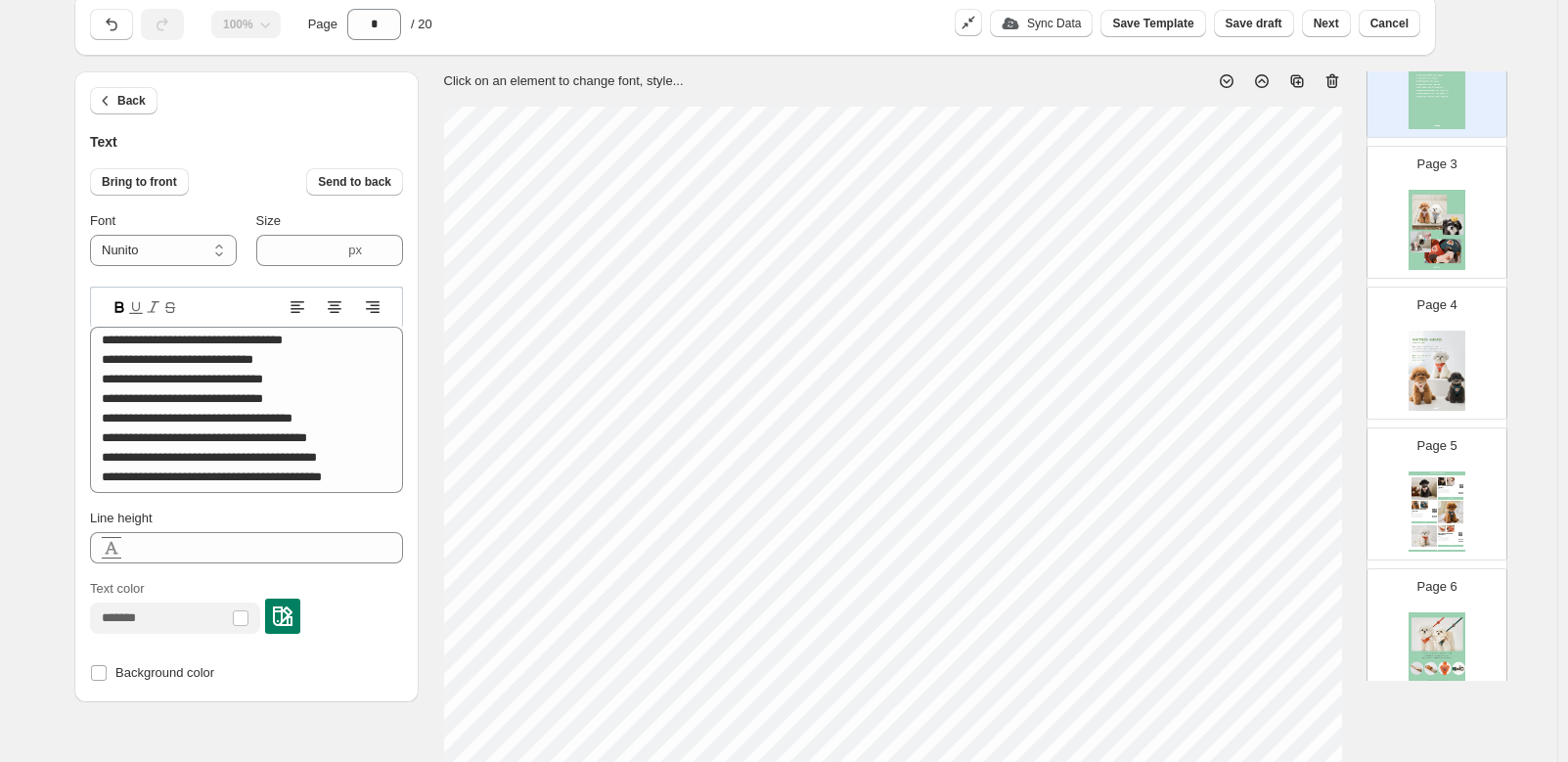 click on "Click on an element to change font, style..." at bounding box center [885, 73] 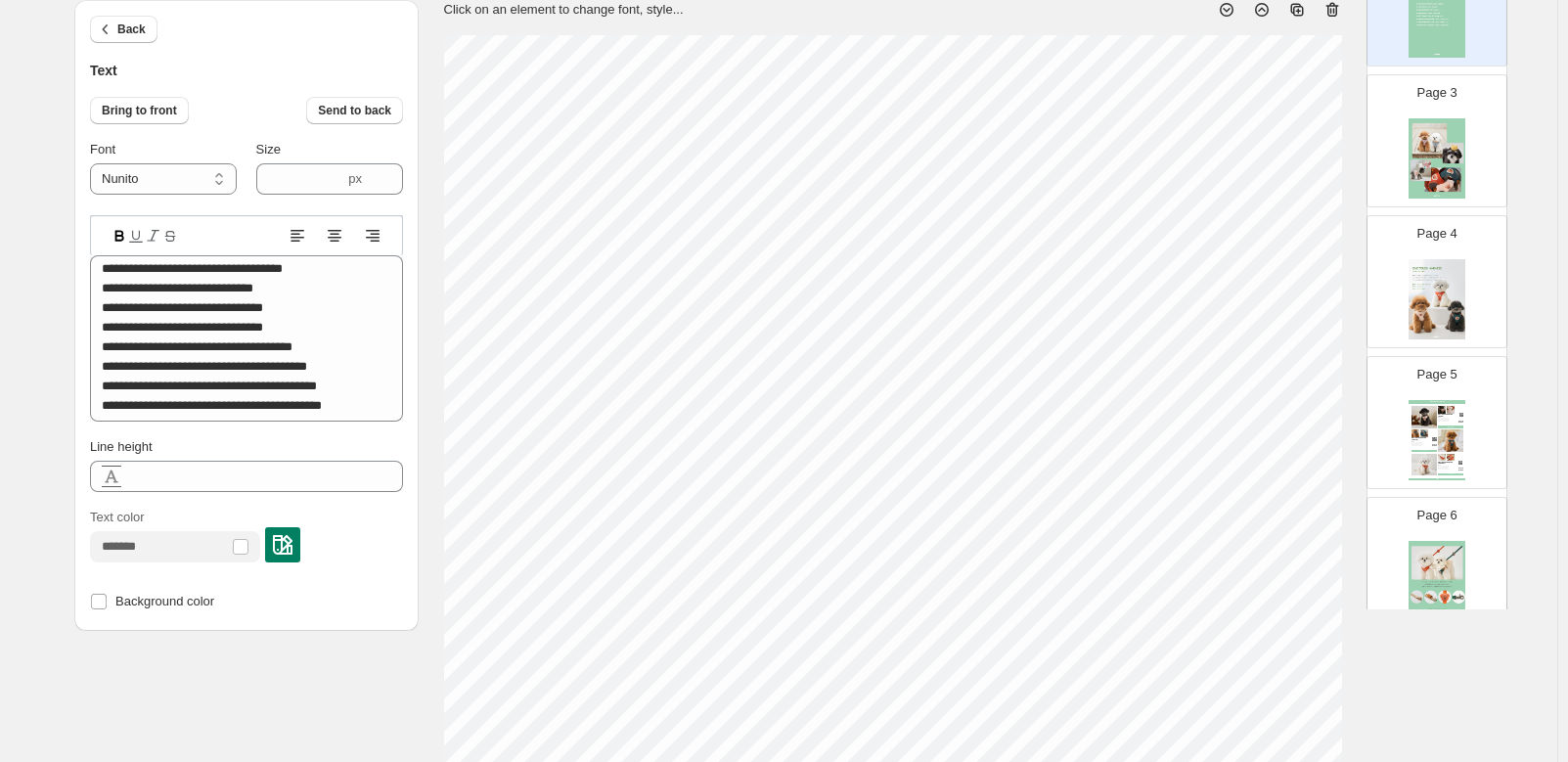 scroll, scrollTop: 144, scrollLeft: 0, axis: vertical 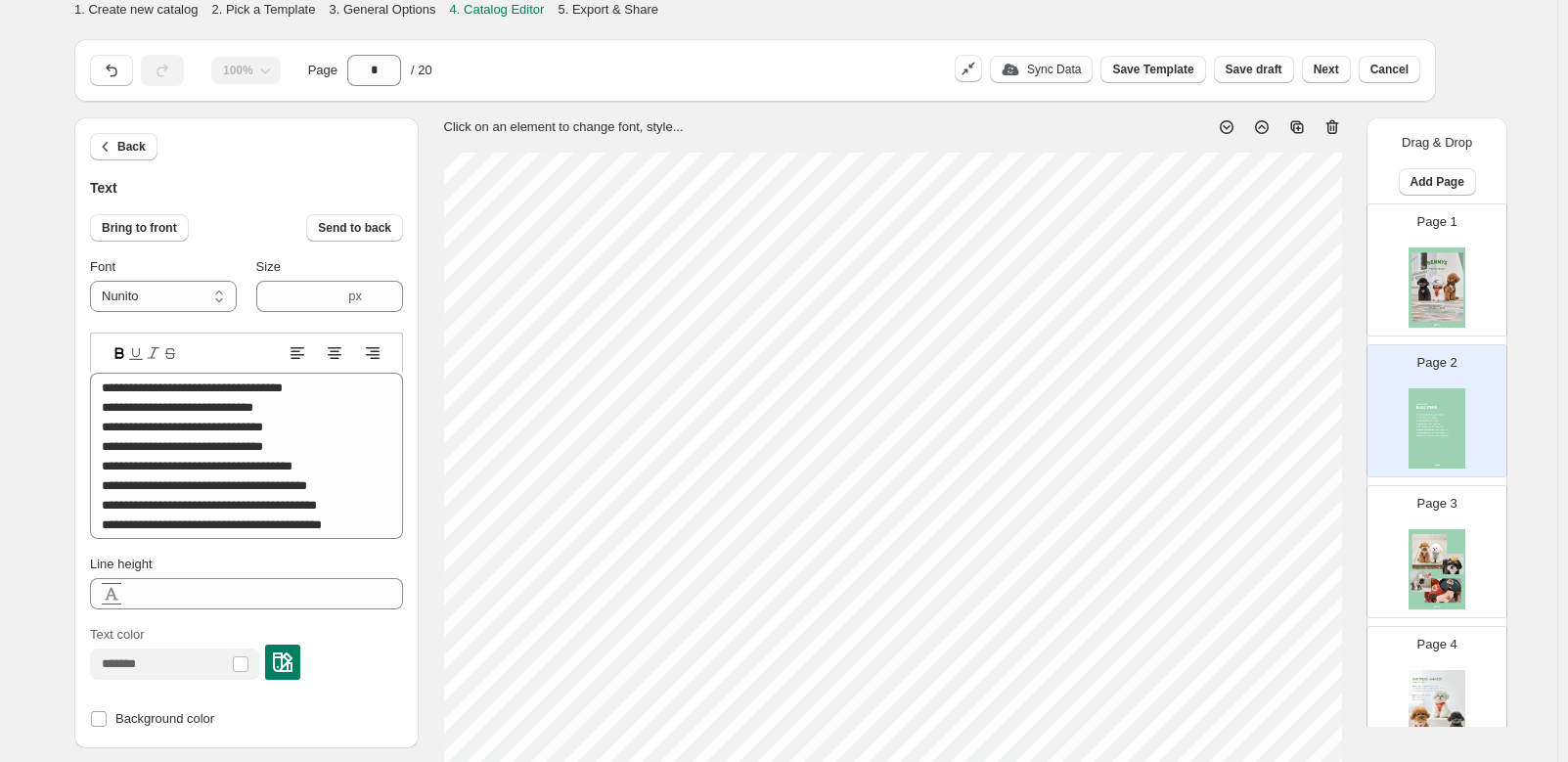select on "******" 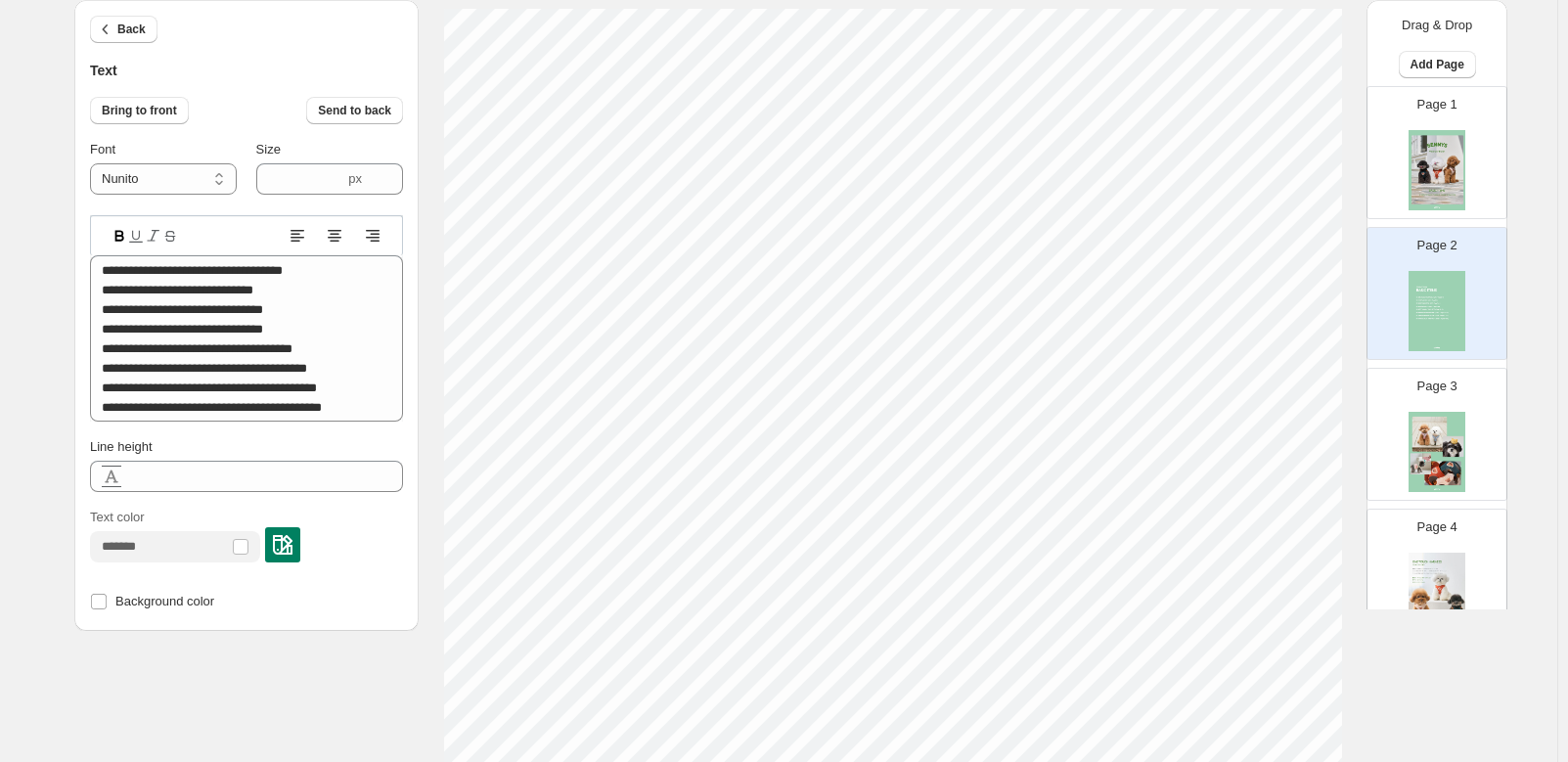 click on "**********" at bounding box center (779, 554) 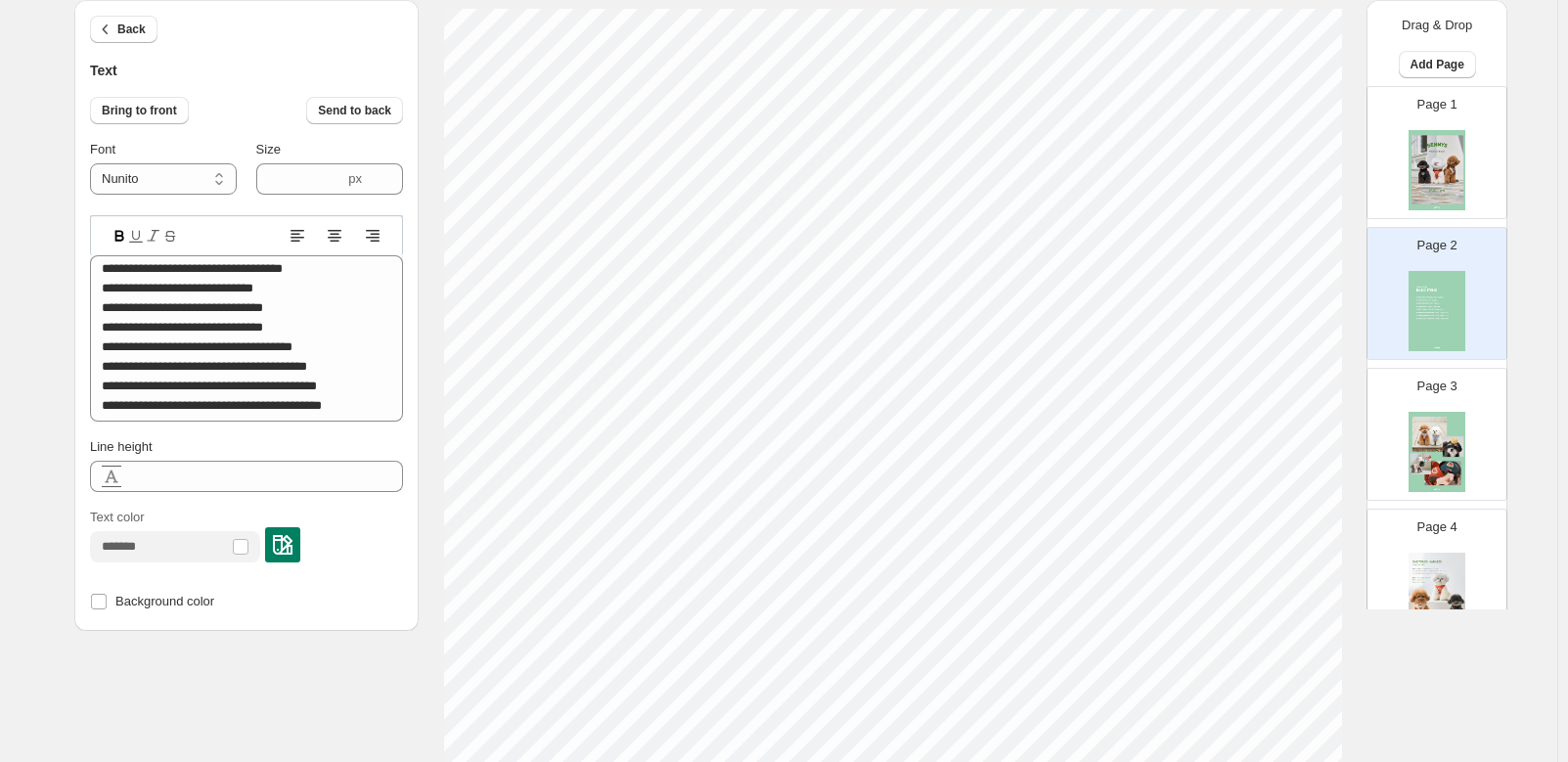 scroll, scrollTop: 293, scrollLeft: 0, axis: vertical 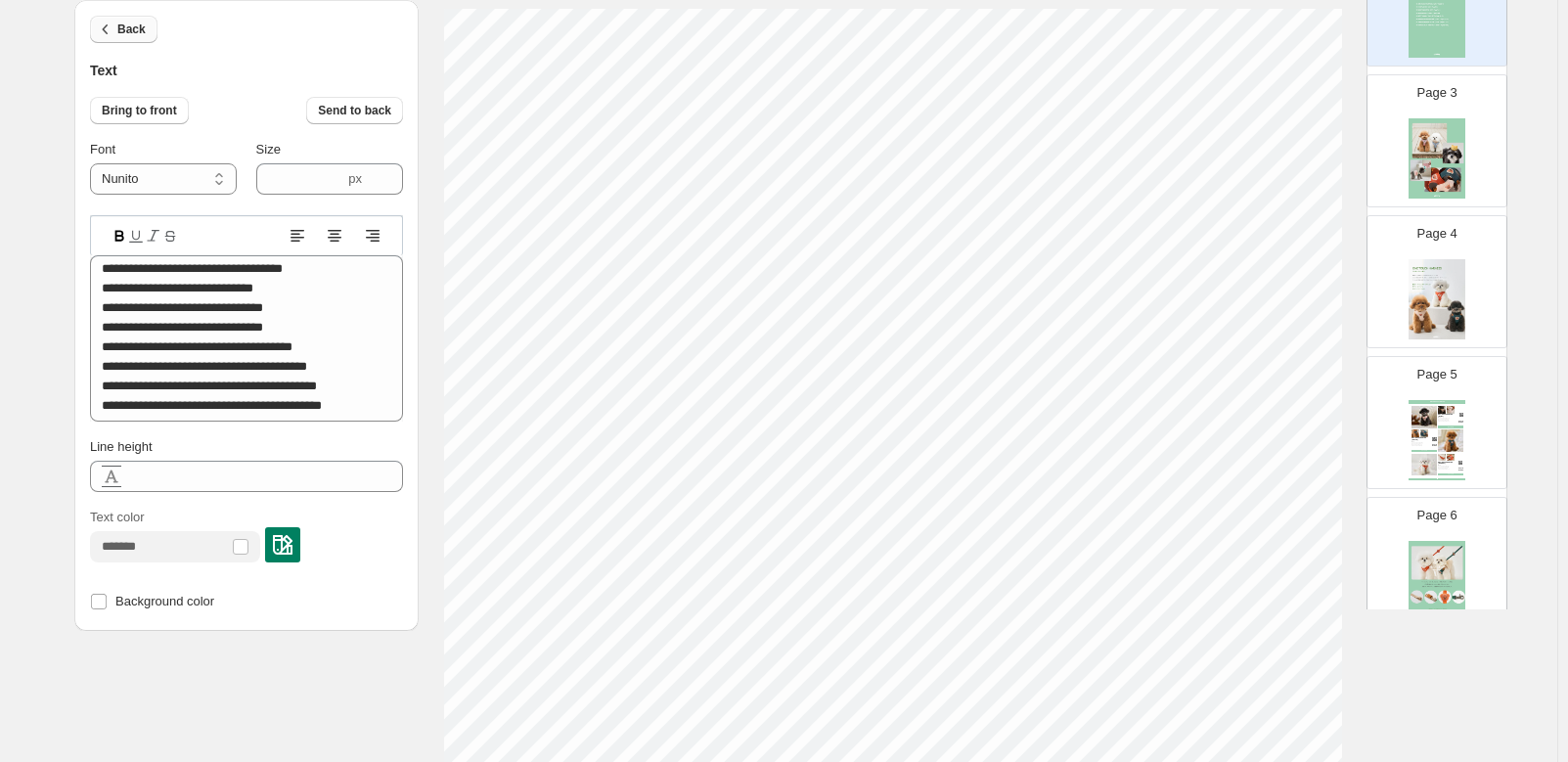 click 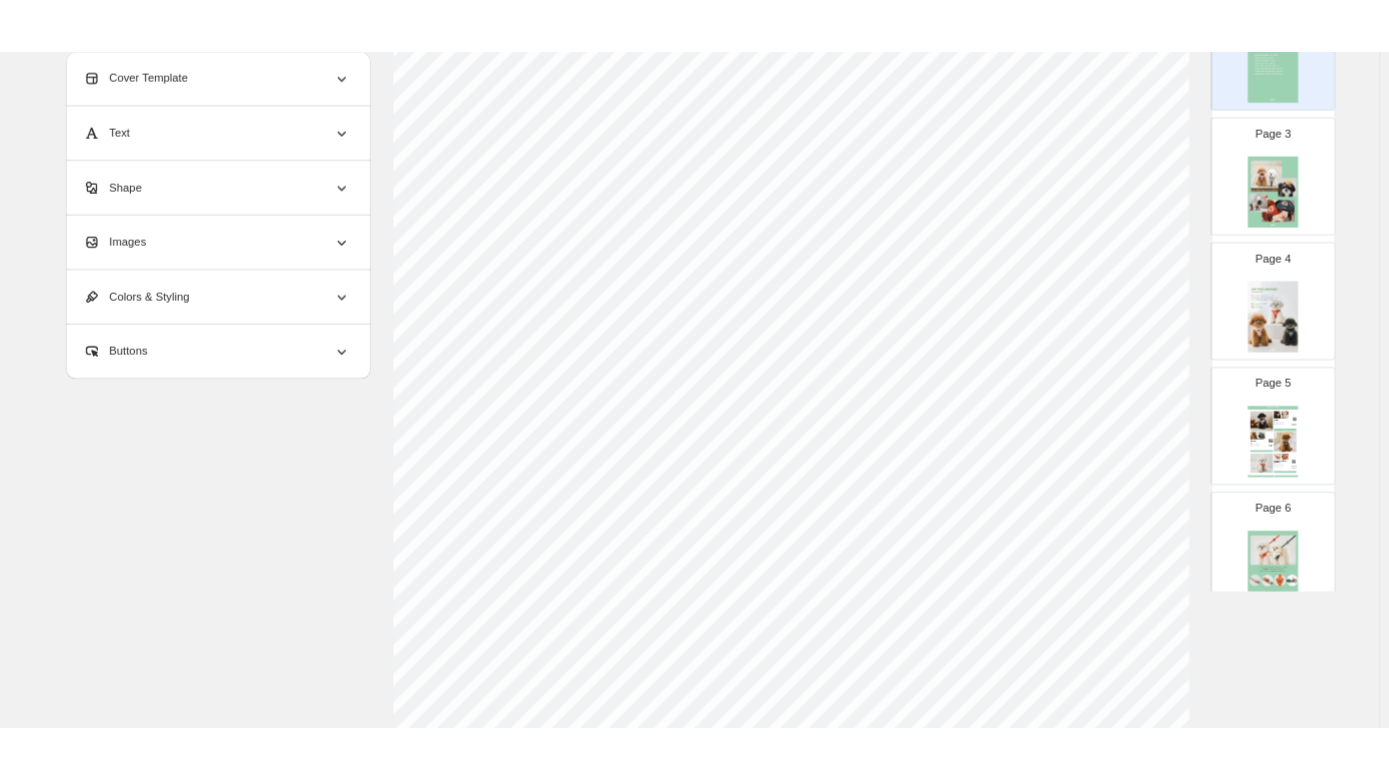 scroll, scrollTop: 0, scrollLeft: 0, axis: both 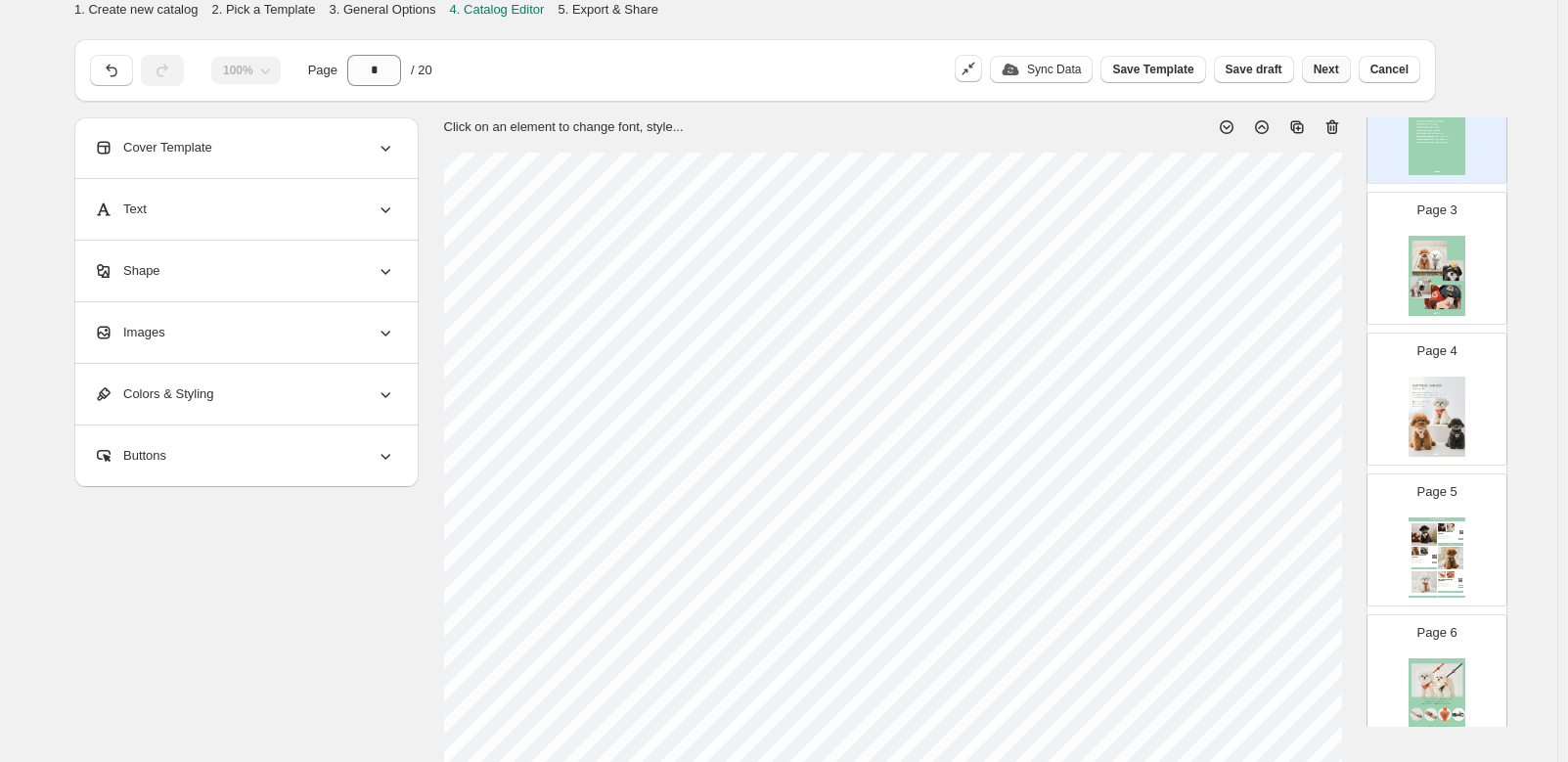 click on "Next" at bounding box center [1326, 69] 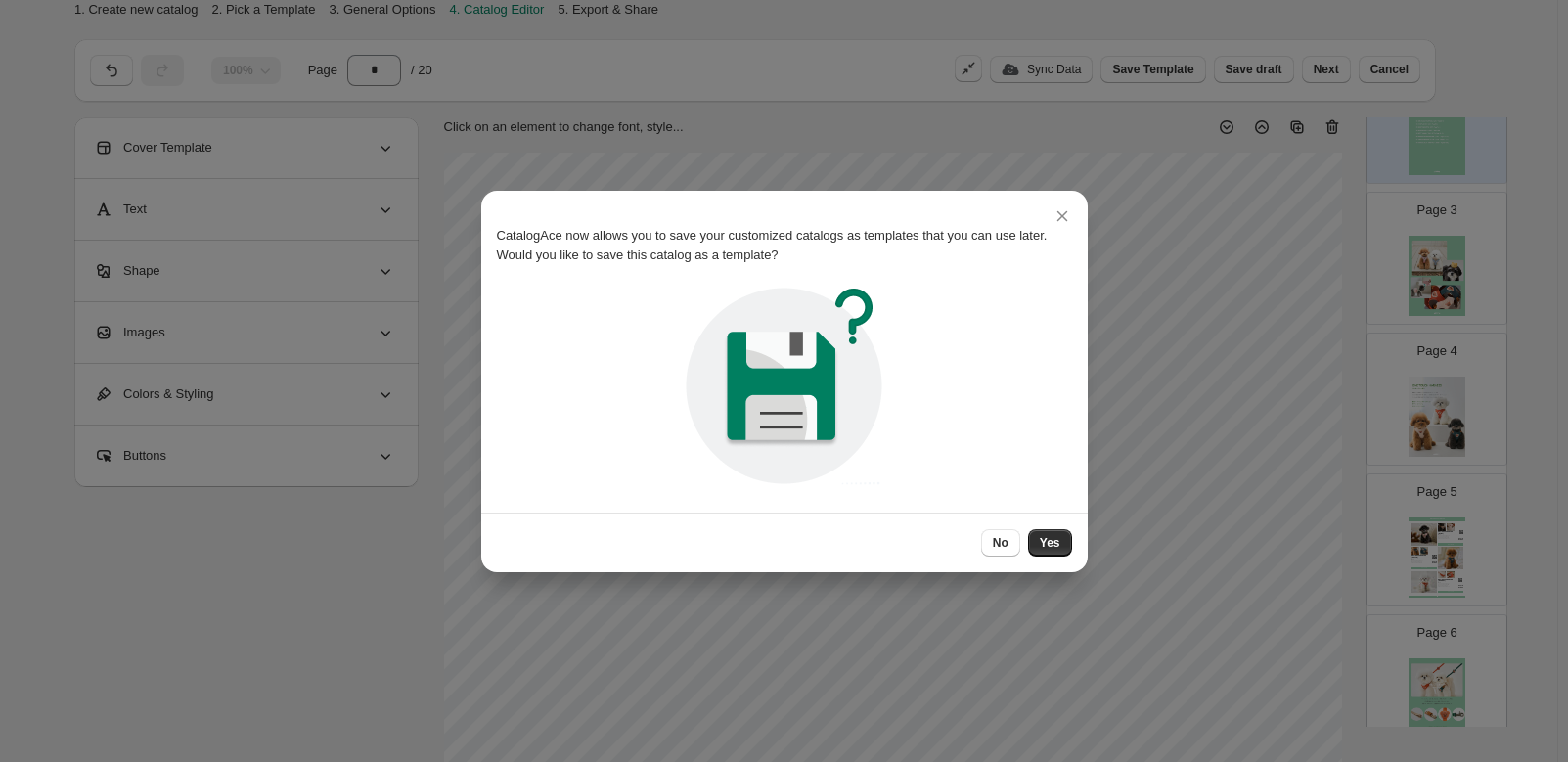 click on "Yes" at bounding box center (1050, 543) 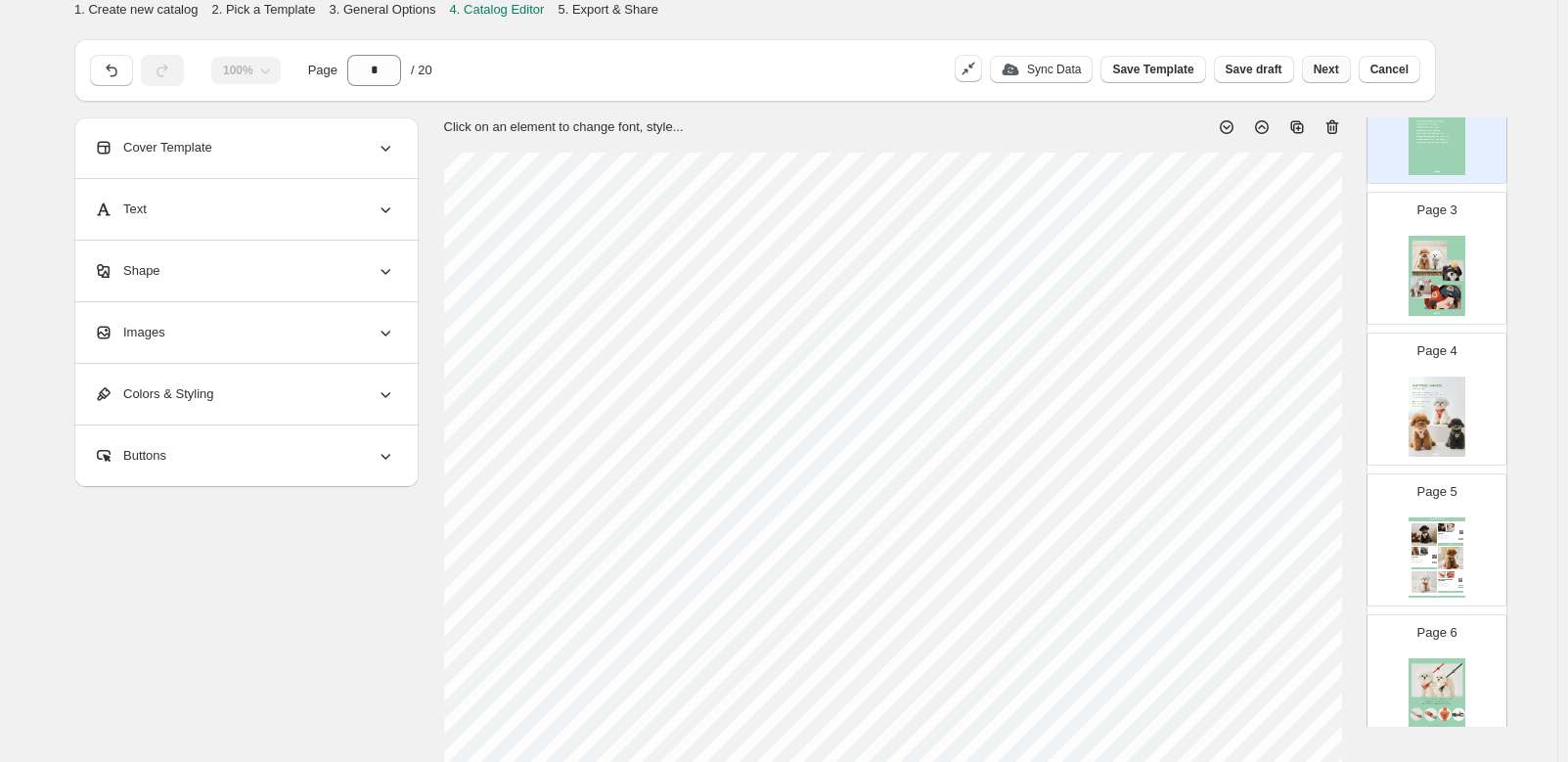 click on "Next" at bounding box center [1326, 69] 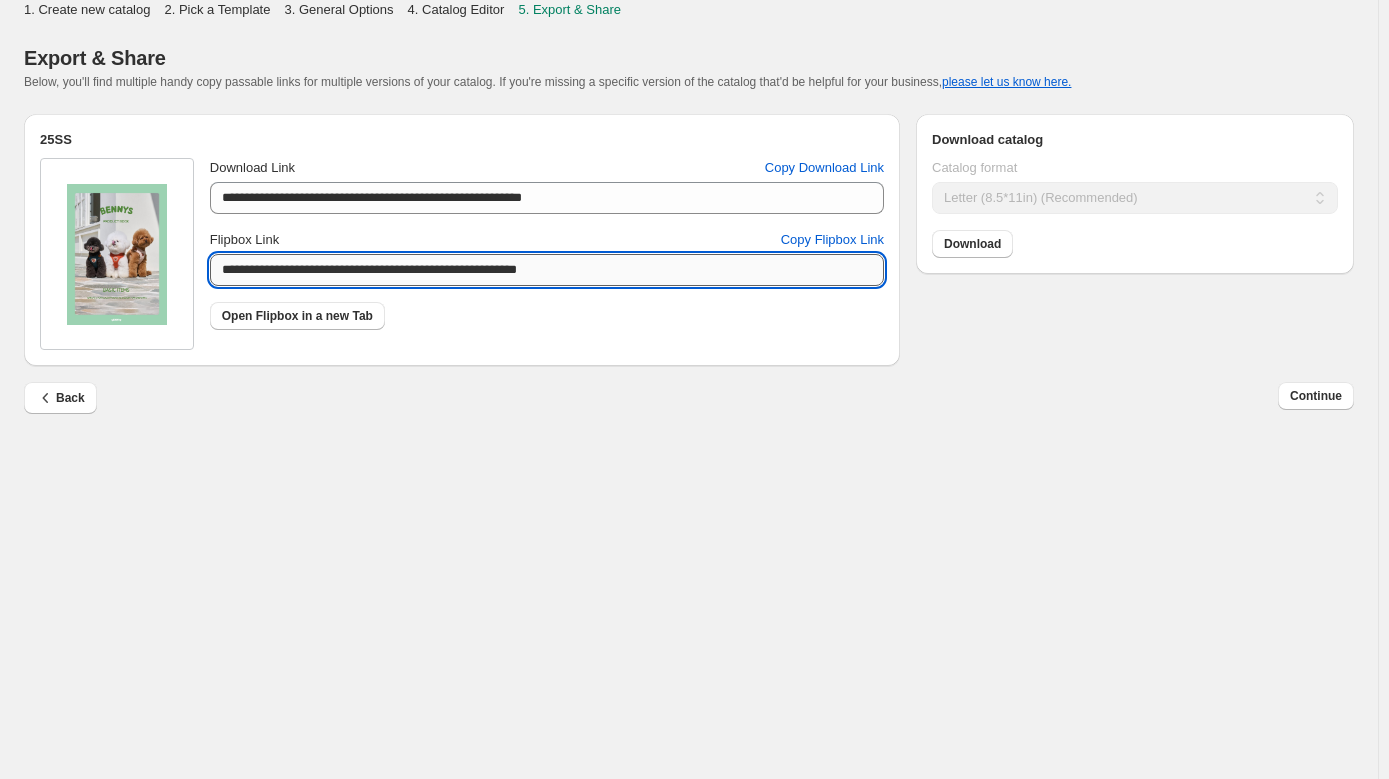 click on "**********" at bounding box center [547, 270] 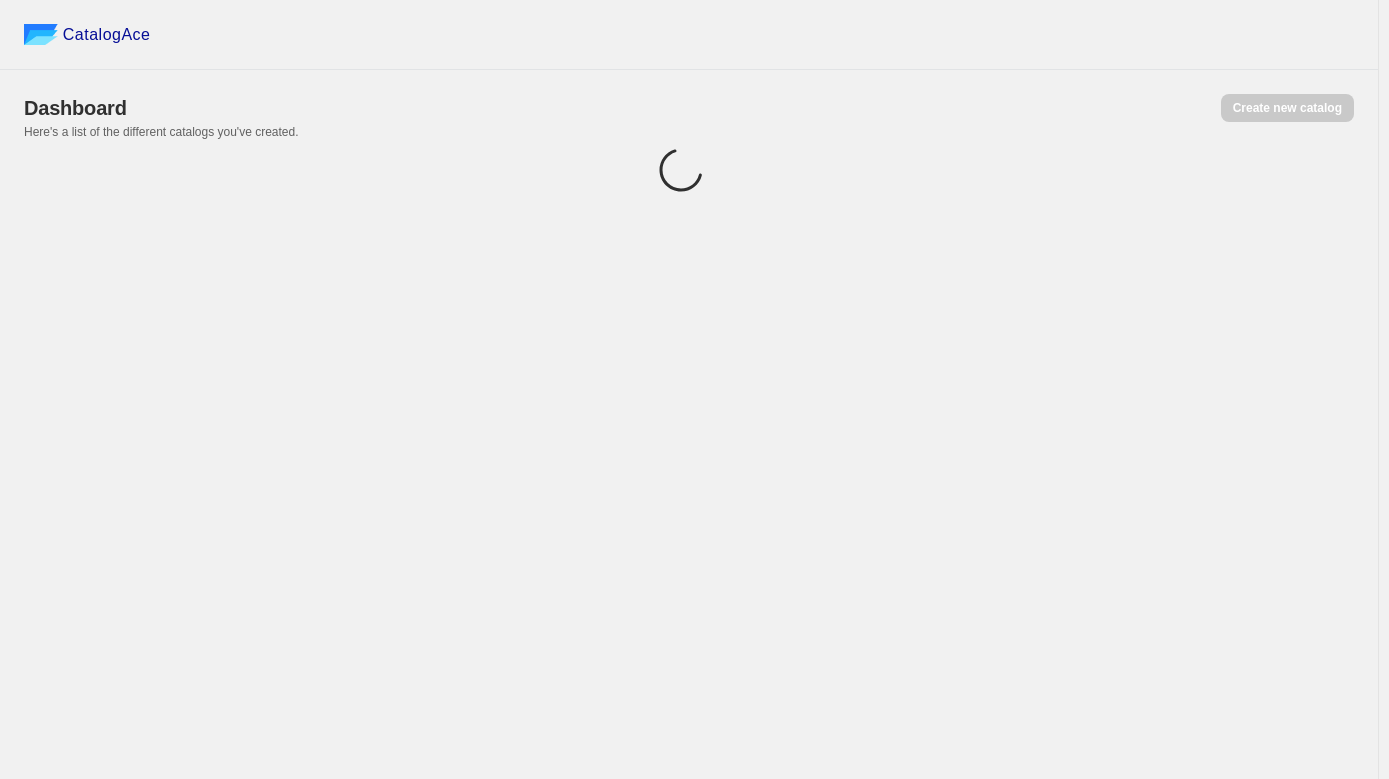 scroll, scrollTop: 0, scrollLeft: 0, axis: both 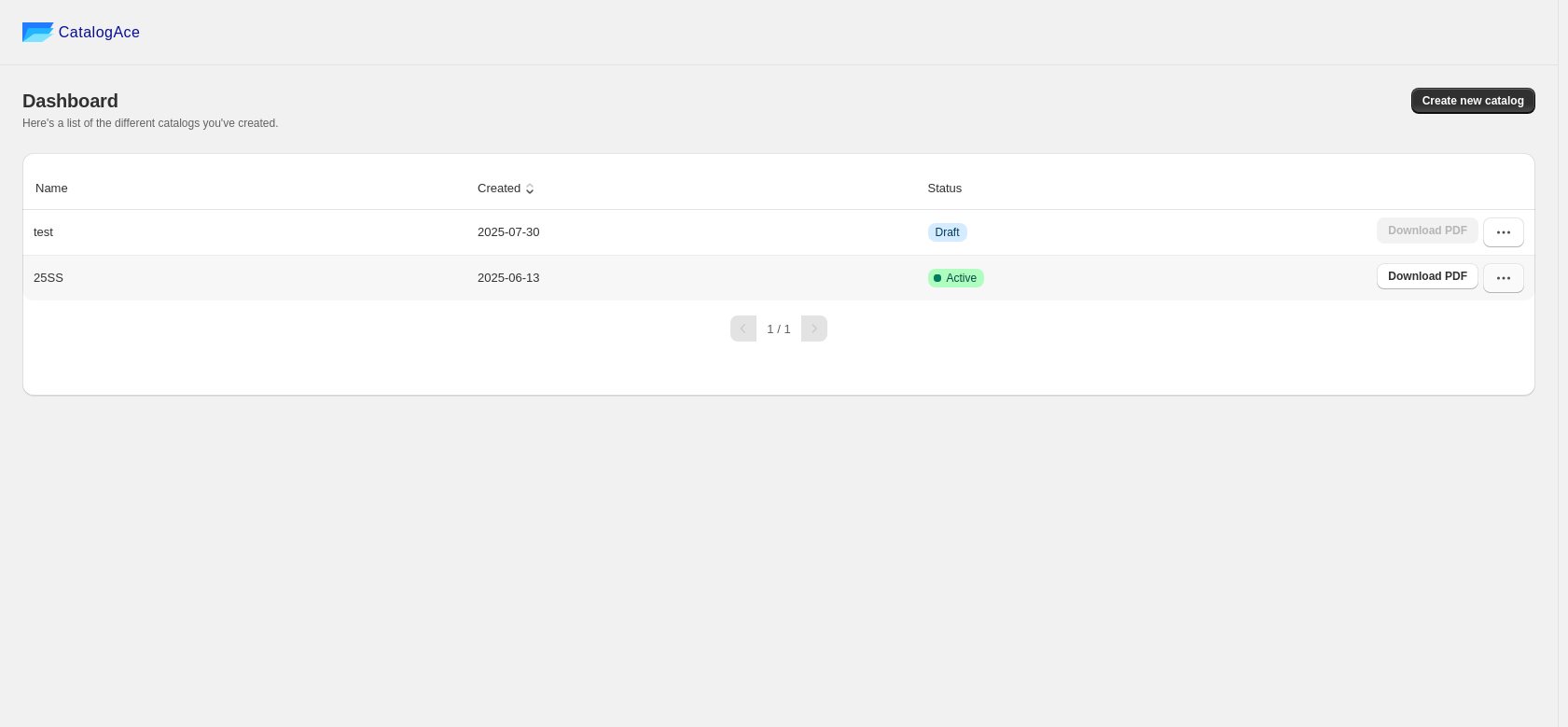 click 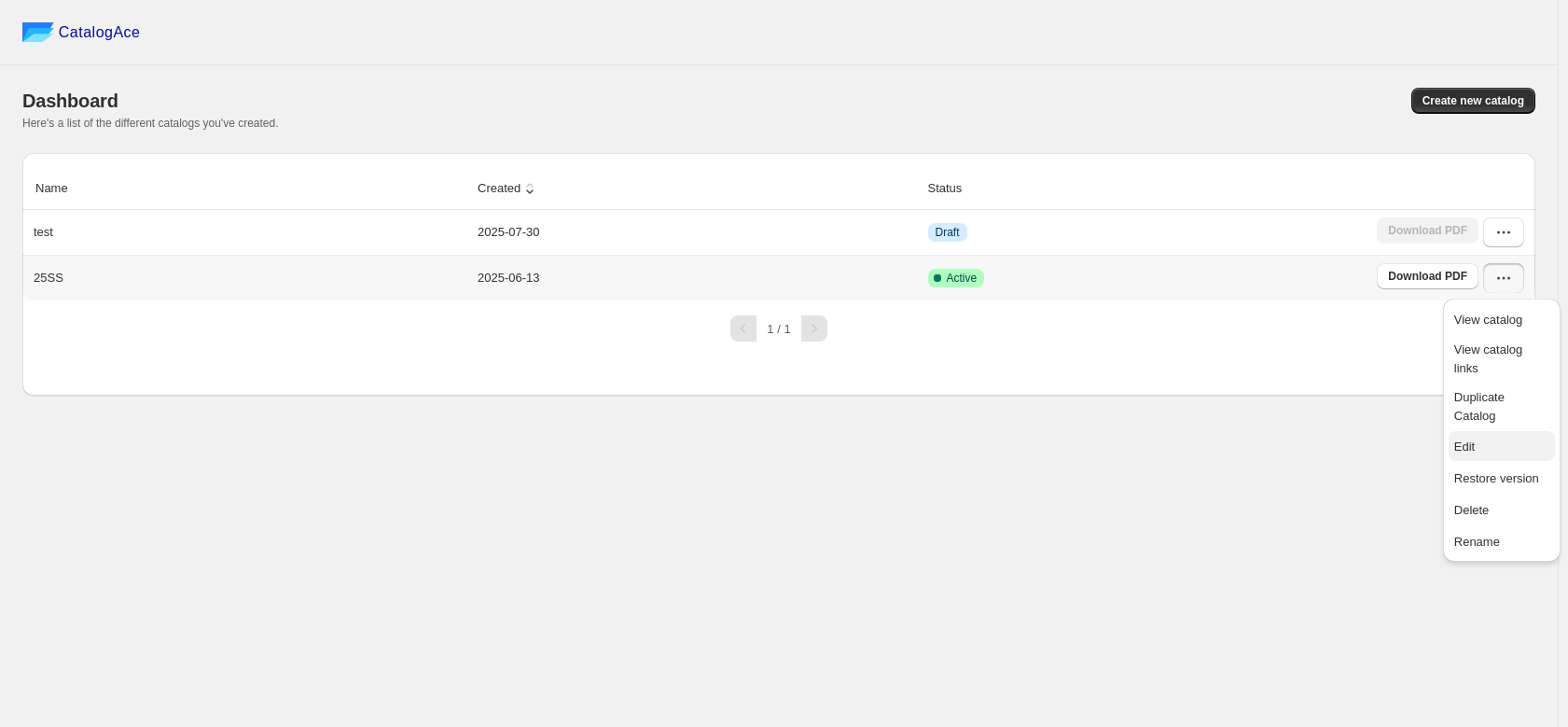 click on "Edit" at bounding box center (1502, 447) 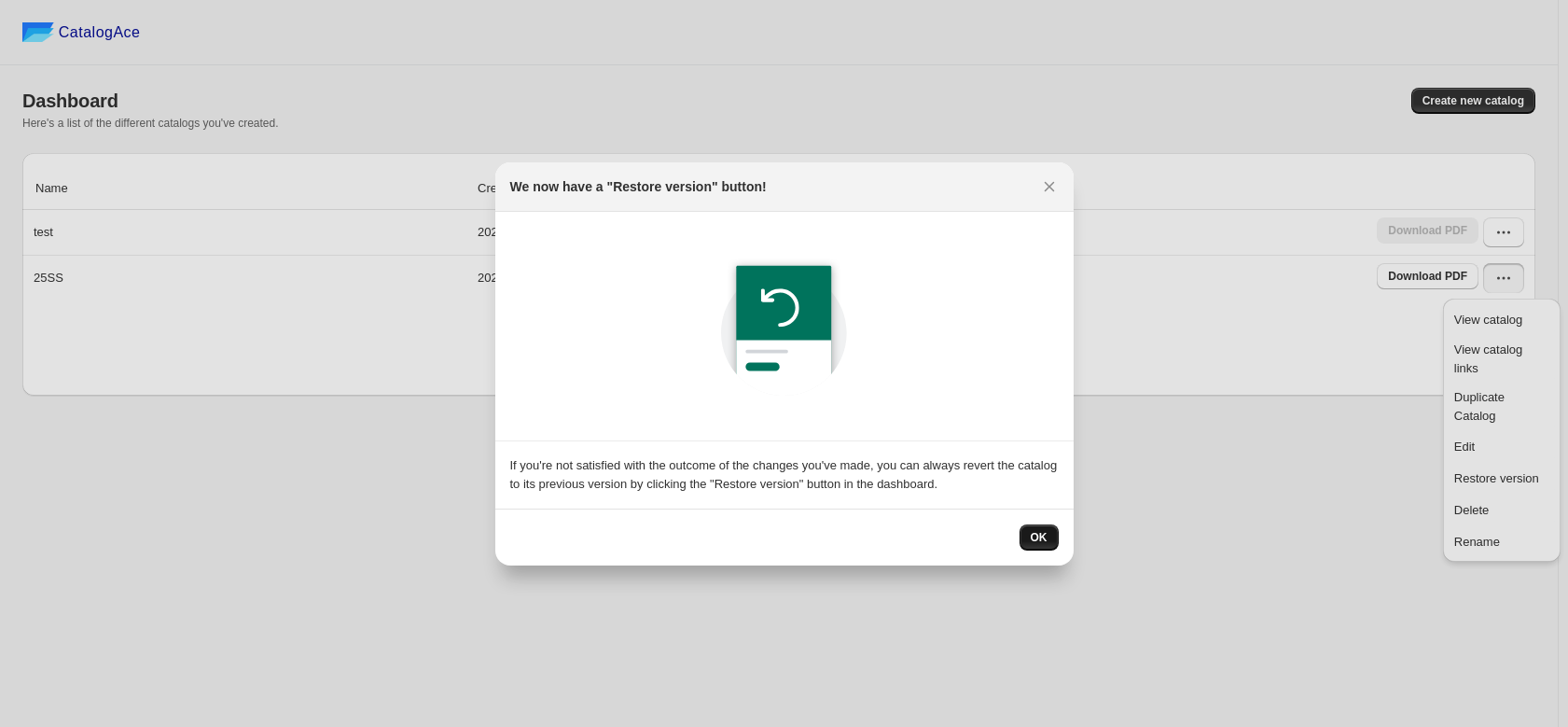 click on "OK" at bounding box center (1039, 538) 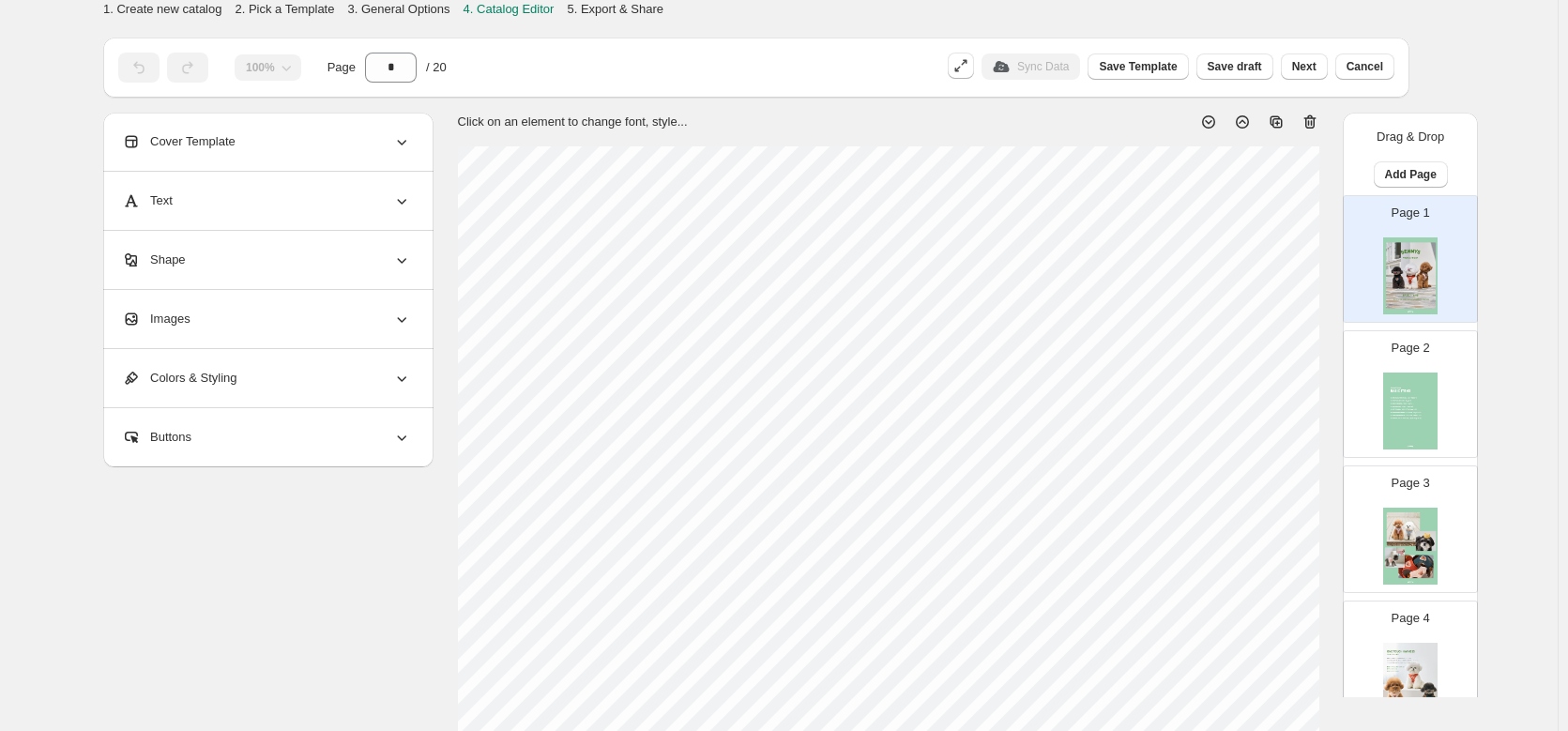 click at bounding box center (1410, 411) 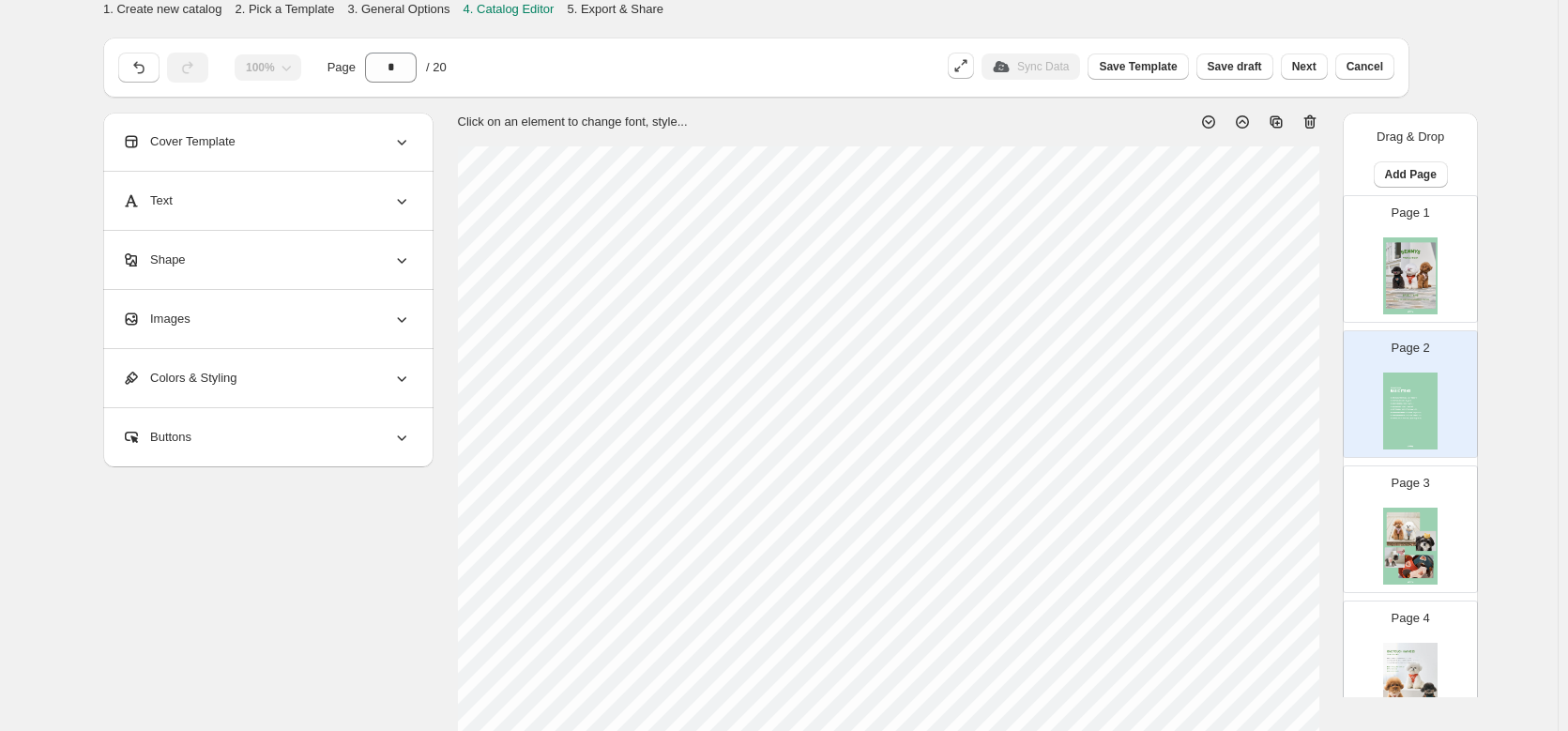 click at bounding box center [1410, 411] 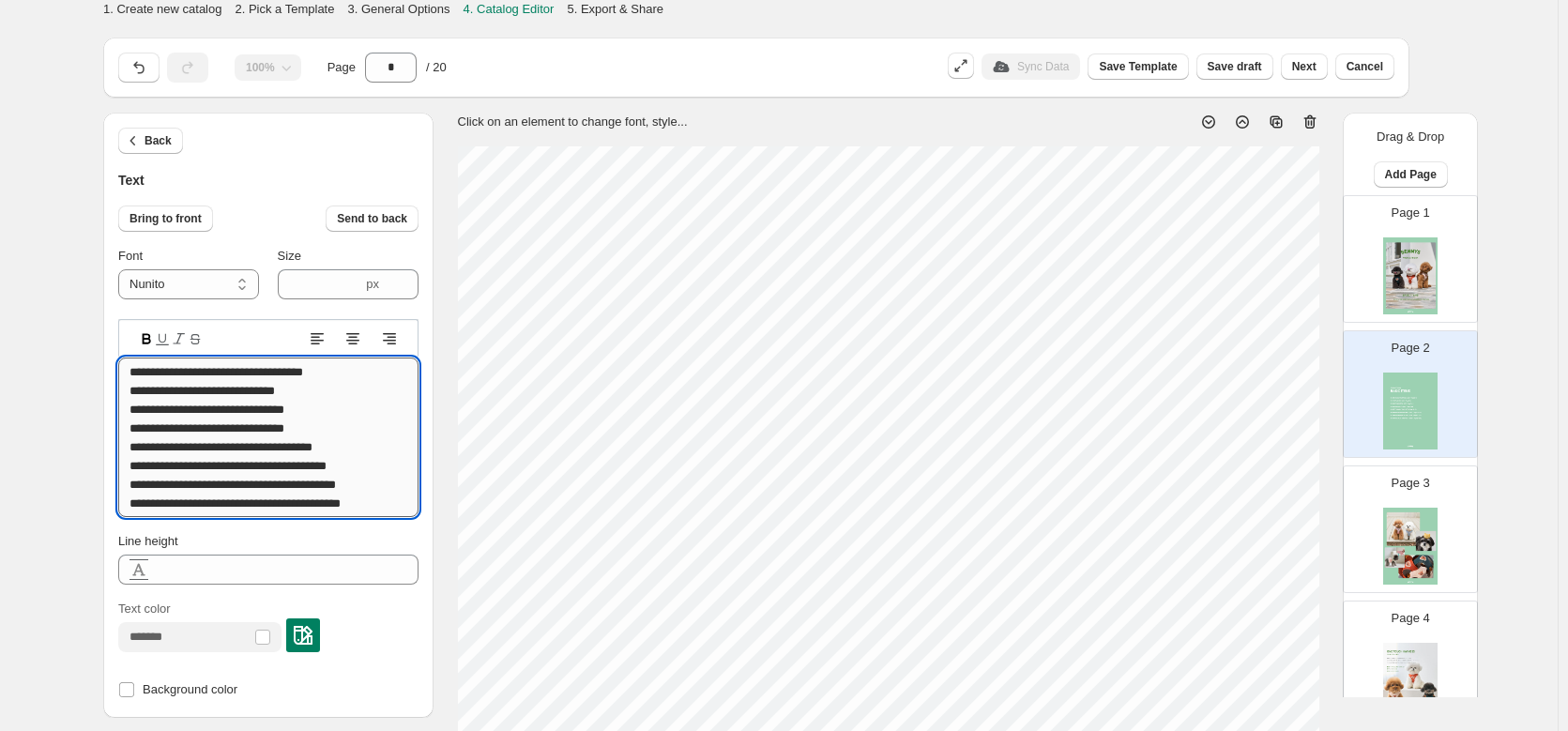 drag, startPoint x: 283, startPoint y: 366, endPoint x: 323, endPoint y: 370, distance: 40.199502 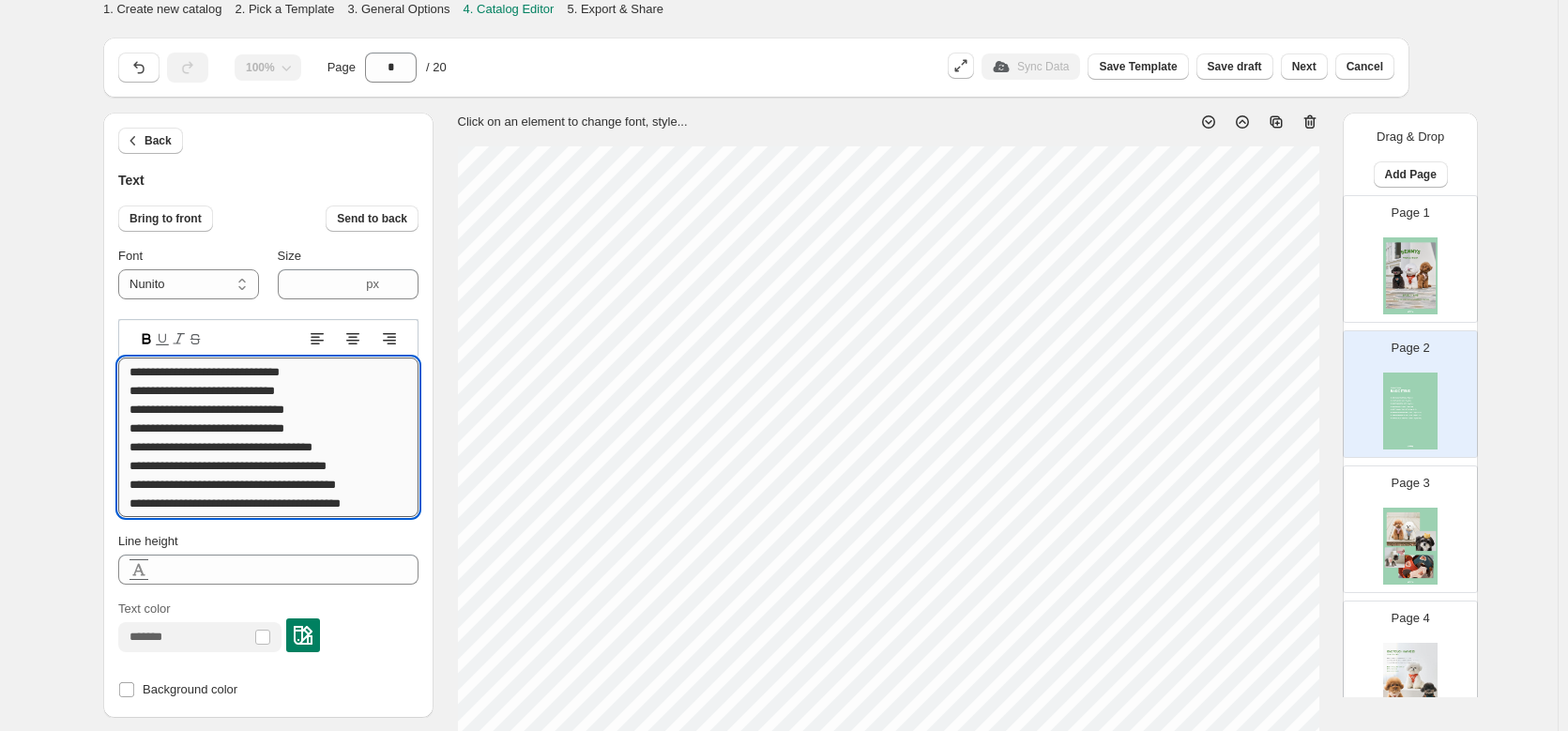 drag, startPoint x: 235, startPoint y: 387, endPoint x: 272, endPoint y: 388, distance: 37.01351 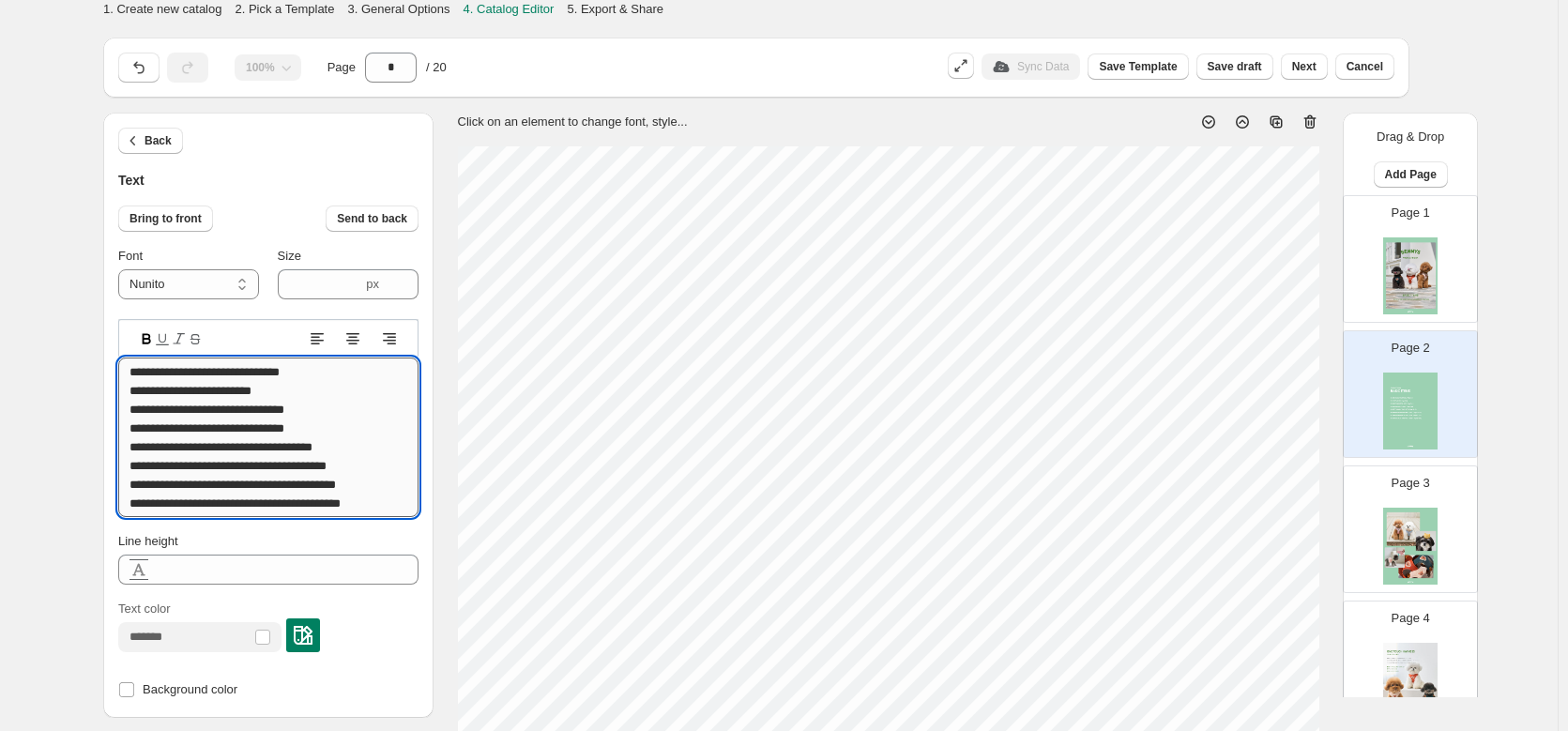 drag, startPoint x: 251, startPoint y: 407, endPoint x: 283, endPoint y: 407, distance: 32 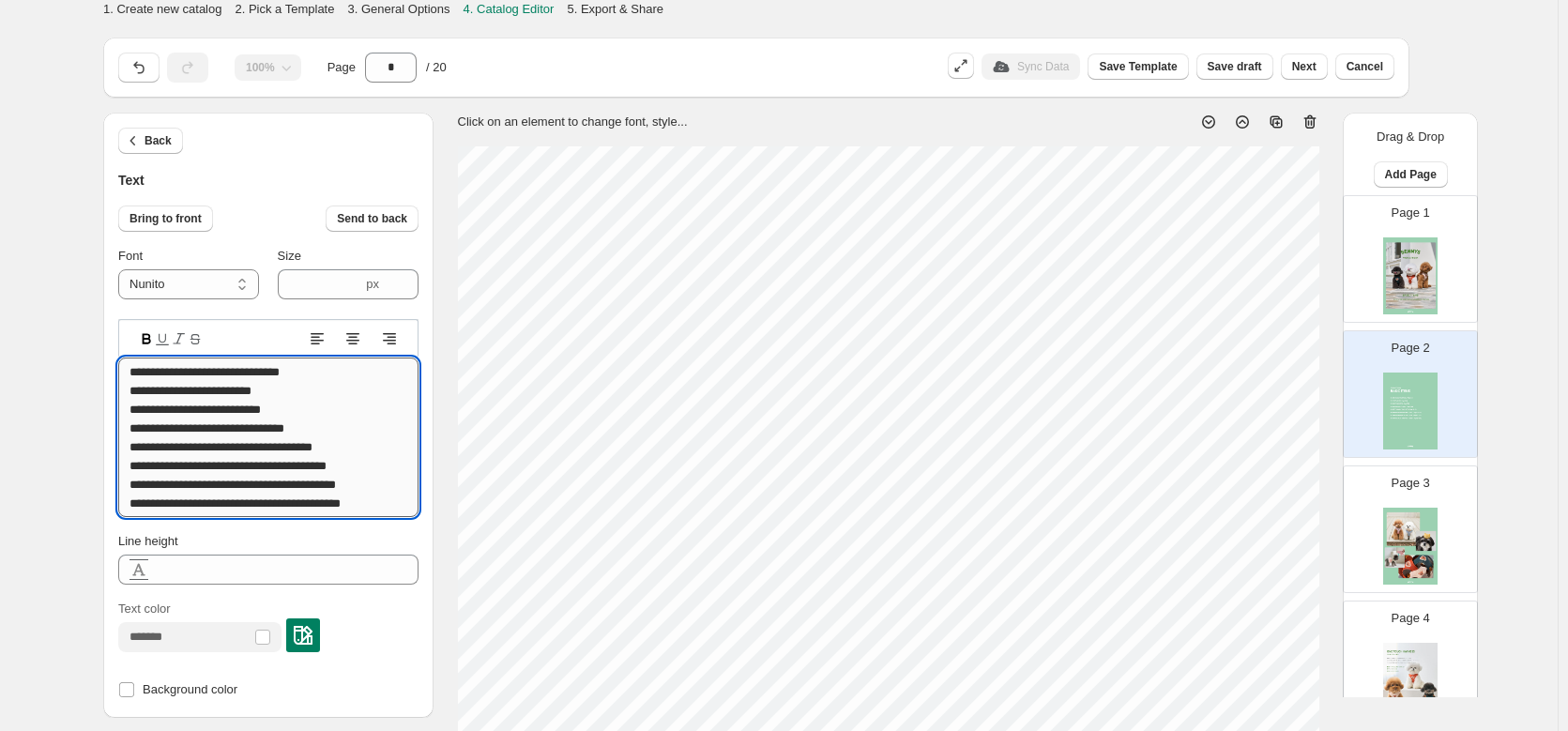 drag, startPoint x: 235, startPoint y: 423, endPoint x: 276, endPoint y: 424, distance: 41.012193 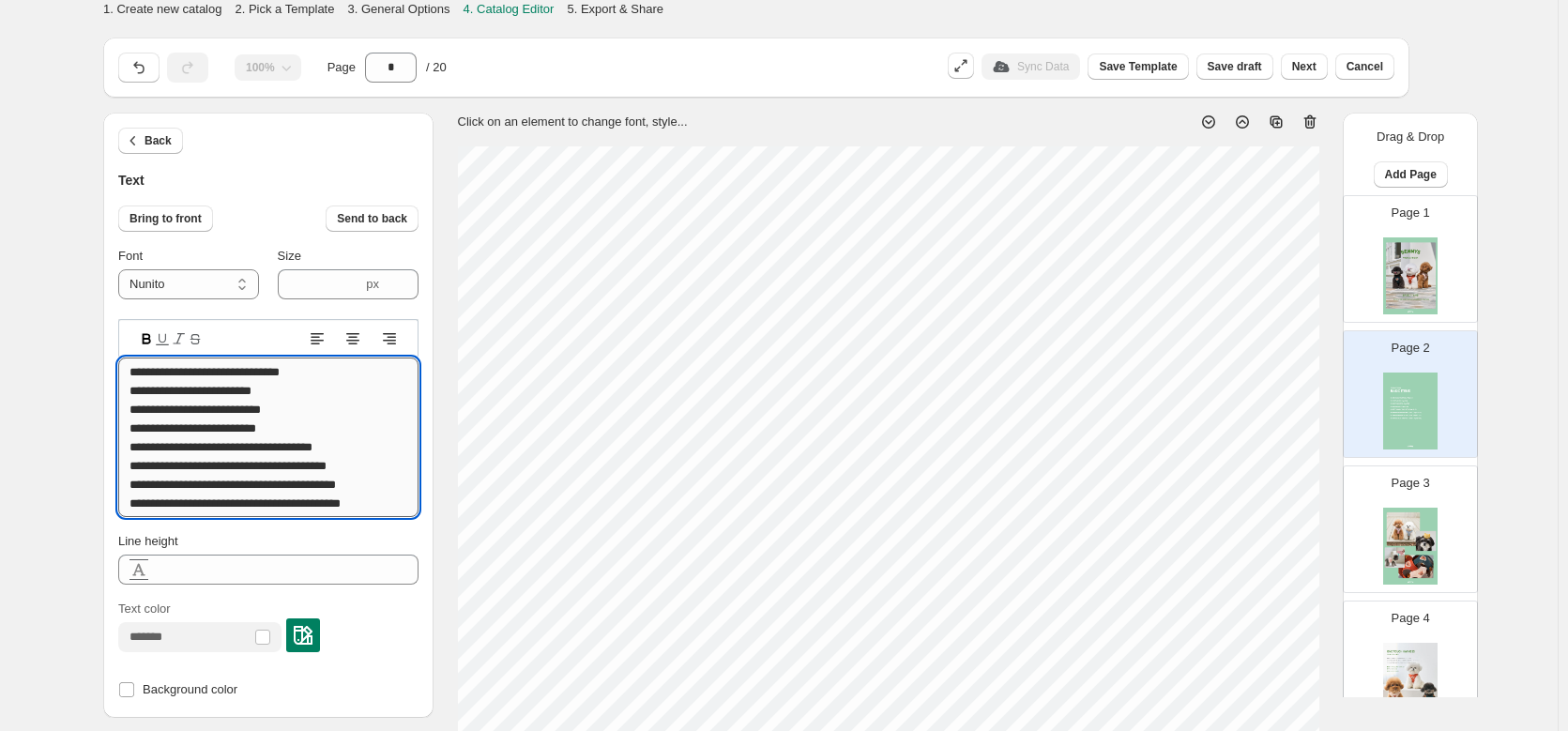 drag, startPoint x: 264, startPoint y: 445, endPoint x: 305, endPoint y: 441, distance: 41.19466 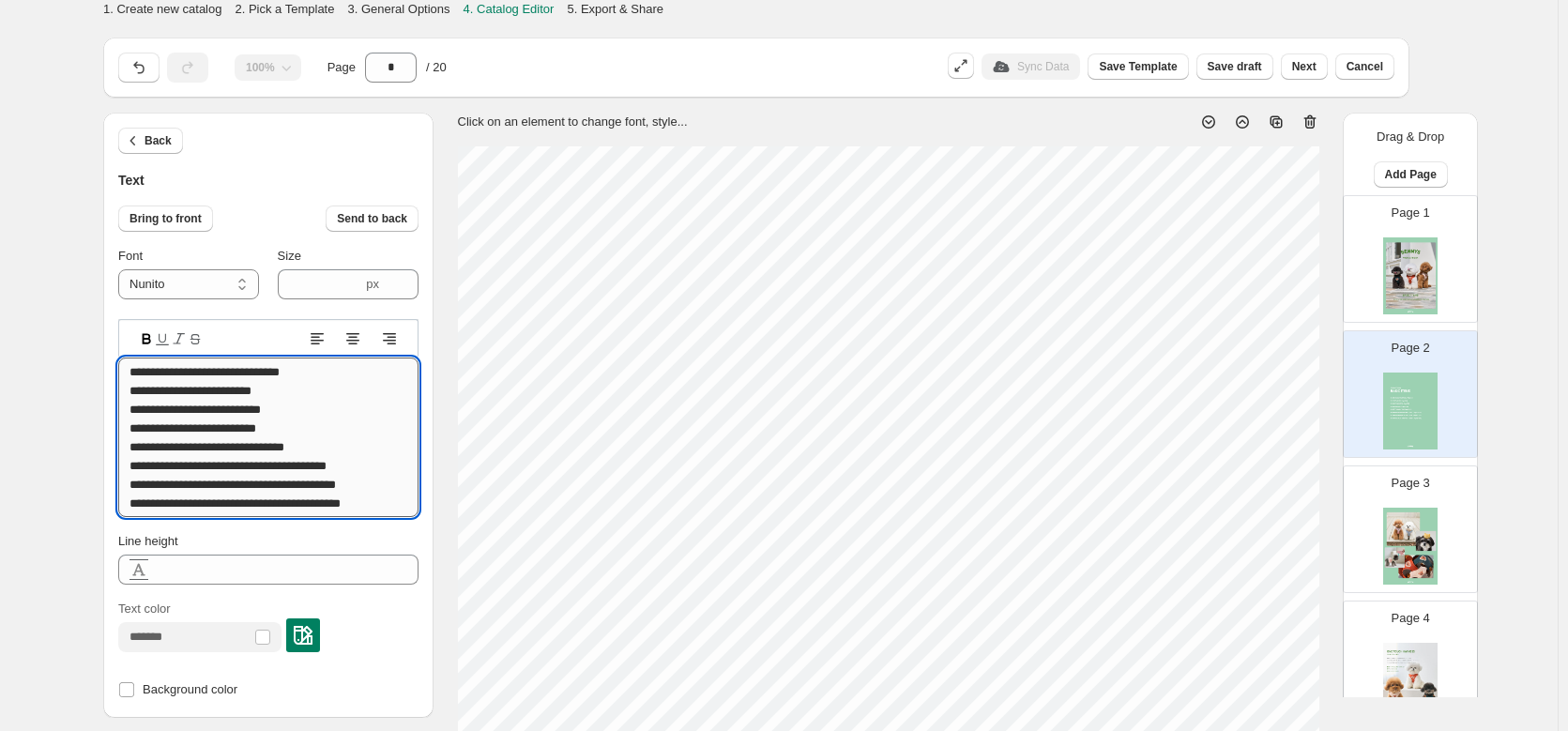 drag, startPoint x: 301, startPoint y: 462, endPoint x: 344, endPoint y: 461, distance: 43.011626 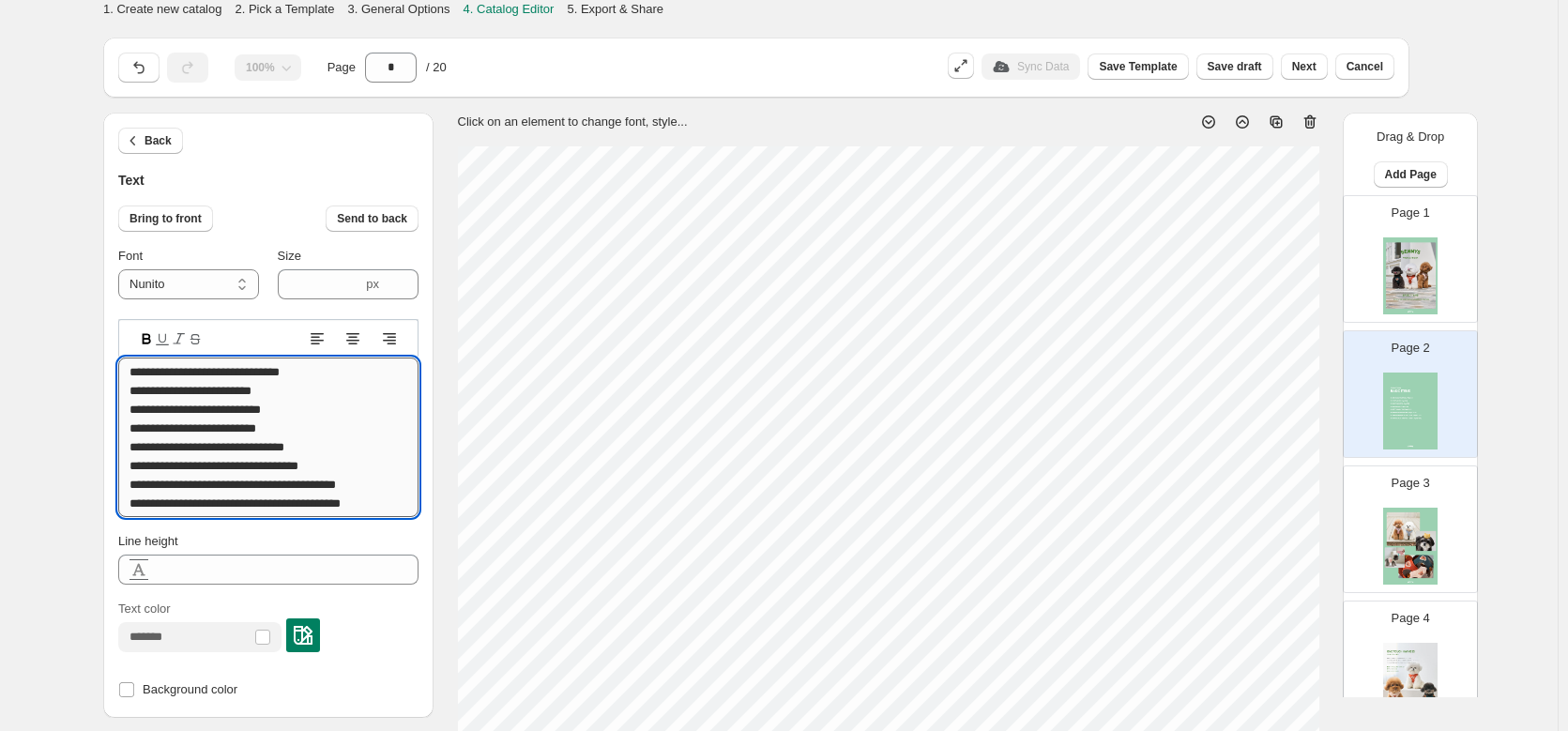 scroll, scrollTop: 39, scrollLeft: 0, axis: vertical 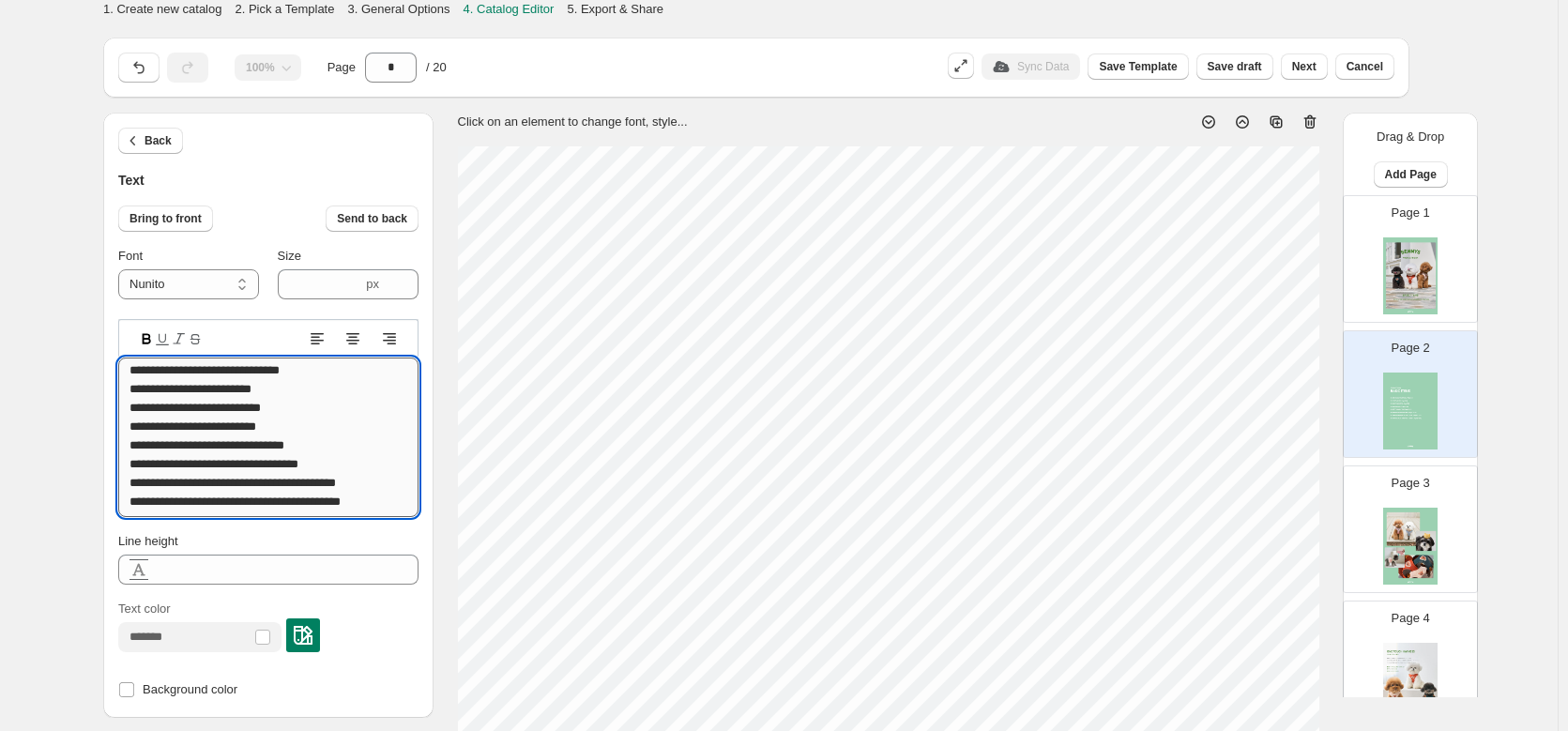 drag, startPoint x: 296, startPoint y: 445, endPoint x: 340, endPoint y: 443, distance: 44.045431 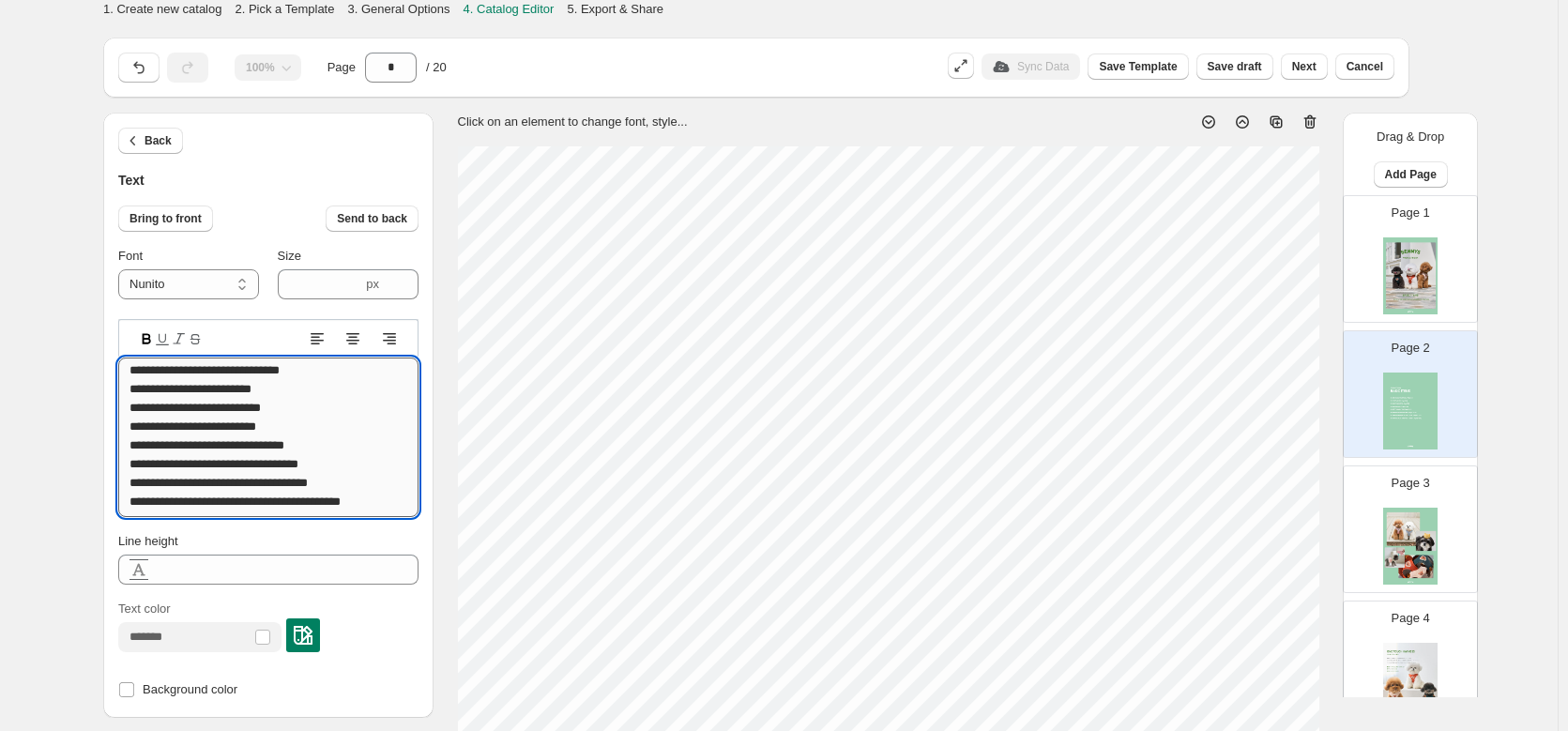 scroll, scrollTop: 21, scrollLeft: 0, axis: vertical 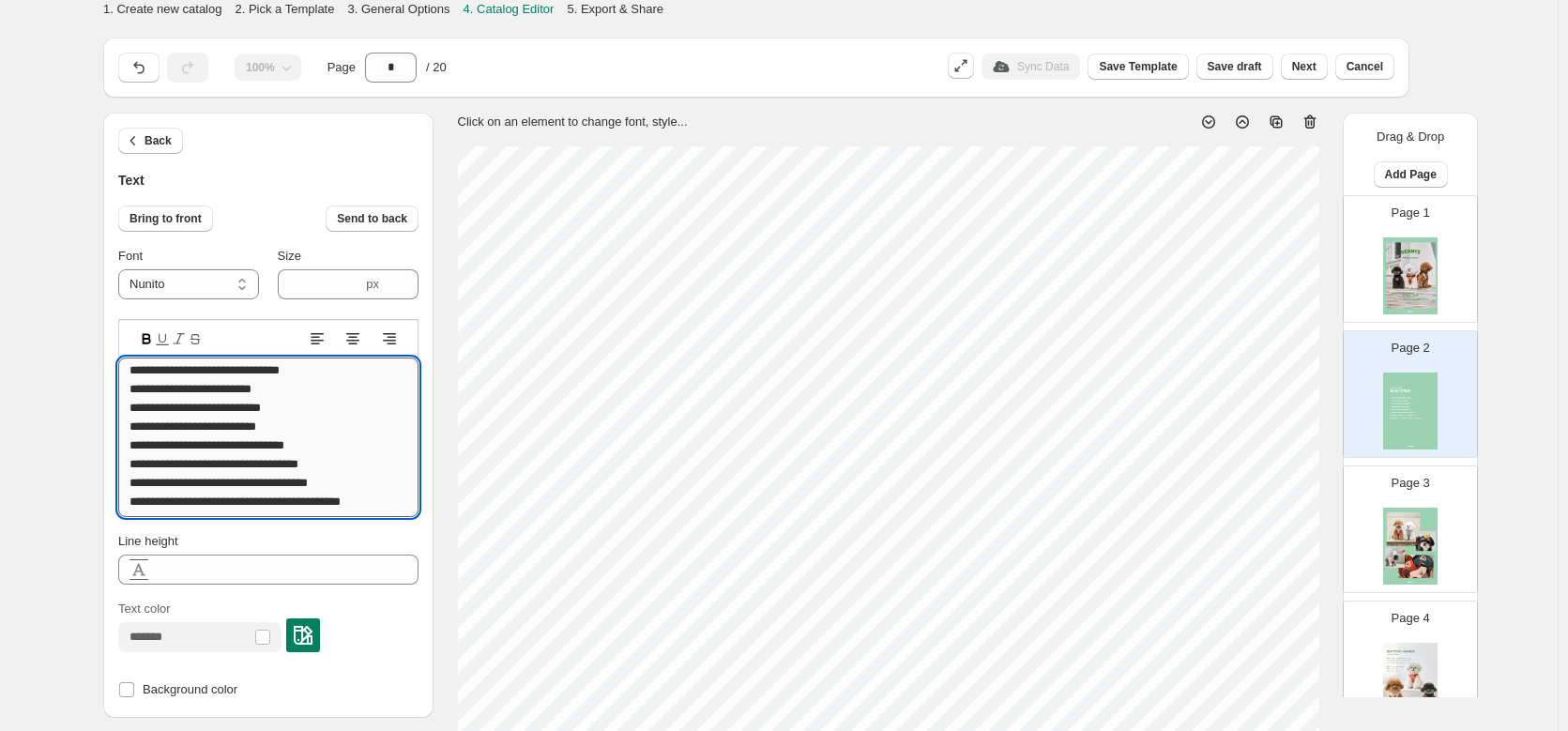 drag, startPoint x: 303, startPoint y: 483, endPoint x: 336, endPoint y: 482, distance: 33.015148 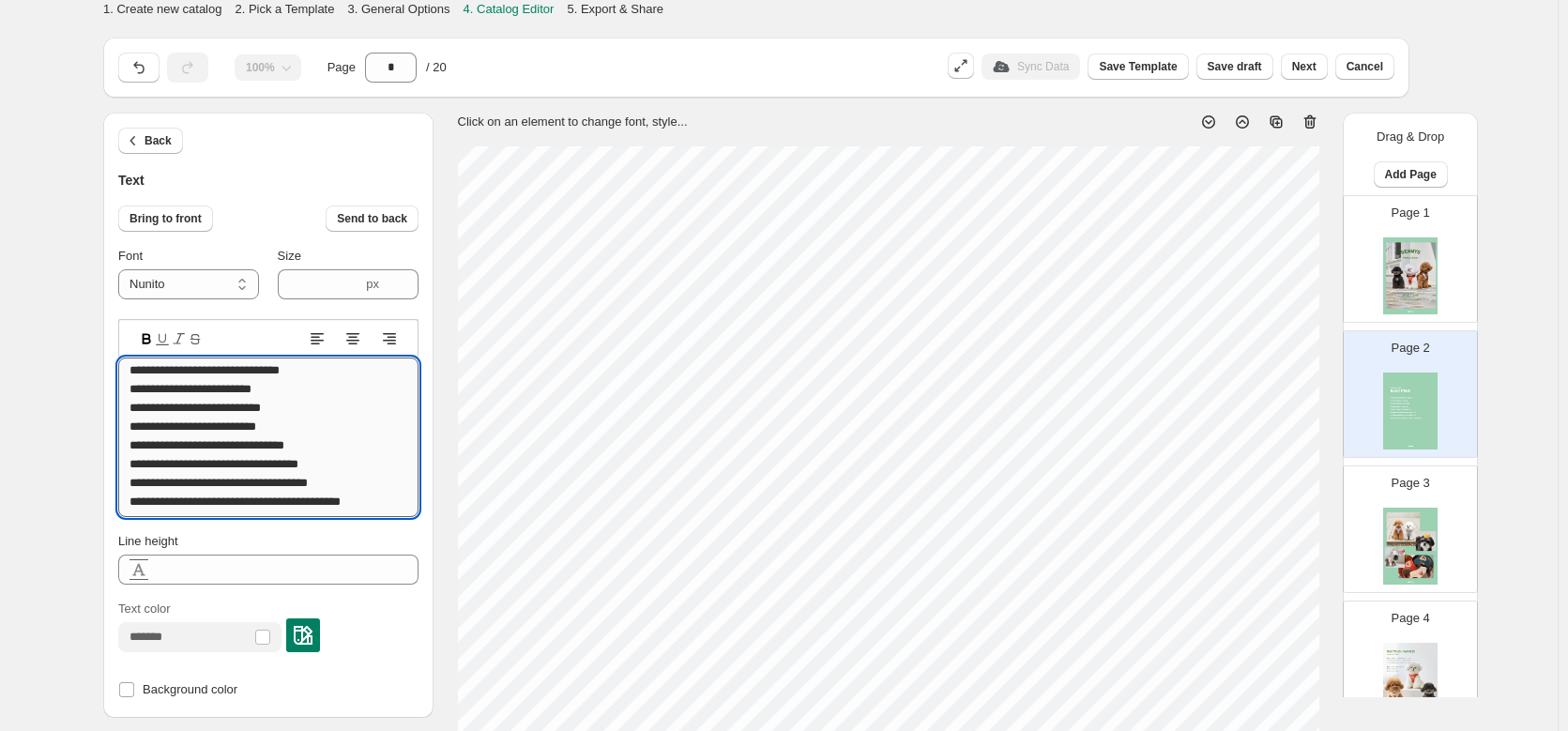 drag, startPoint x: 346, startPoint y: 481, endPoint x: 300, endPoint y: 480, distance: 46.010868 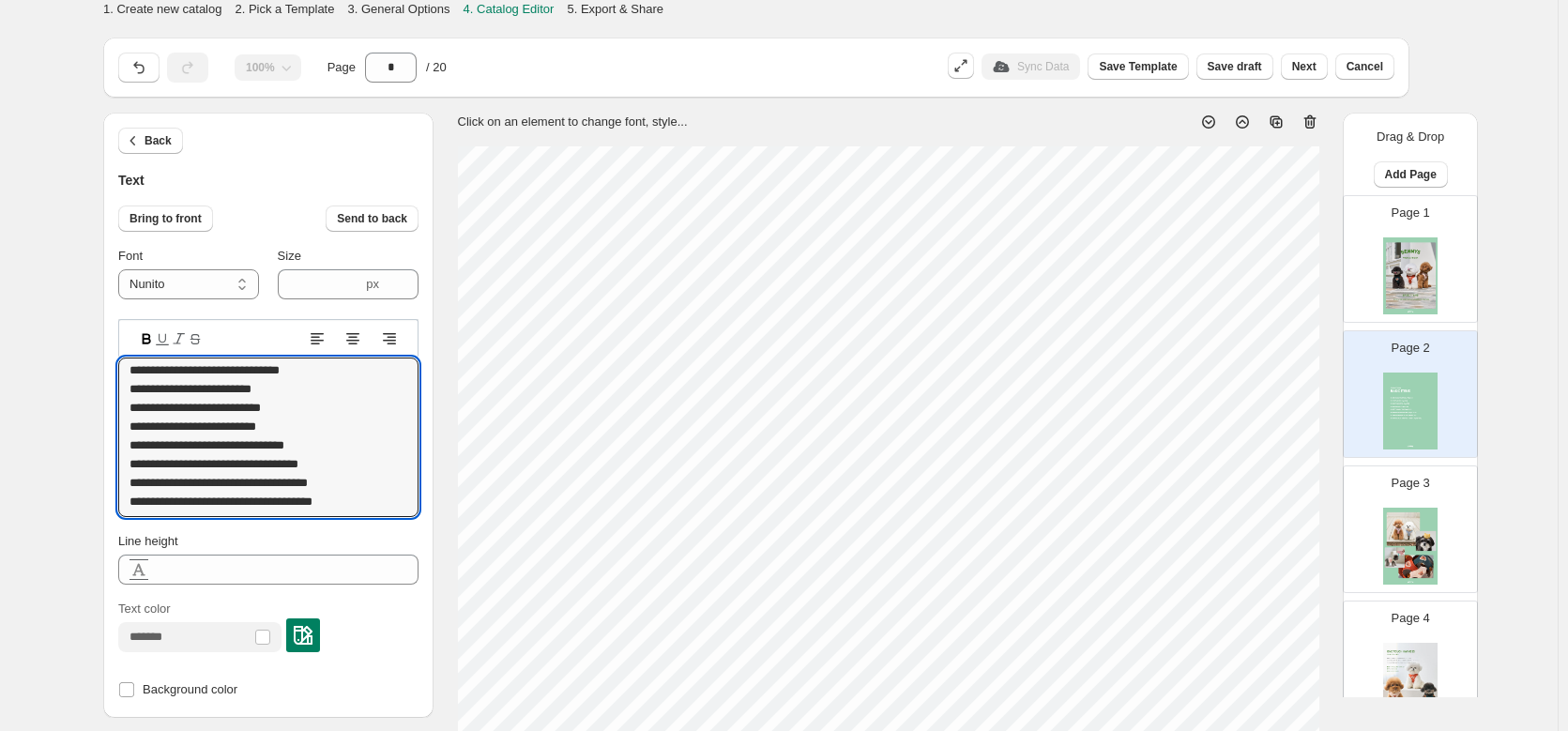 scroll, scrollTop: 2, scrollLeft: 0, axis: vertical 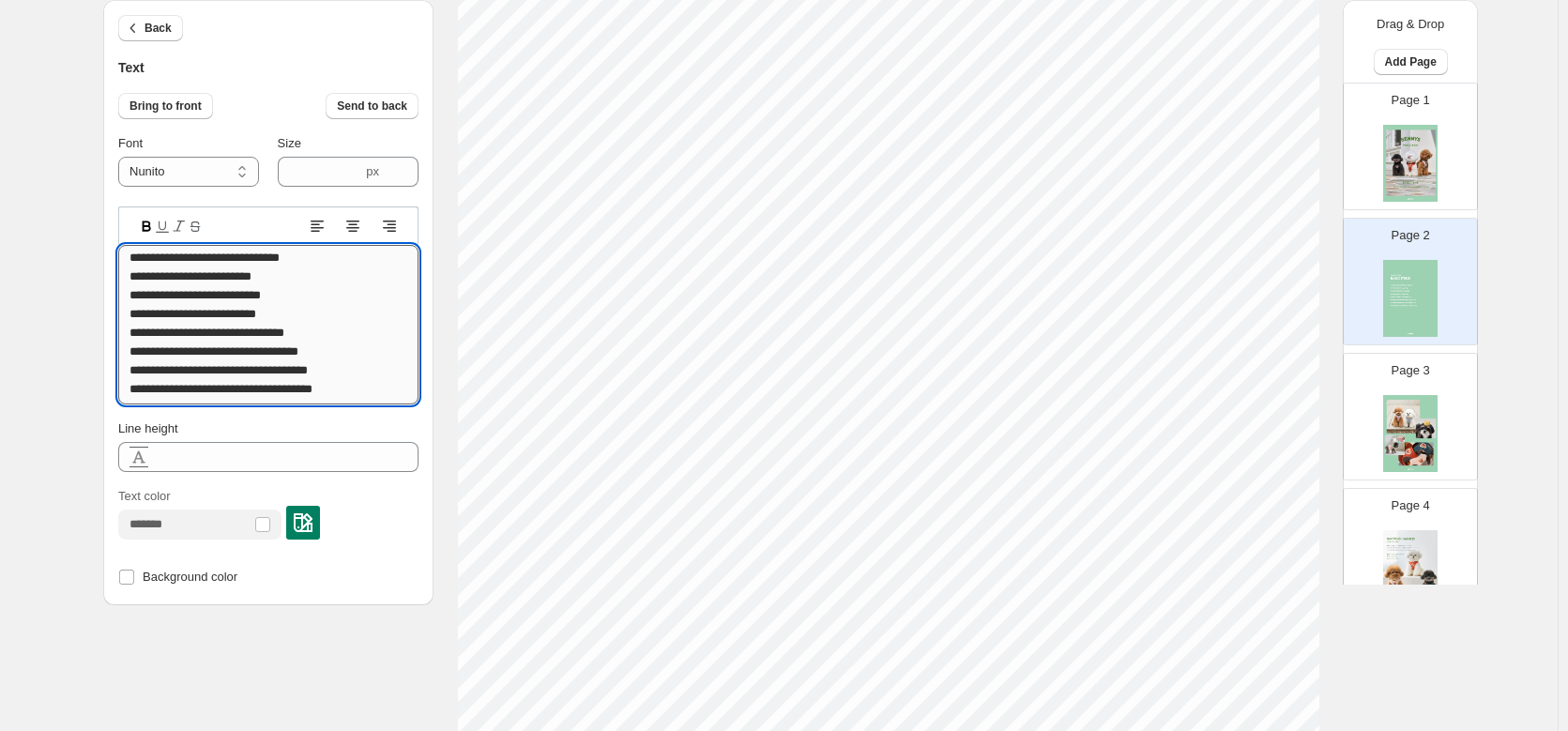 click on "**********" at bounding box center [268, 325] 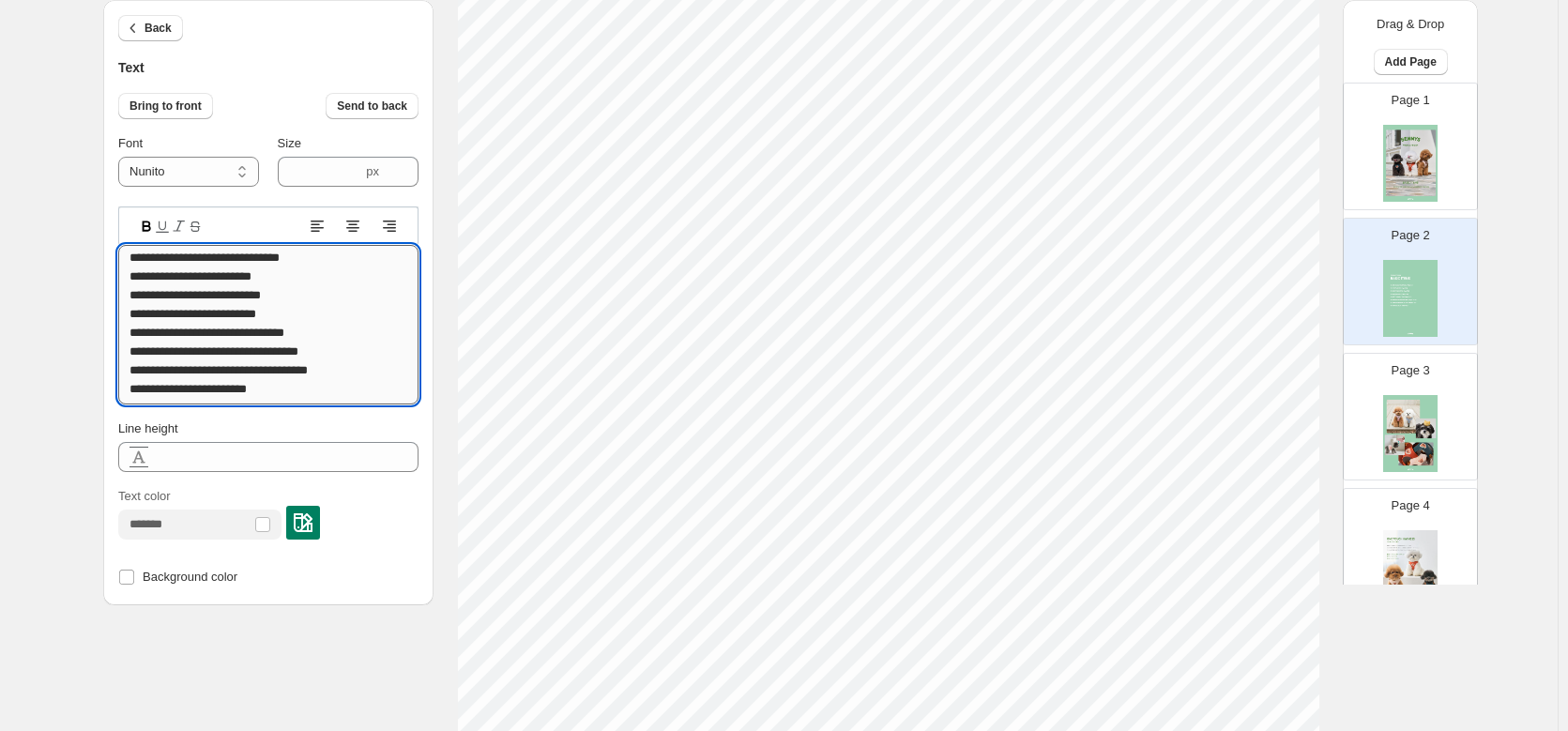 drag, startPoint x: 290, startPoint y: 365, endPoint x: 381, endPoint y: 368, distance: 91.04944 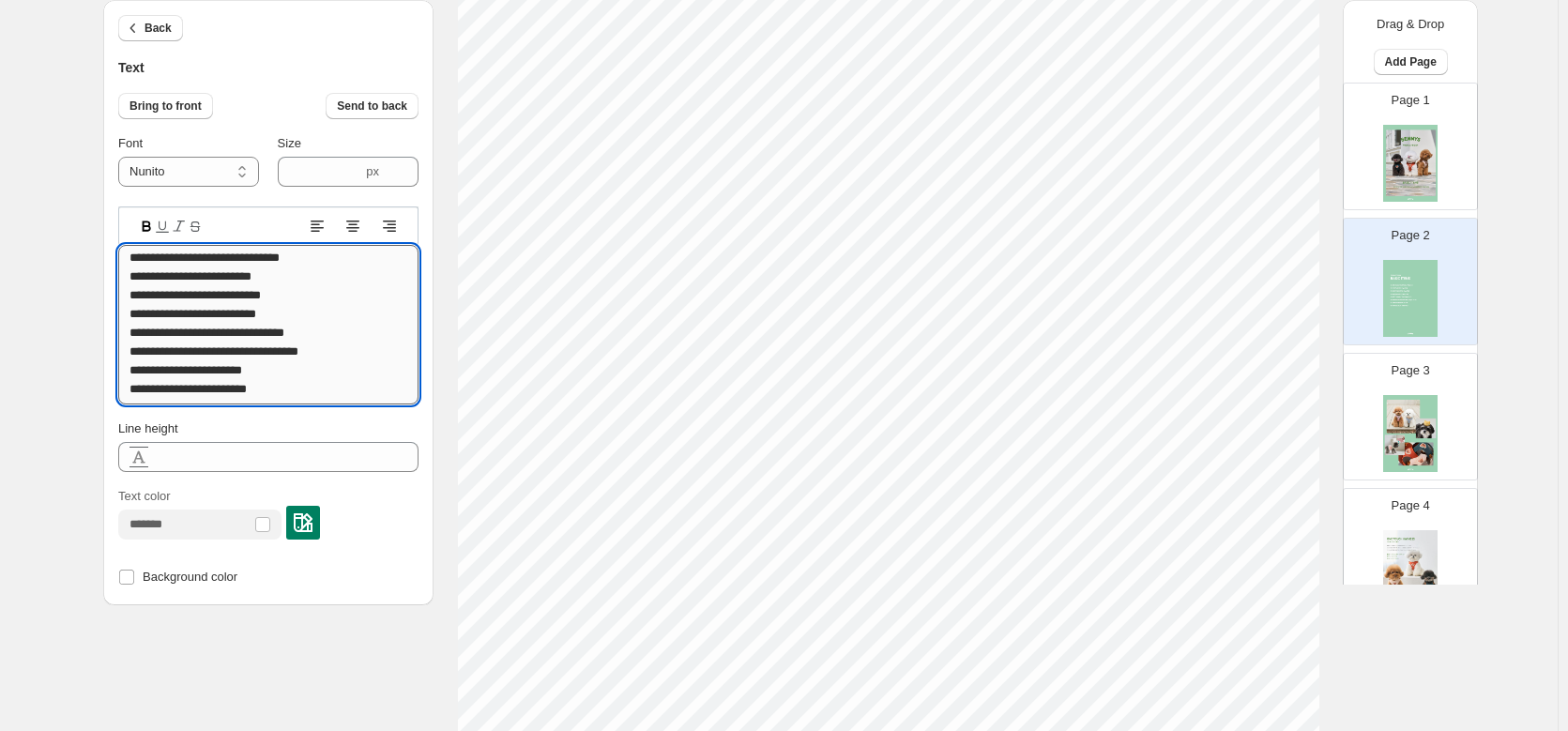 click on "**********" at bounding box center [268, 325] 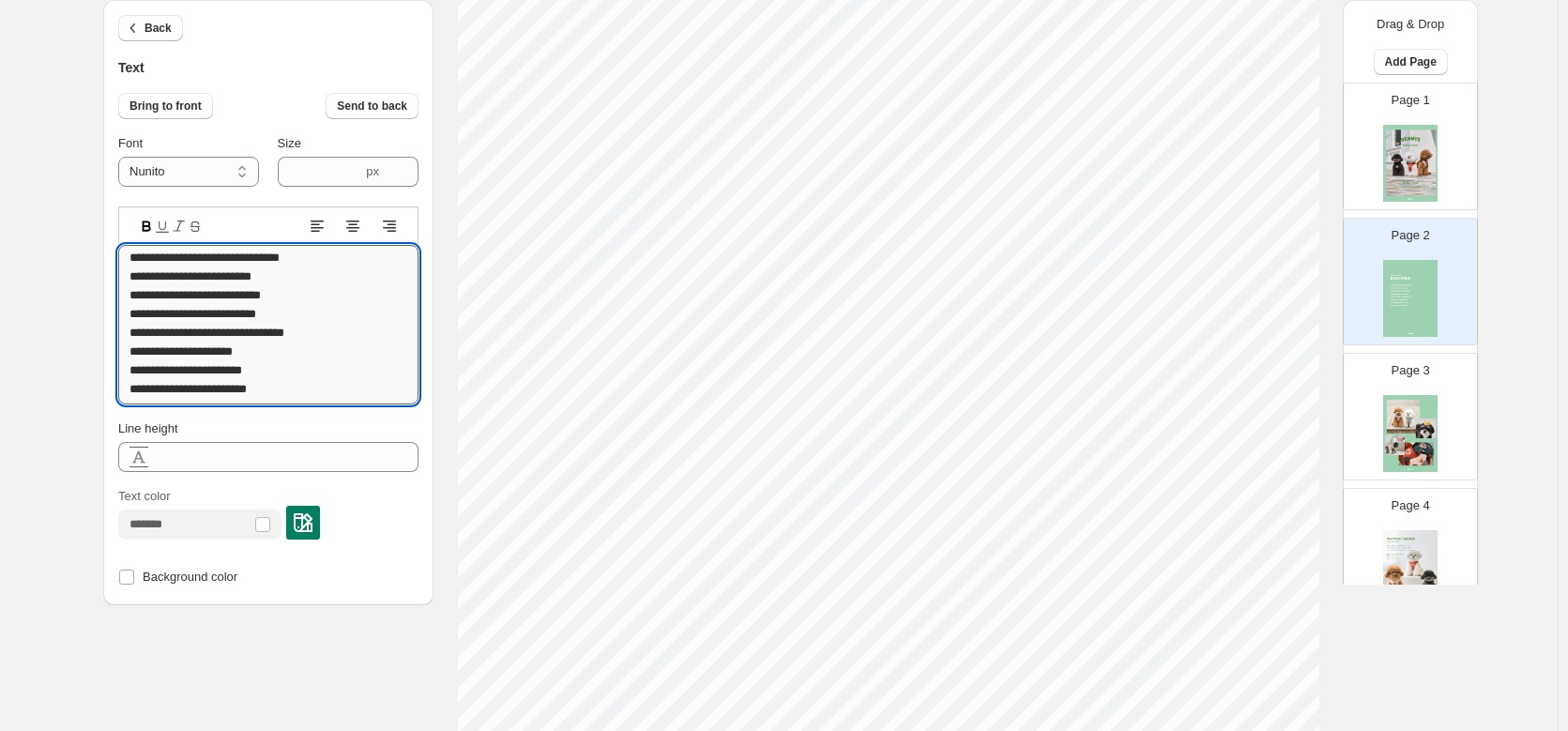 drag, startPoint x: 251, startPoint y: 329, endPoint x: 342, endPoint y: 331, distance: 91.02198 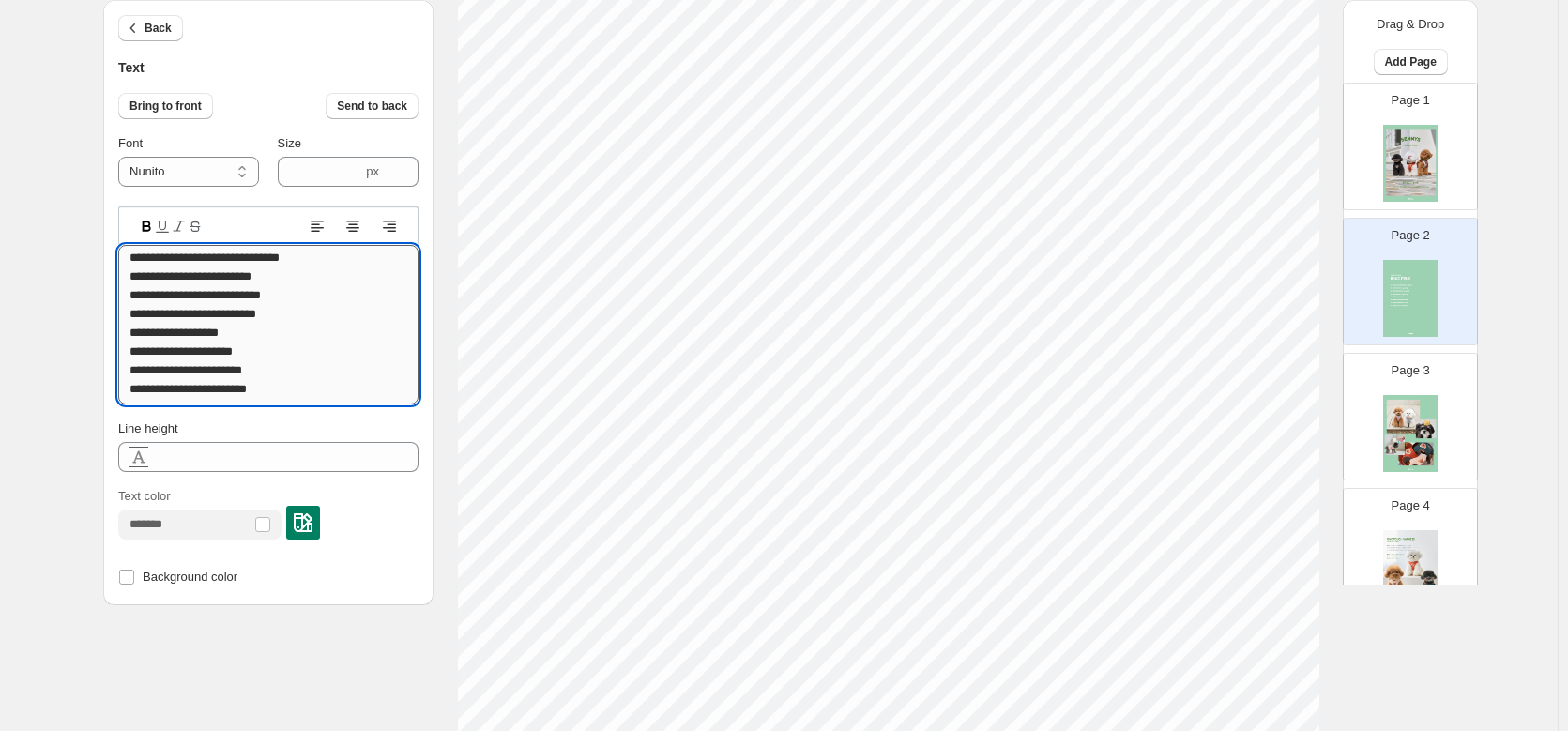 drag, startPoint x: 219, startPoint y: 309, endPoint x: 299, endPoint y: 313, distance: 80.099938 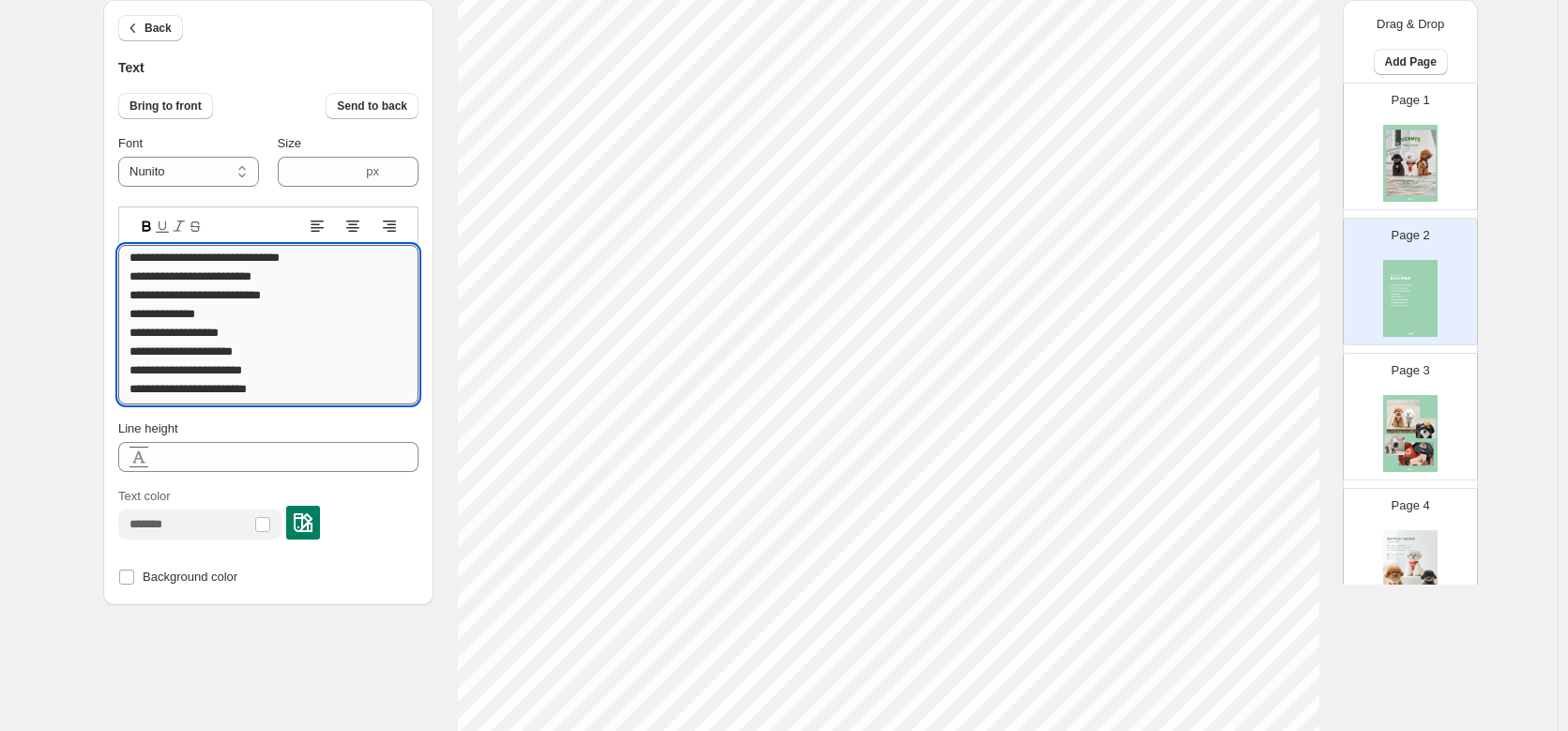 drag, startPoint x: 235, startPoint y: 289, endPoint x: 305, endPoint y: 297, distance: 70.45566 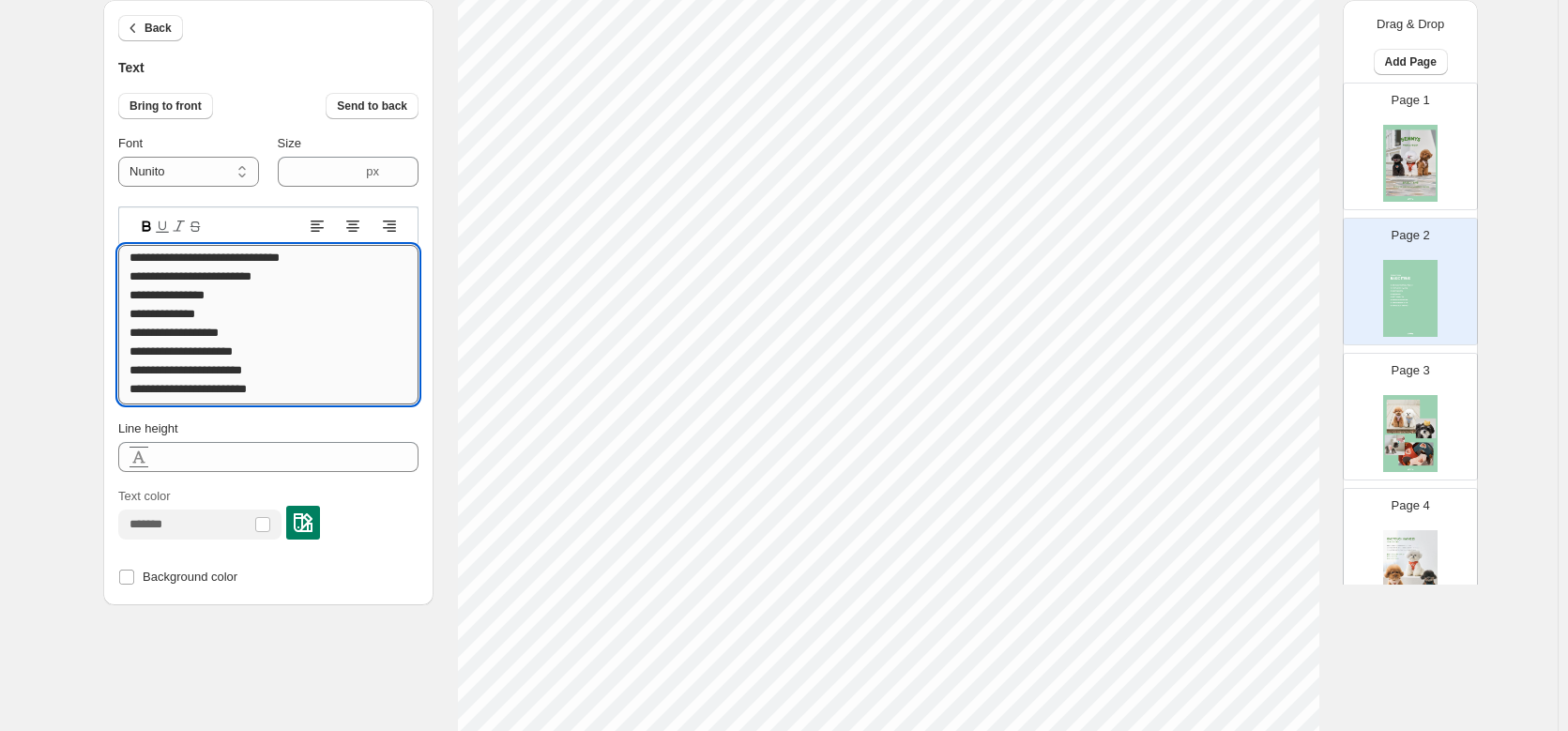 drag, startPoint x: 221, startPoint y: 278, endPoint x: 306, endPoint y: 277, distance: 85.005882 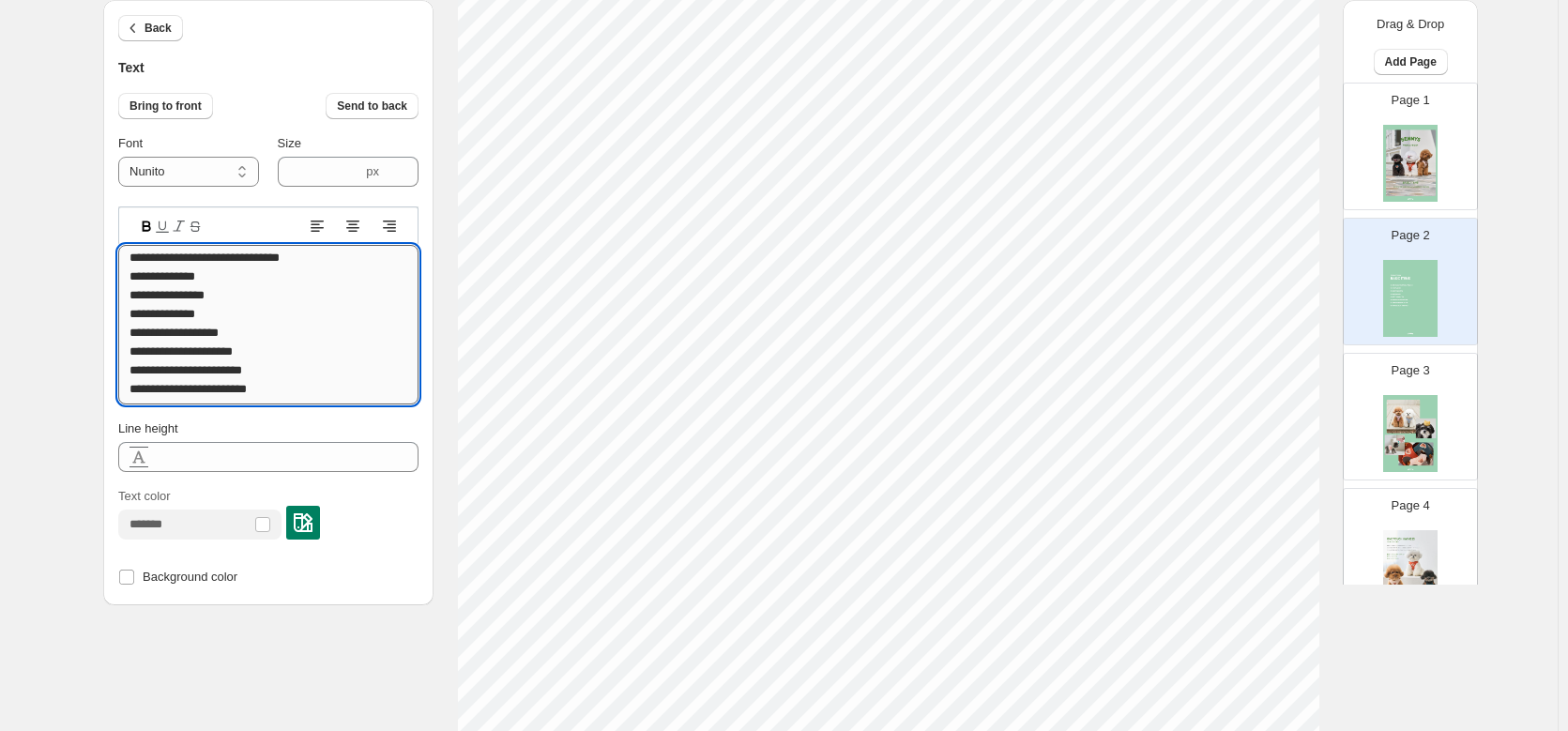 scroll, scrollTop: 0, scrollLeft: 0, axis: both 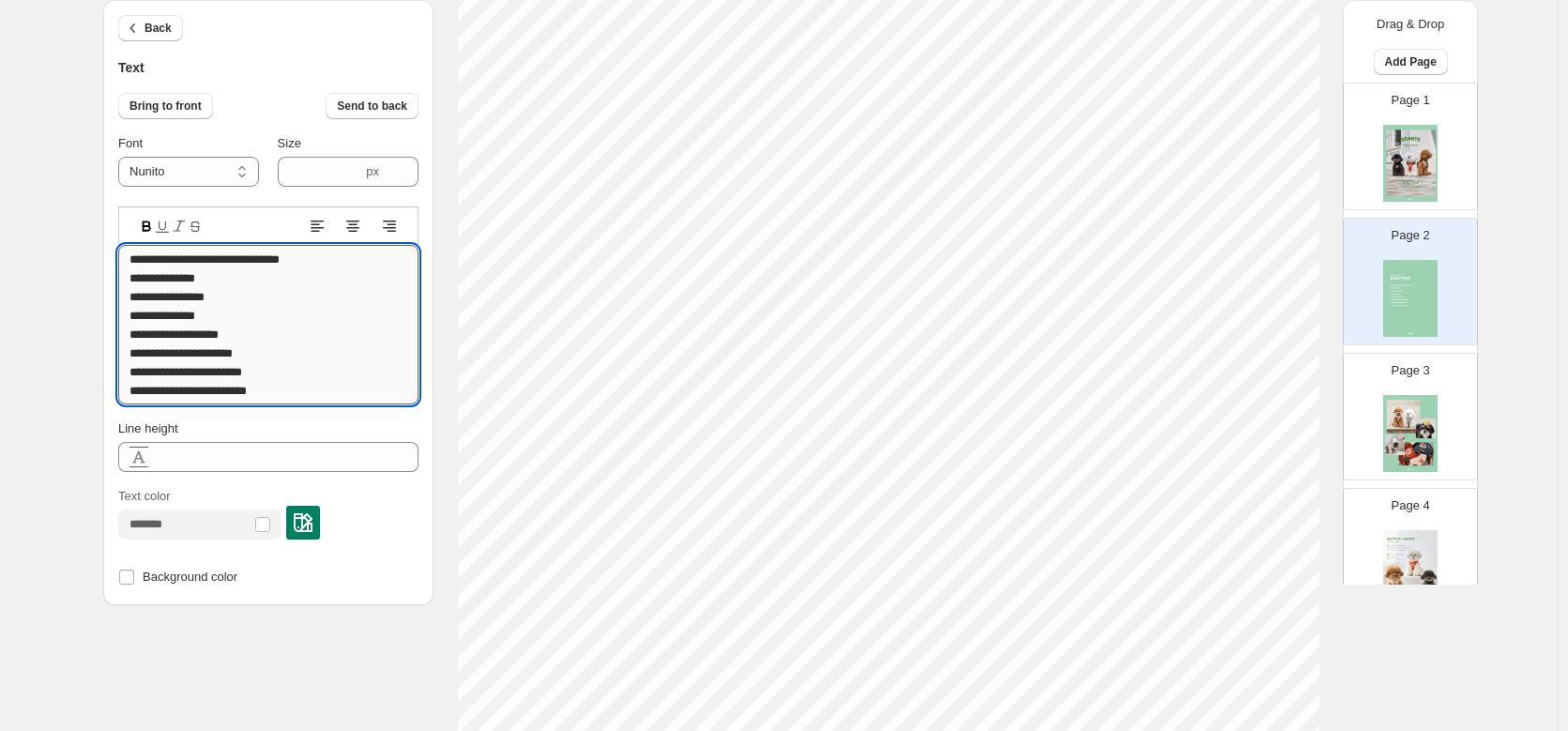 drag, startPoint x: 273, startPoint y: 256, endPoint x: 388, endPoint y: 262, distance: 115.15642 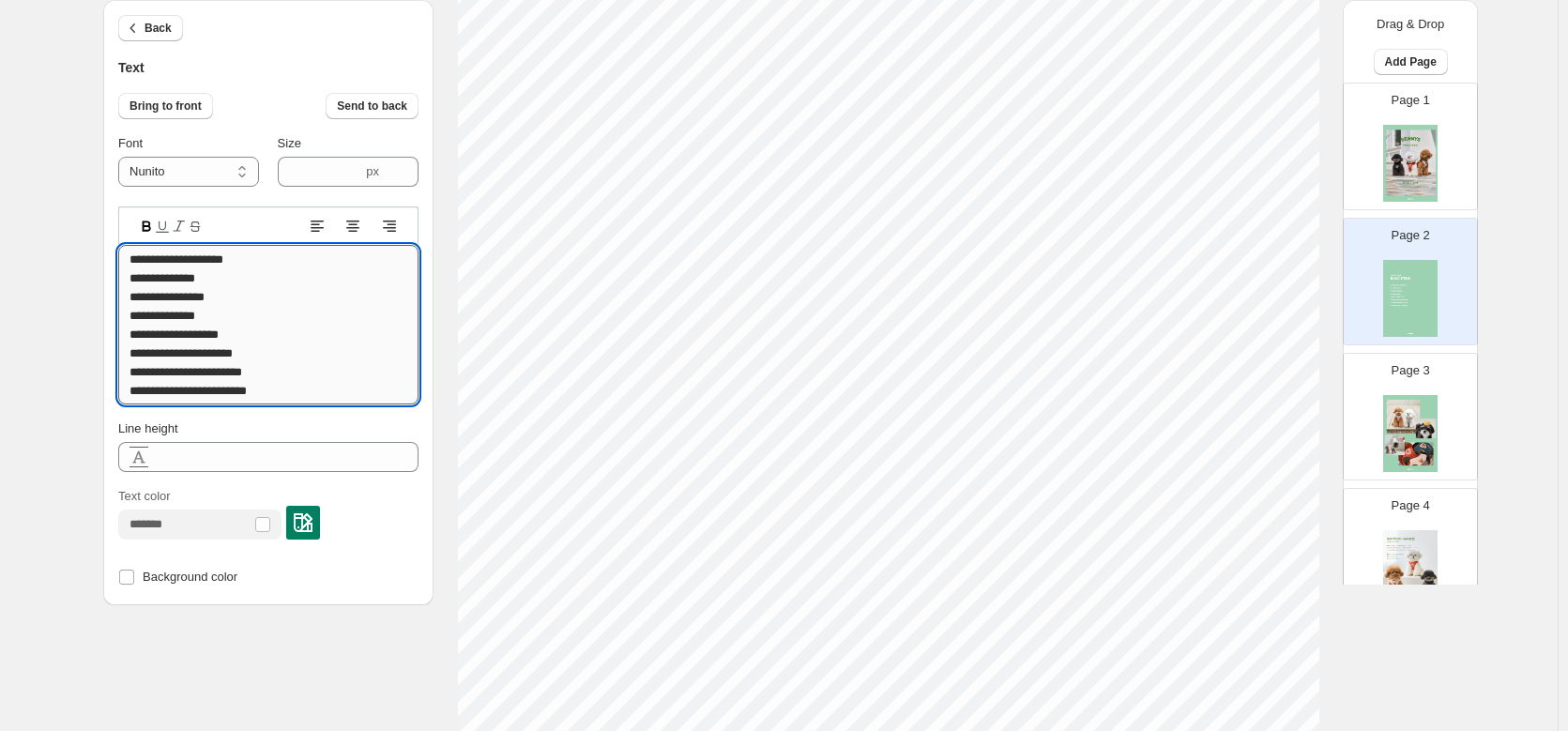 scroll, scrollTop: 282, scrollLeft: 0, axis: vertical 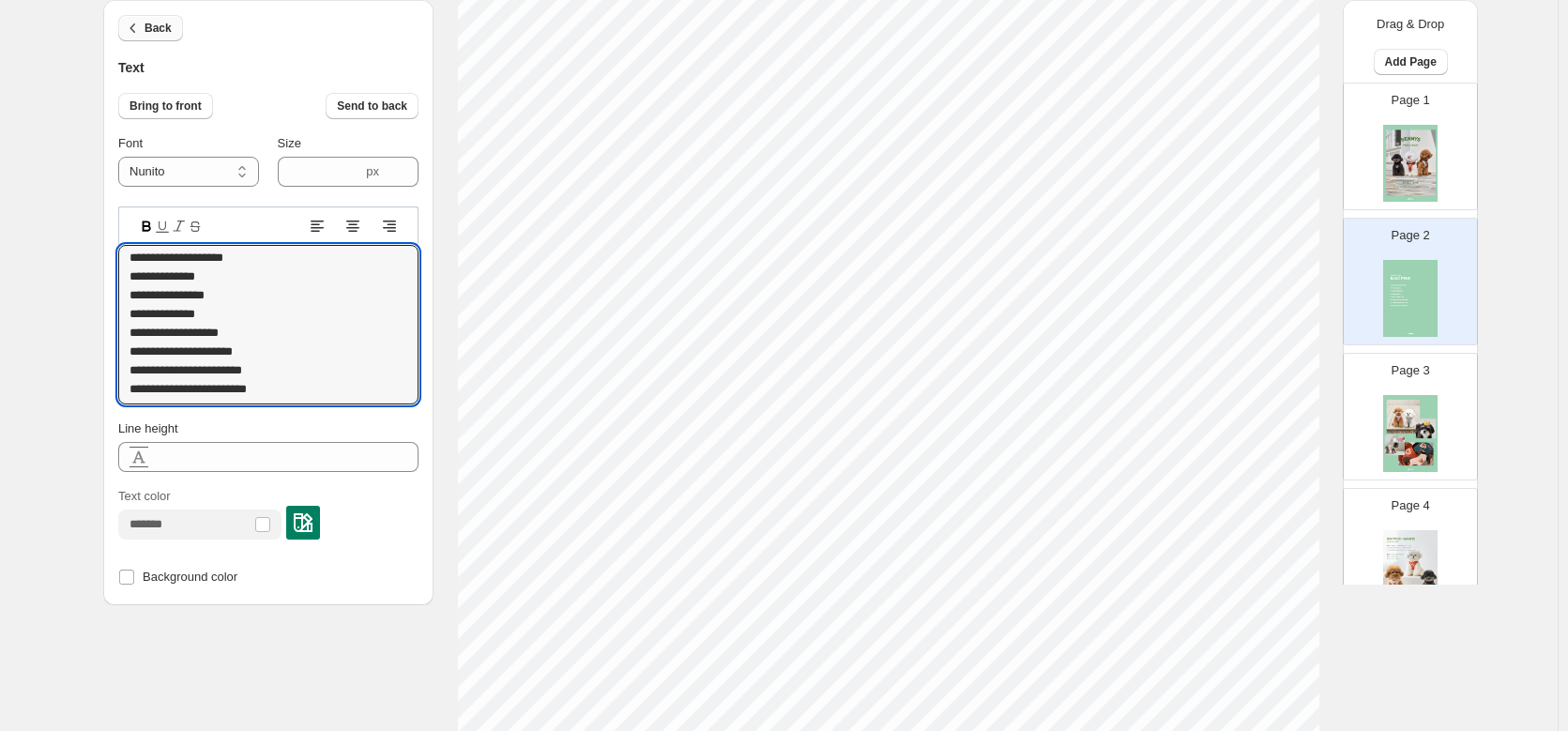 type on "**********" 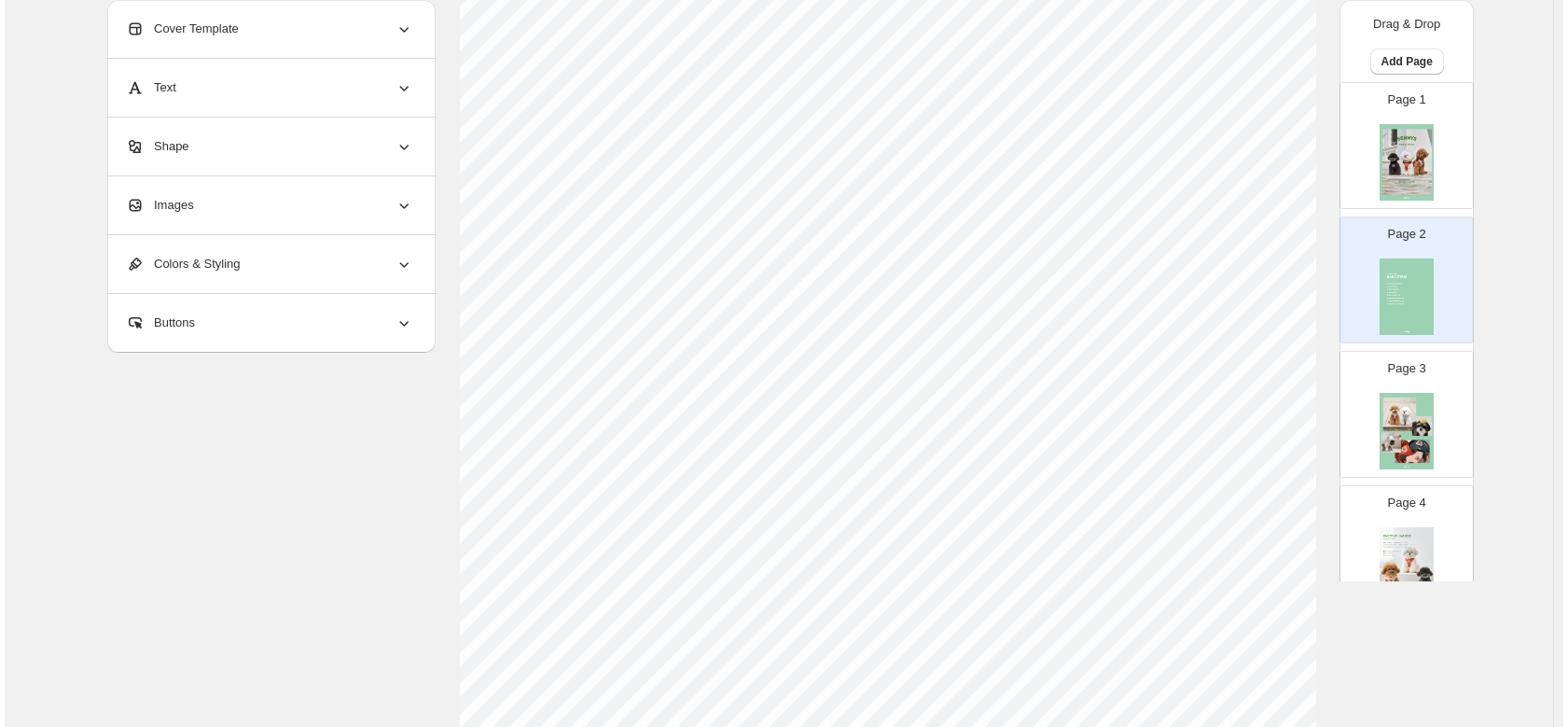scroll, scrollTop: 0, scrollLeft: 0, axis: both 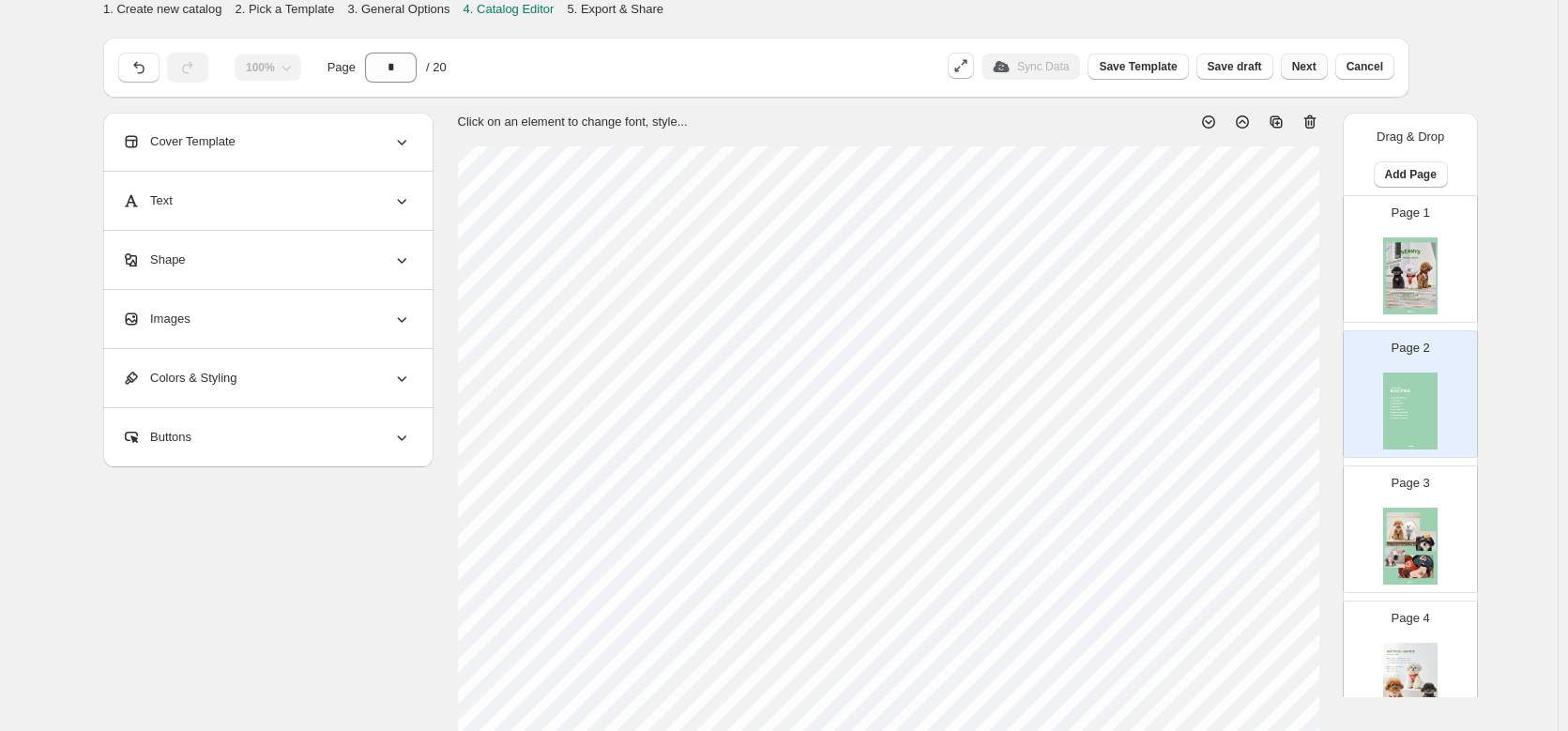 click on "Next" at bounding box center [1304, 67] 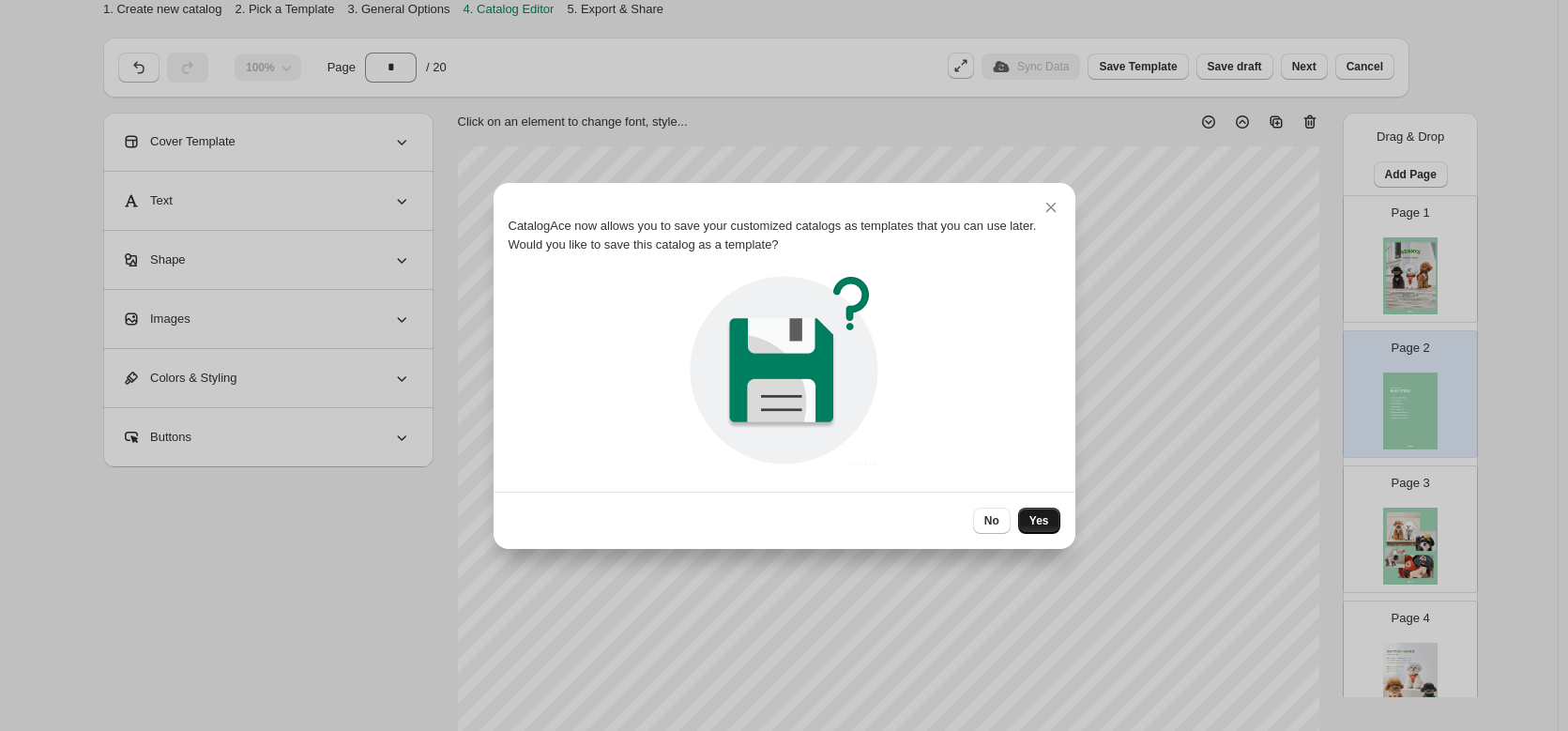 click on "Yes" at bounding box center [1039, 521] 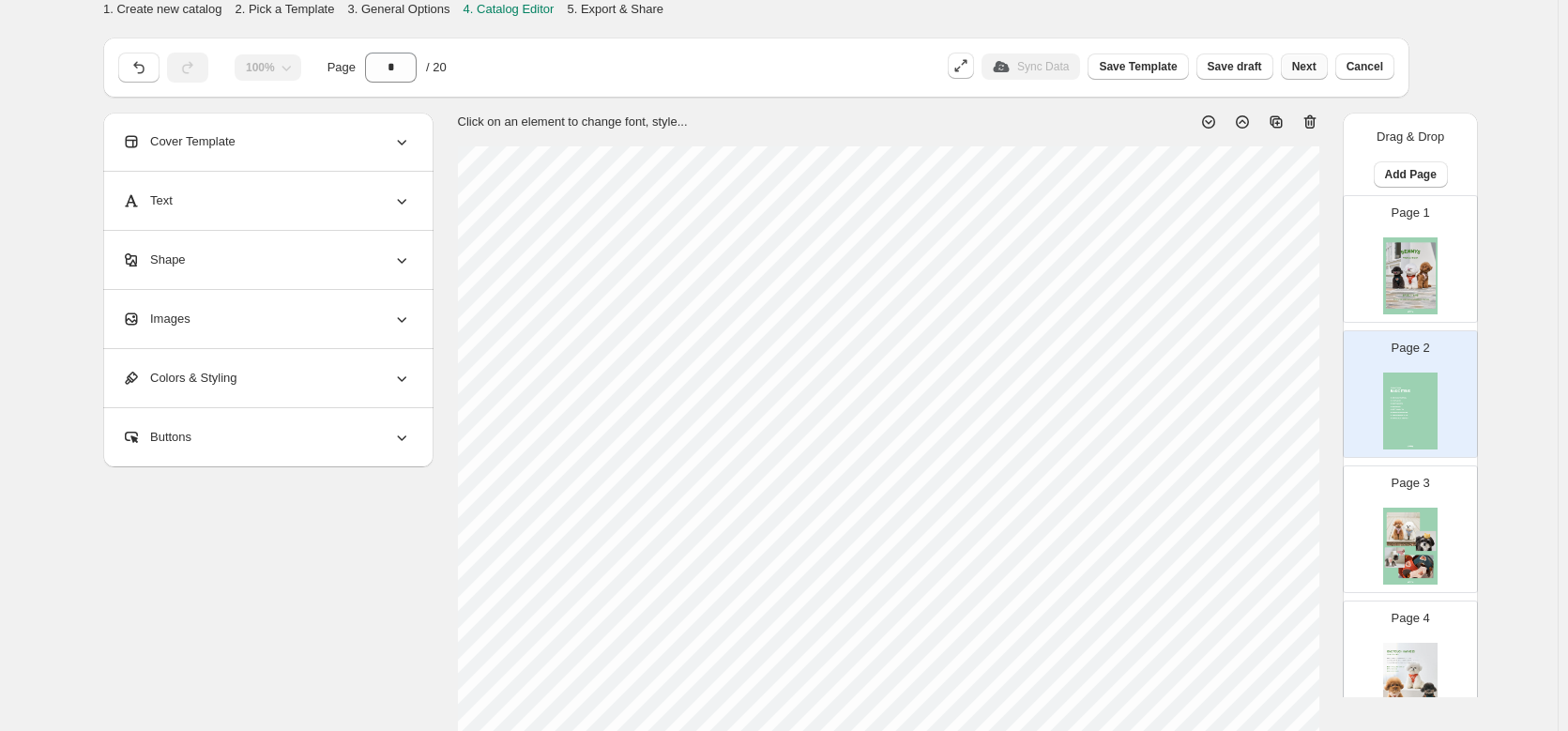 click on "Next" at bounding box center [1304, 67] 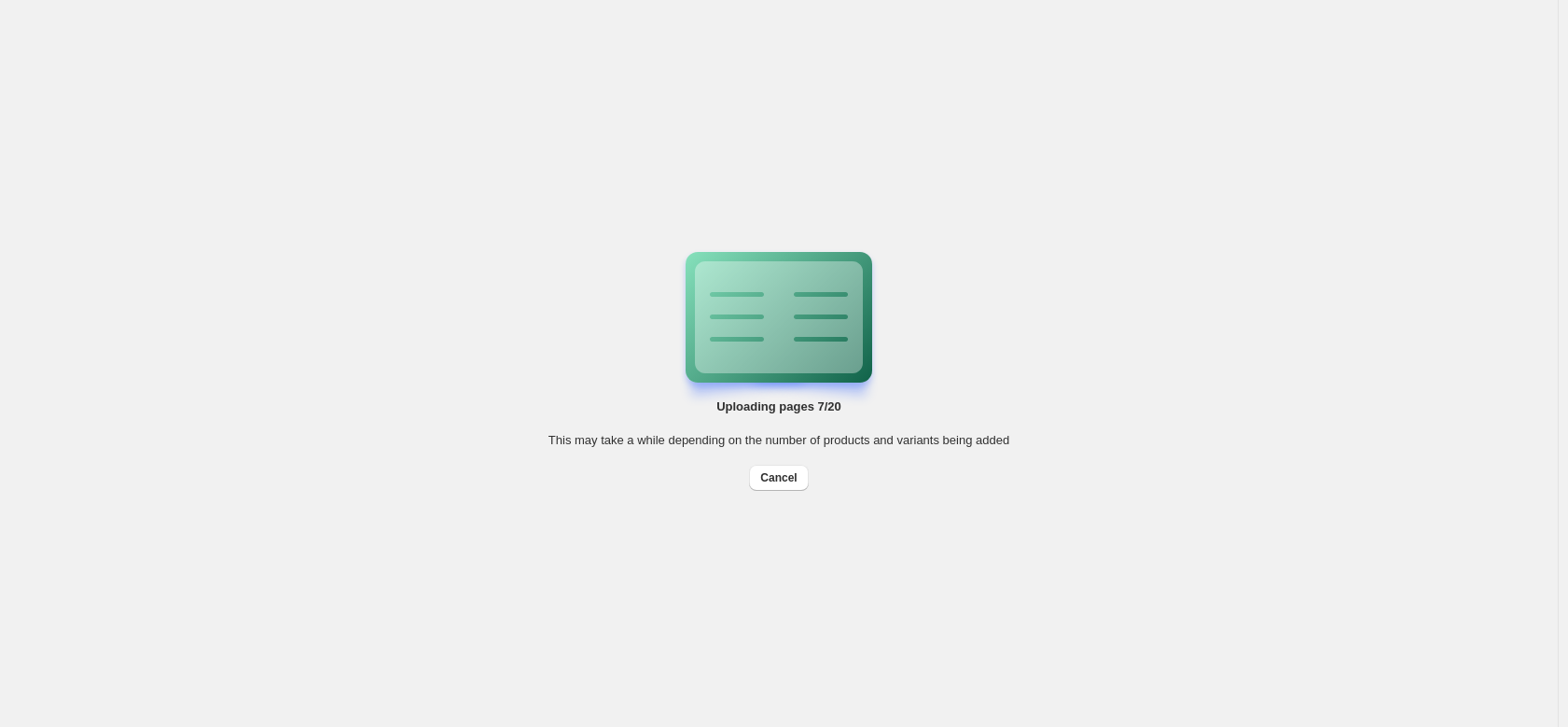 scroll, scrollTop: 0, scrollLeft: 0, axis: both 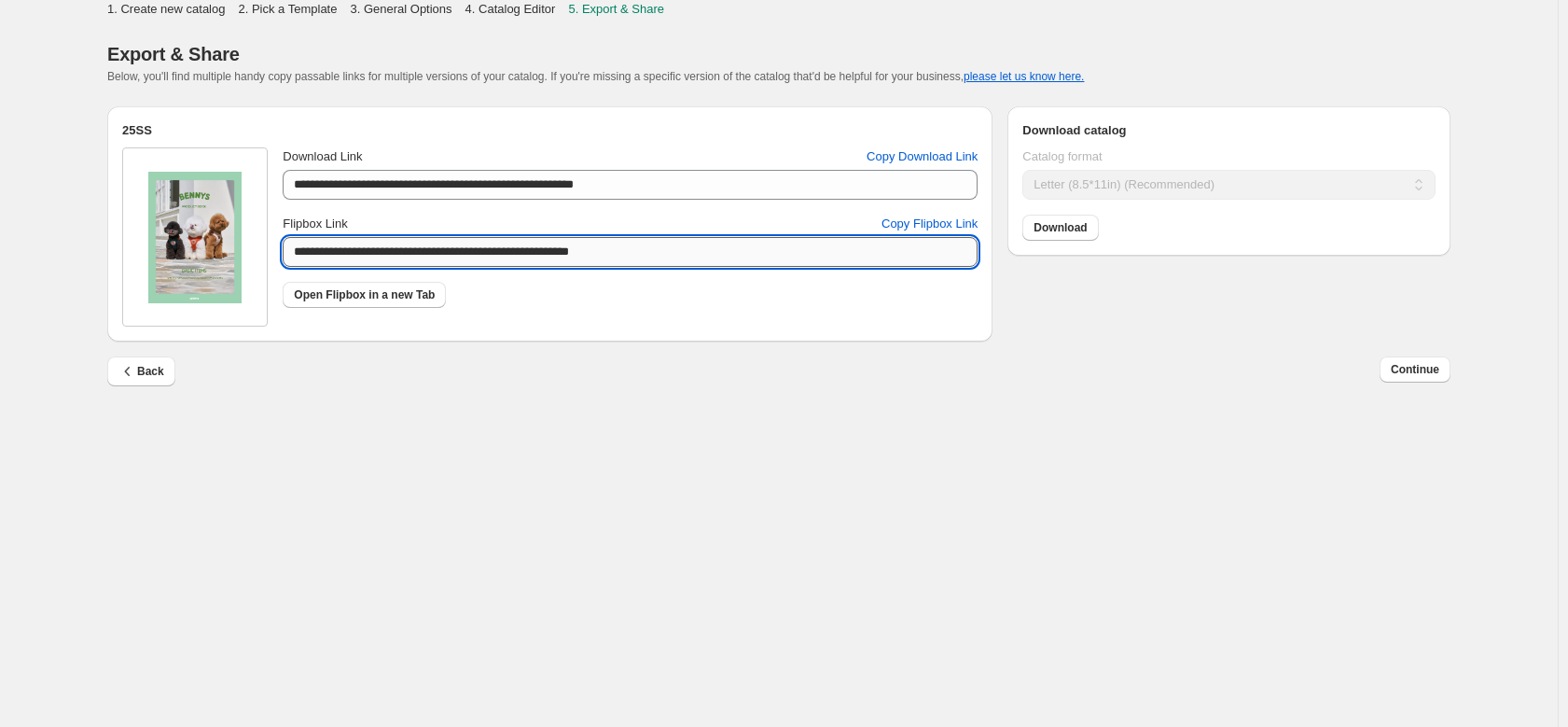 click on "**********" at bounding box center (630, 252) 